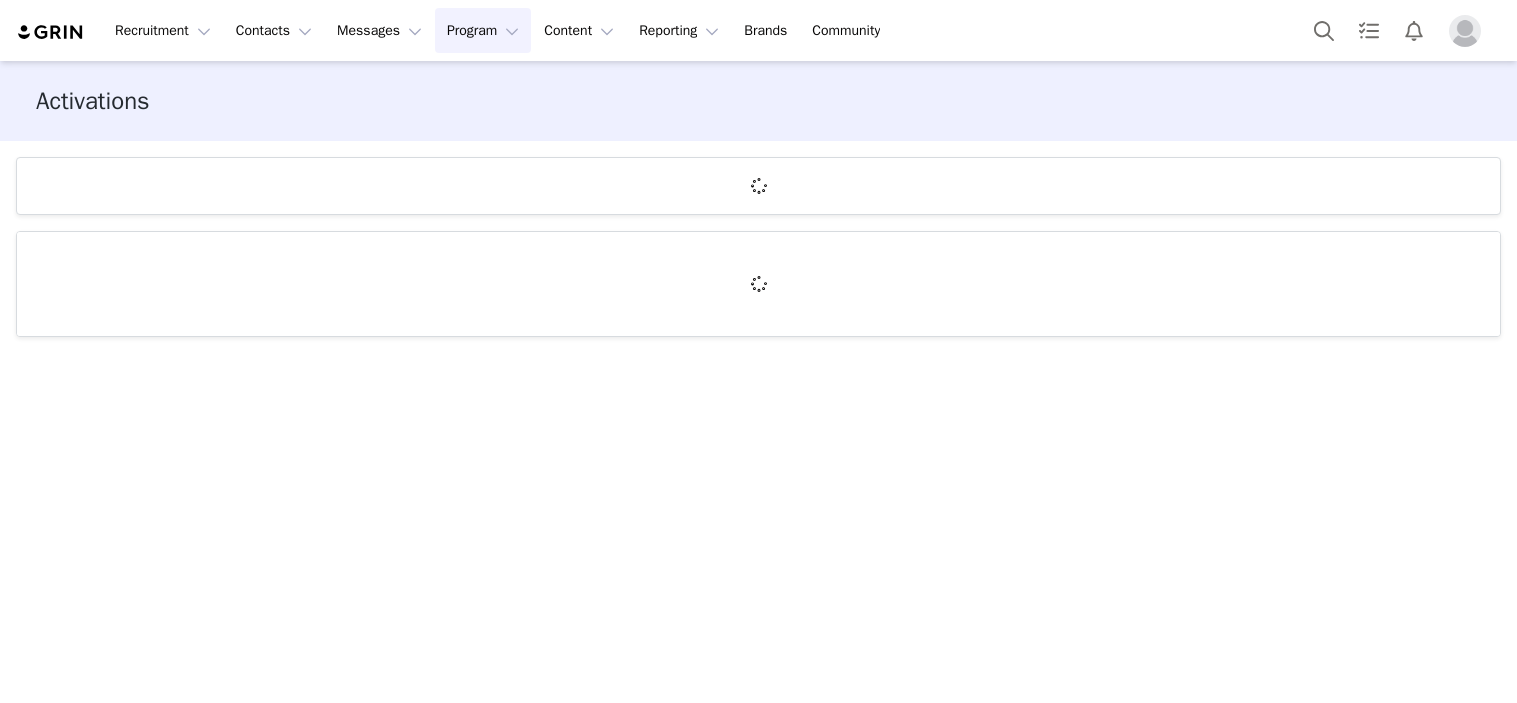 scroll, scrollTop: 0, scrollLeft: 0, axis: both 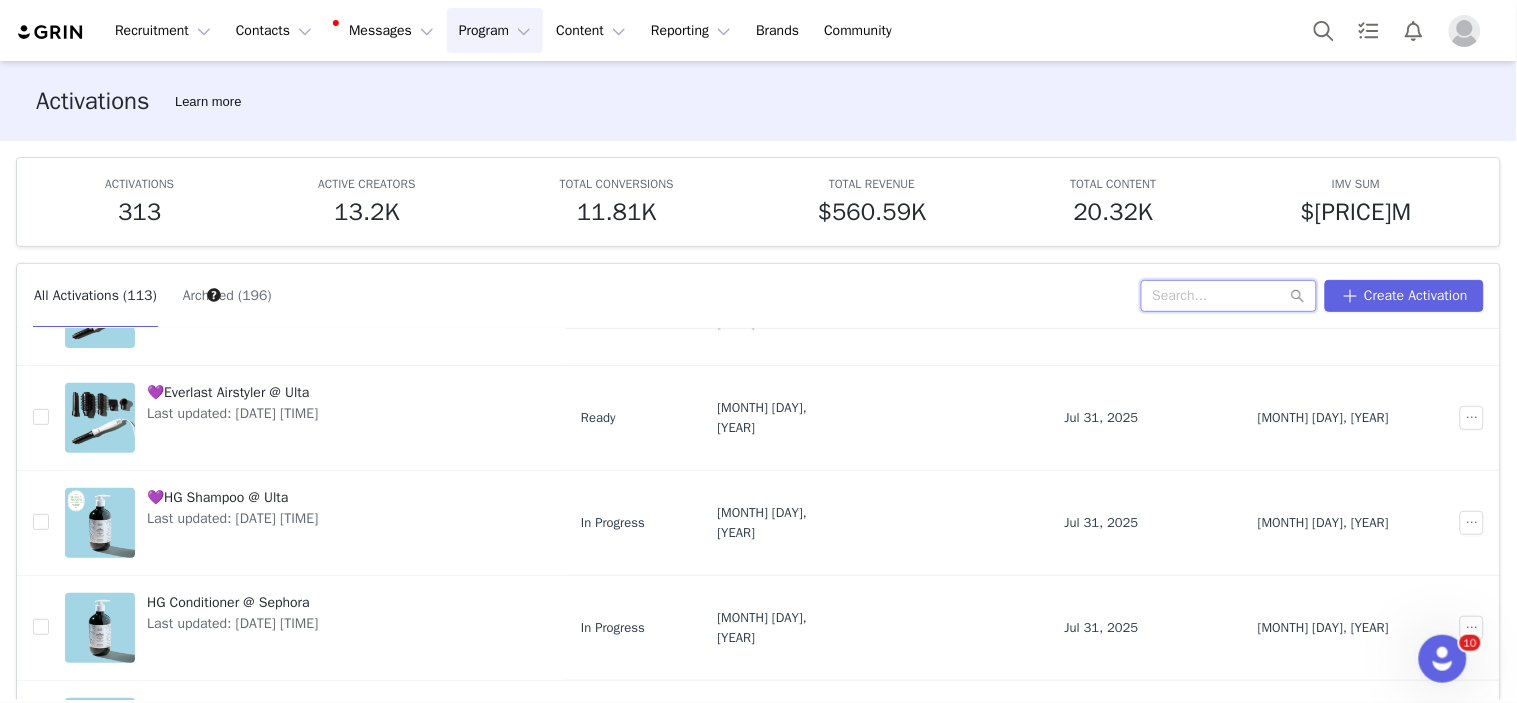 click at bounding box center [1229, 296] 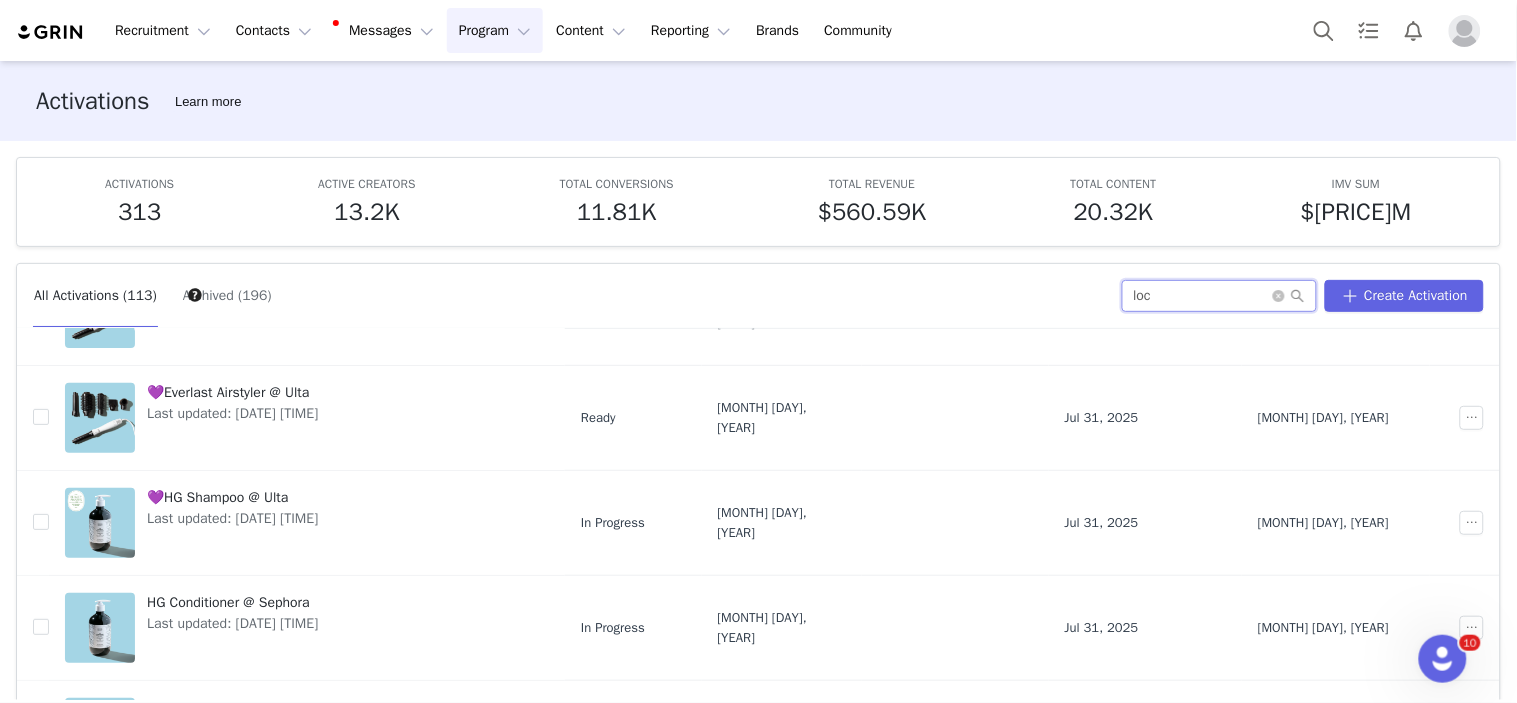 scroll, scrollTop: 0, scrollLeft: 0, axis: both 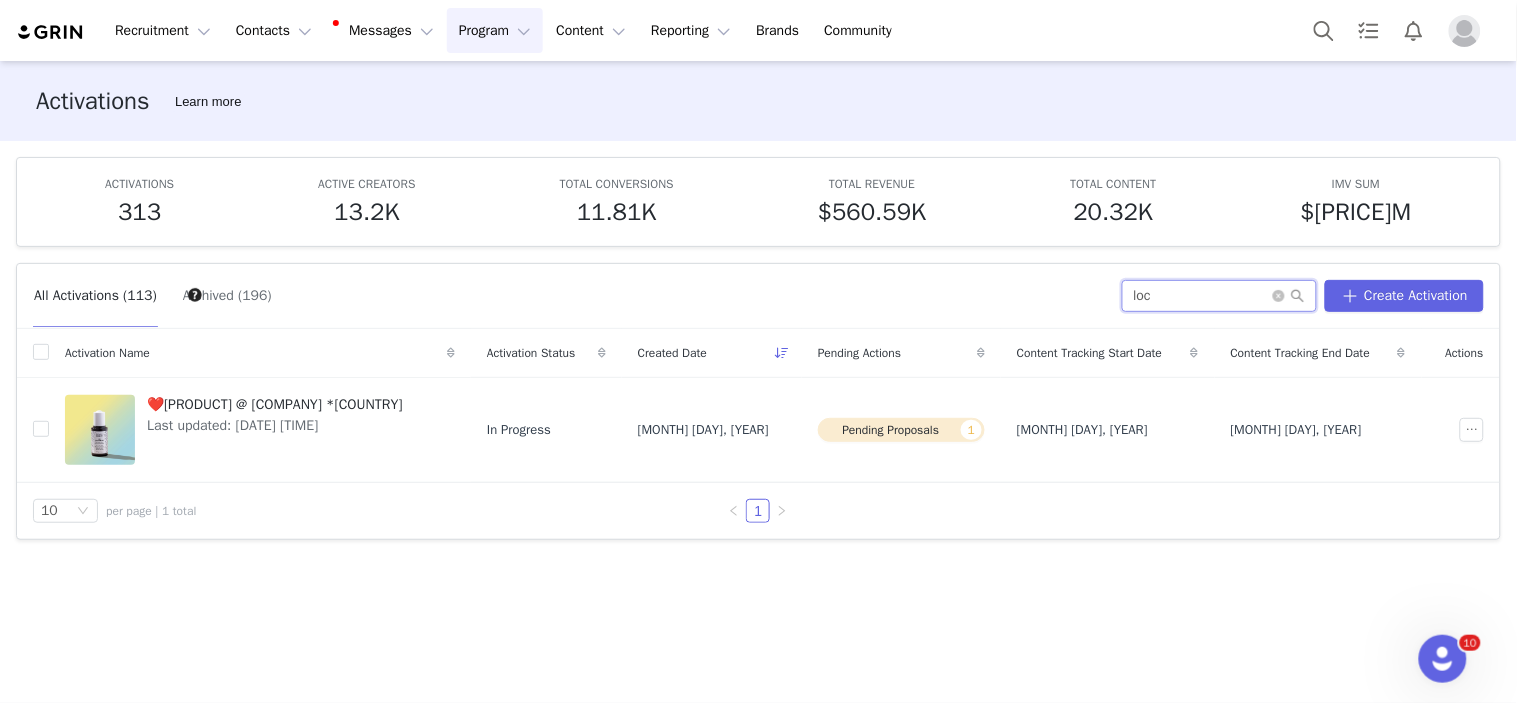 click on "All Activations (113) Archived (196)     loc Create Activation" at bounding box center [758, 296] 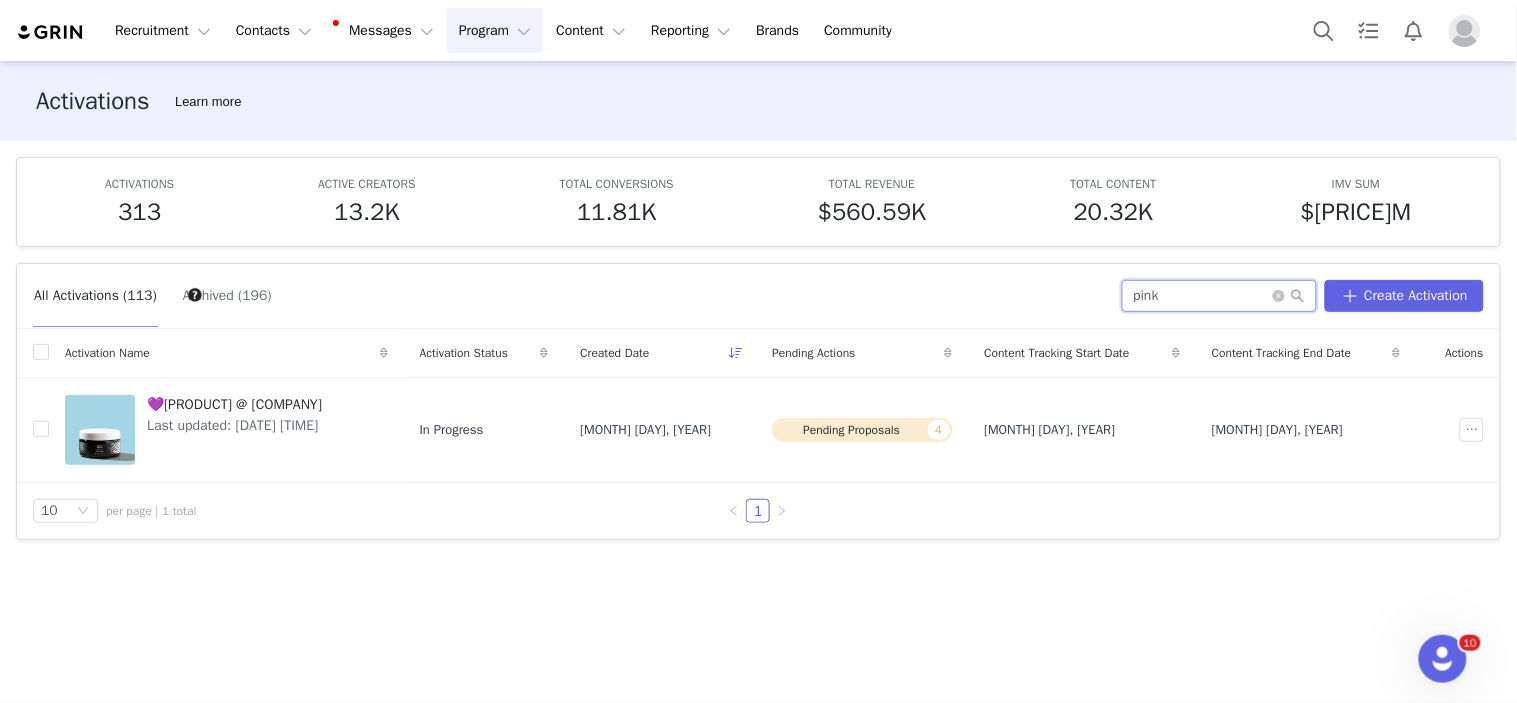 drag, startPoint x: 1168, startPoint y: 303, endPoint x: 842, endPoint y: 268, distance: 327.87344 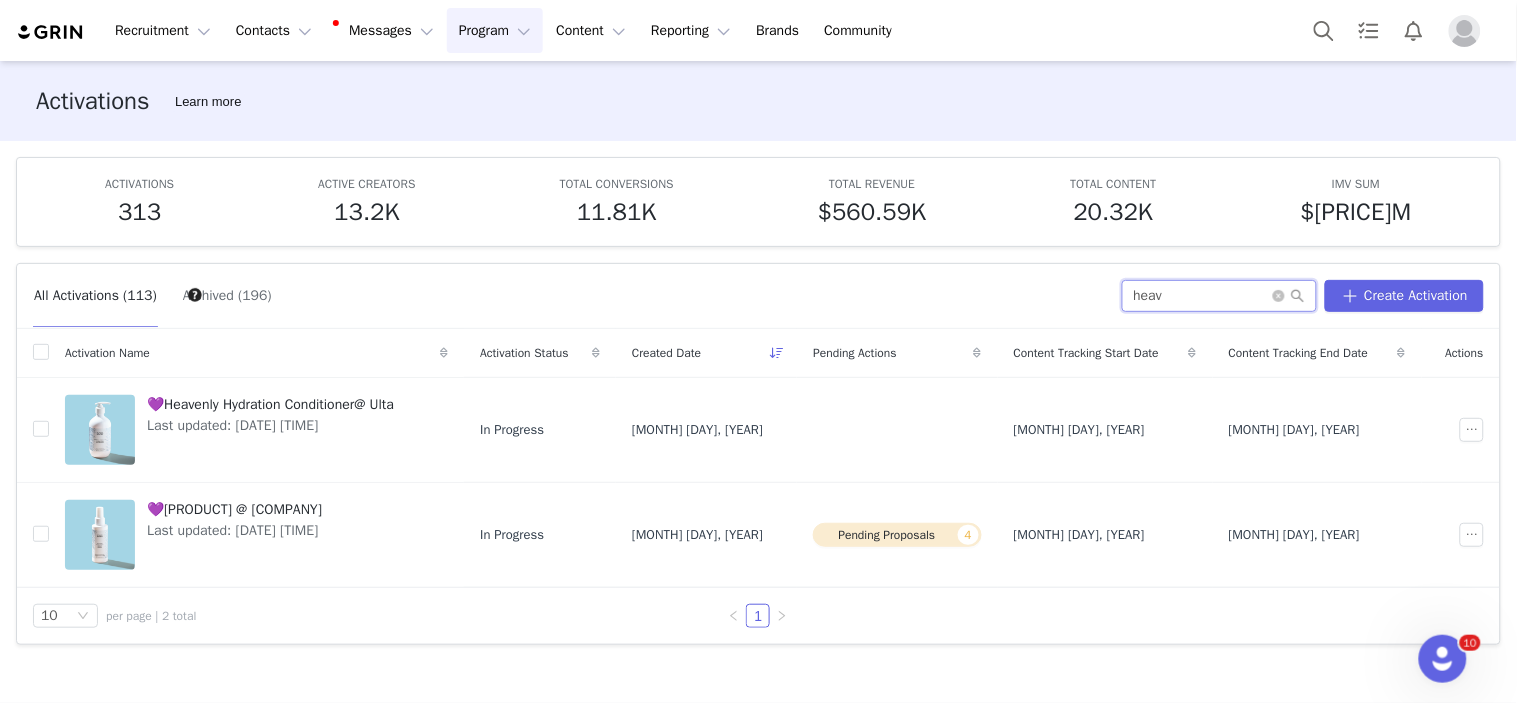drag, startPoint x: 1201, startPoint y: 303, endPoint x: 1018, endPoint y: 312, distance: 183.22118 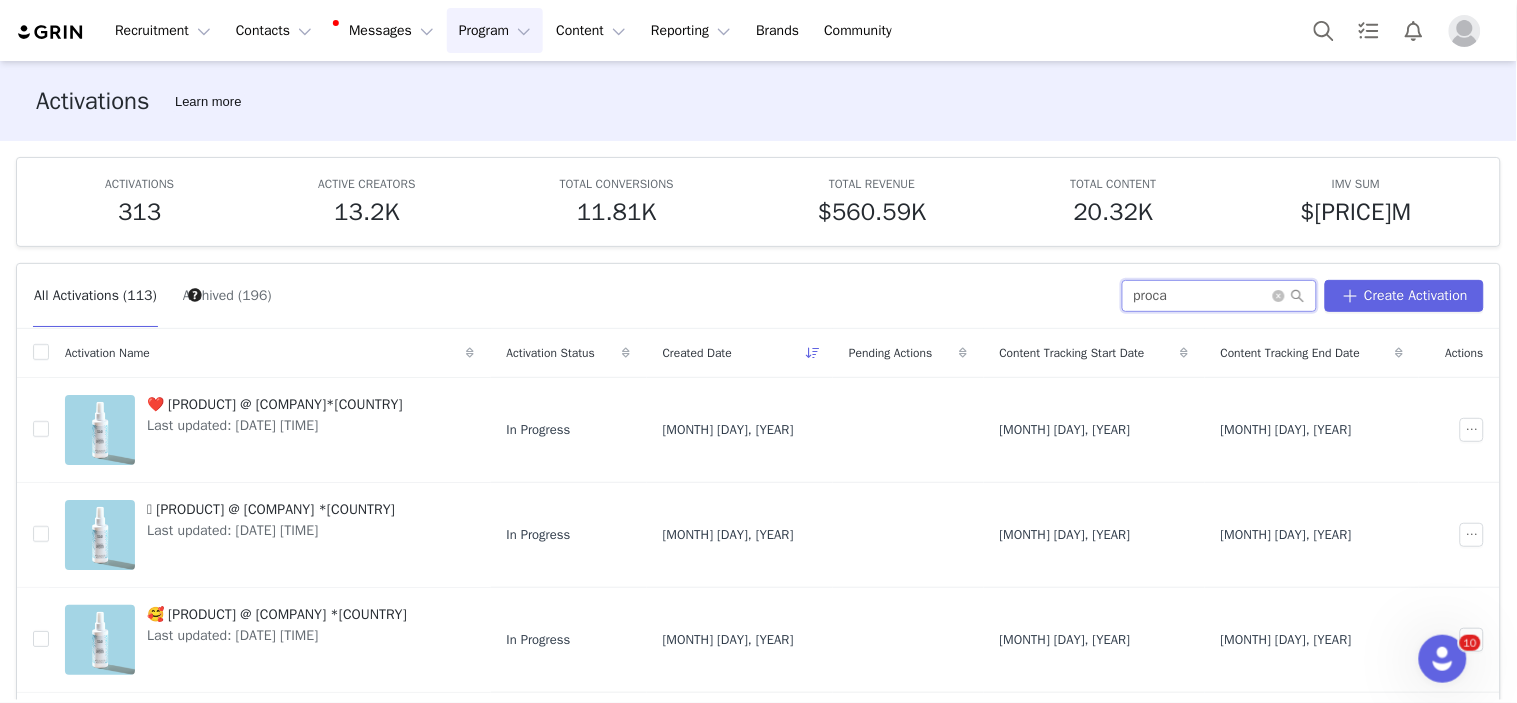 drag, startPoint x: 1014, startPoint y: 286, endPoint x: 964, endPoint y: 305, distance: 53.488316 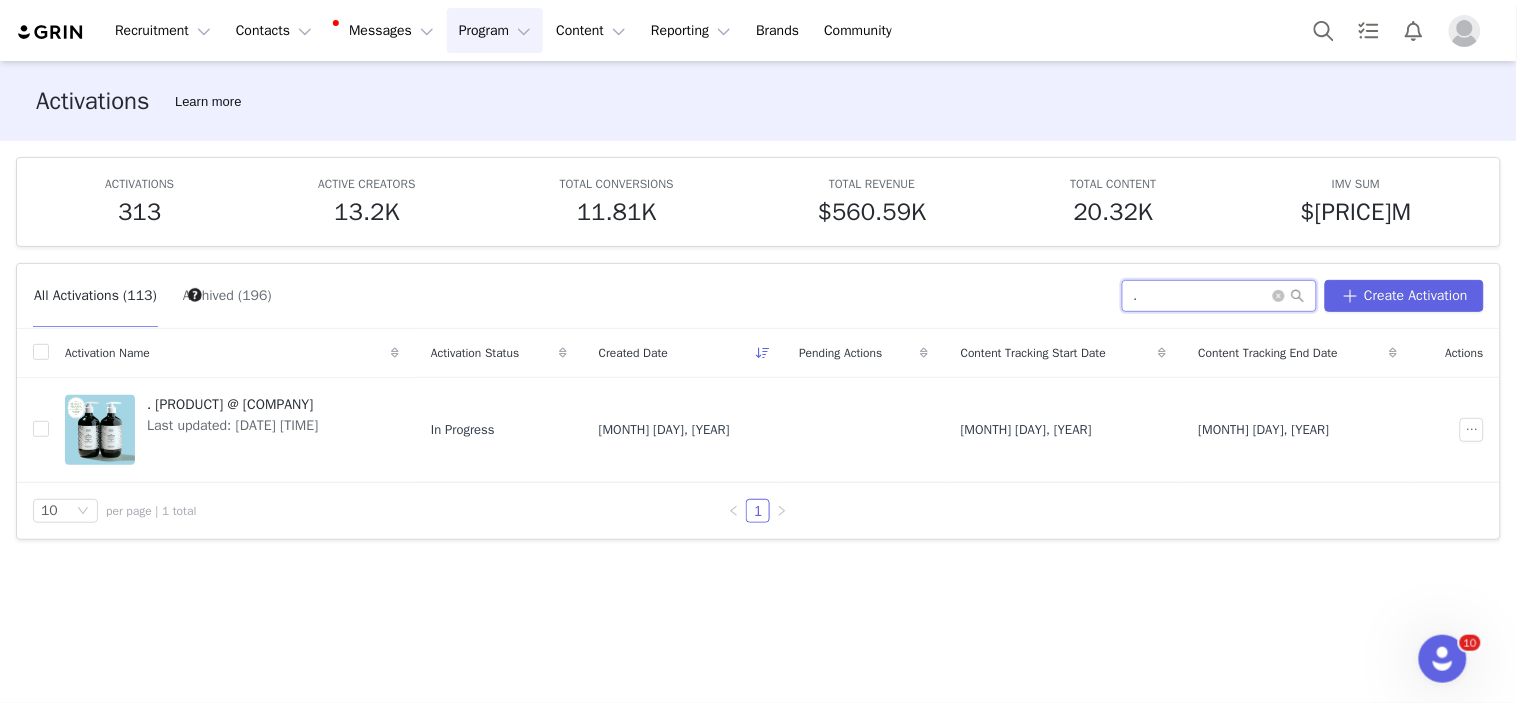 click on "." at bounding box center (1219, 296) 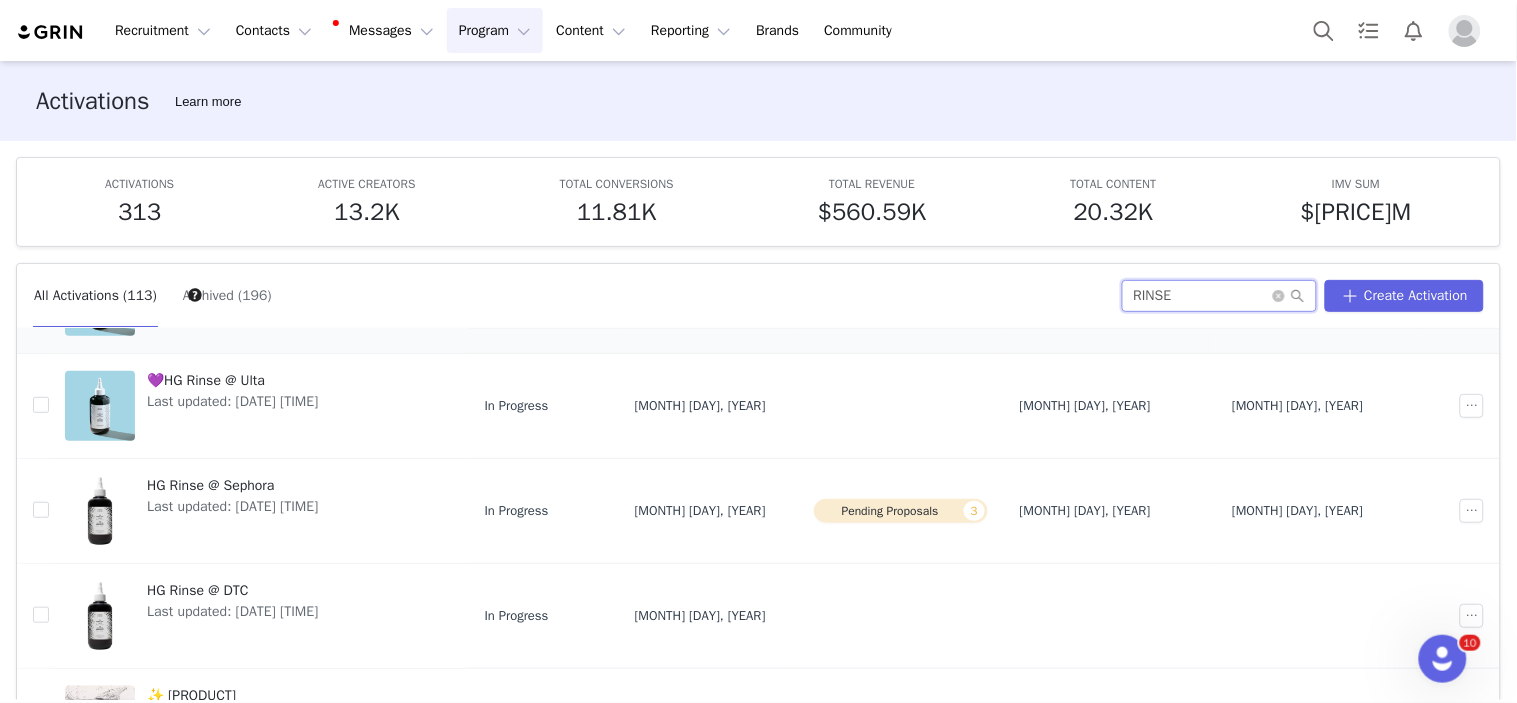 scroll, scrollTop: 485, scrollLeft: 0, axis: vertical 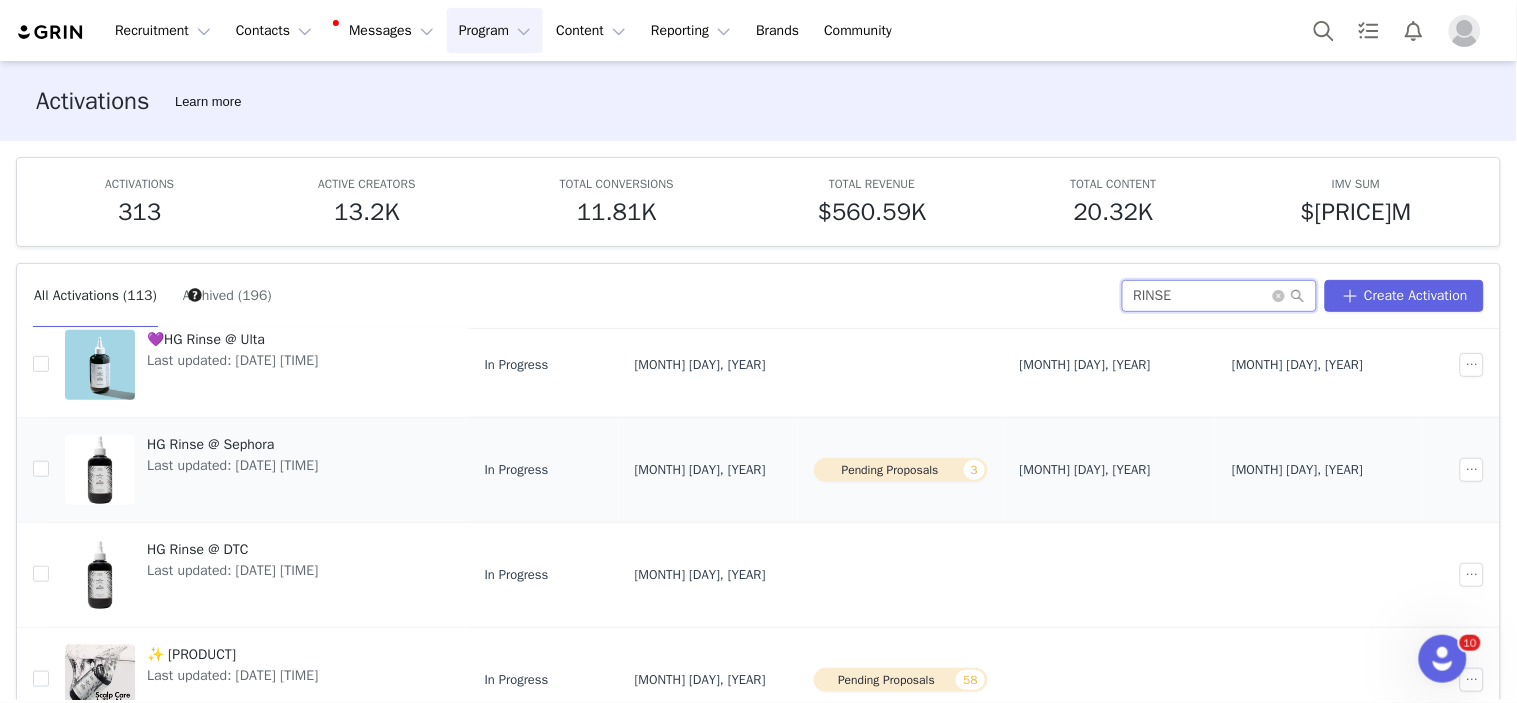 type on "RINSE" 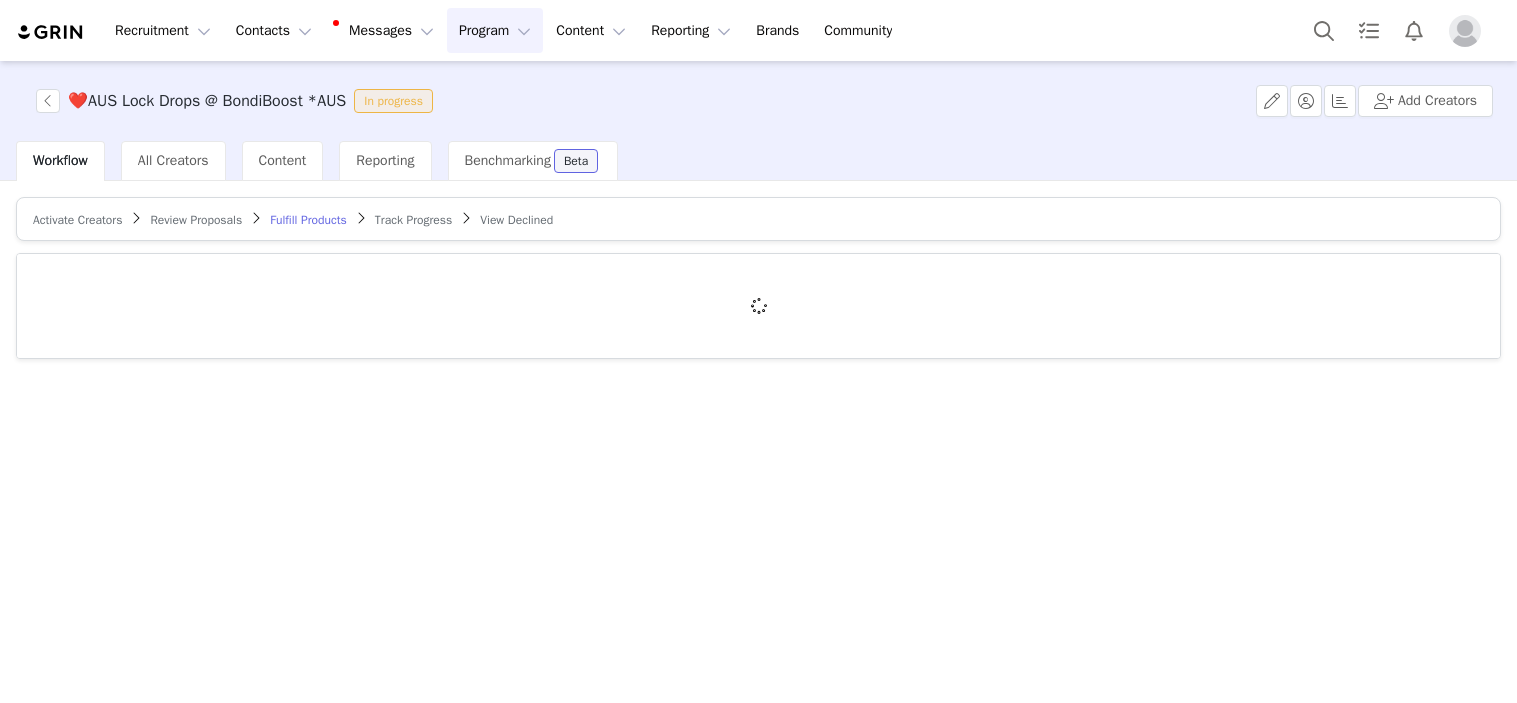 scroll, scrollTop: 0, scrollLeft: 0, axis: both 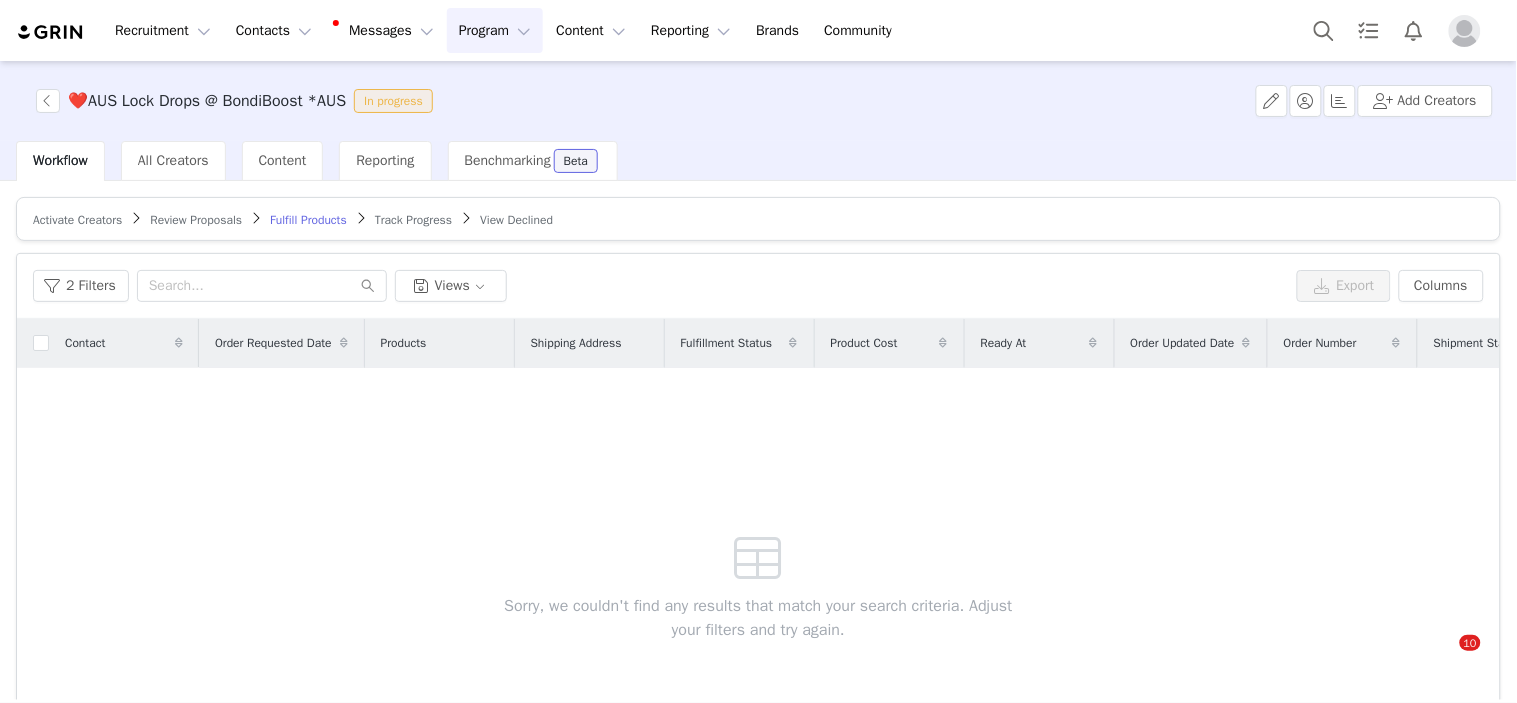 click on "Review Proposals" at bounding box center [196, 220] 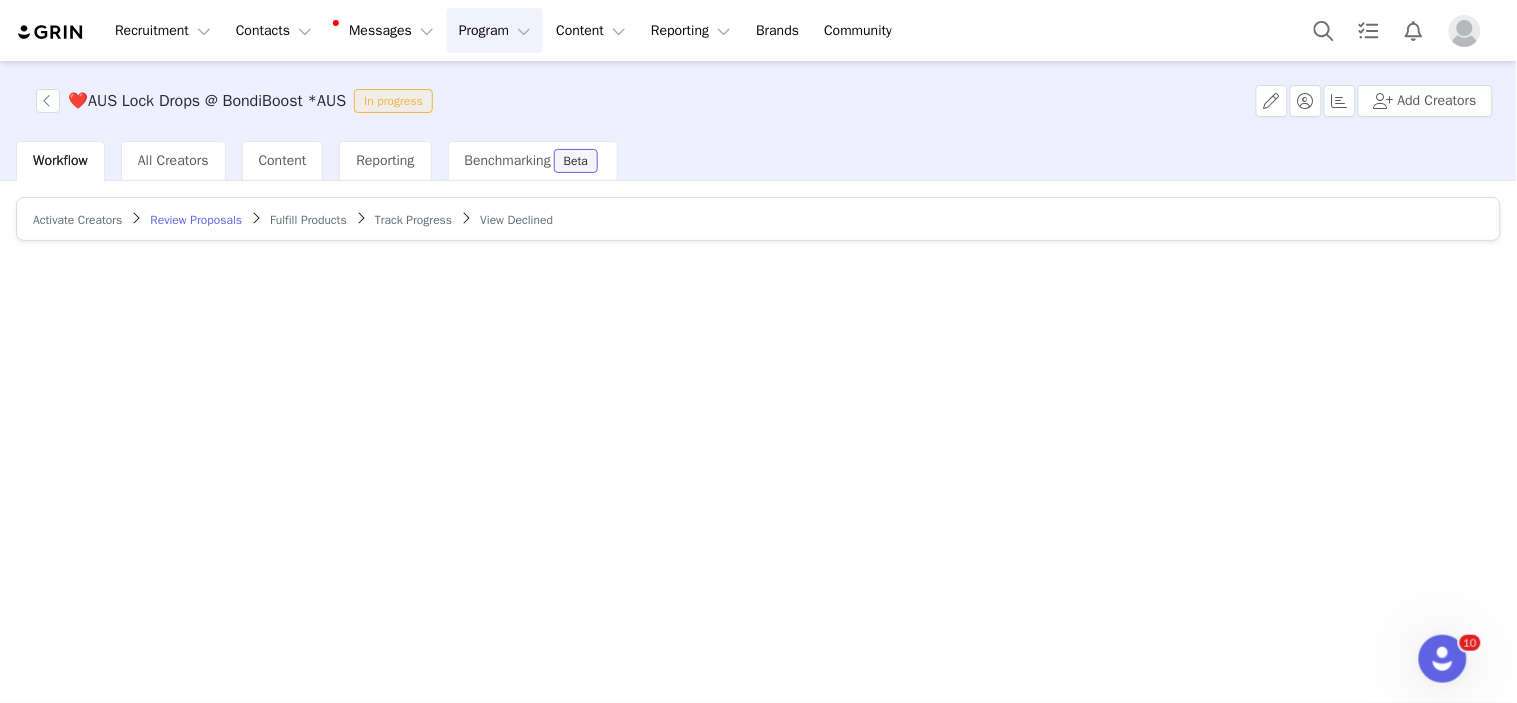 scroll, scrollTop: 0, scrollLeft: 0, axis: both 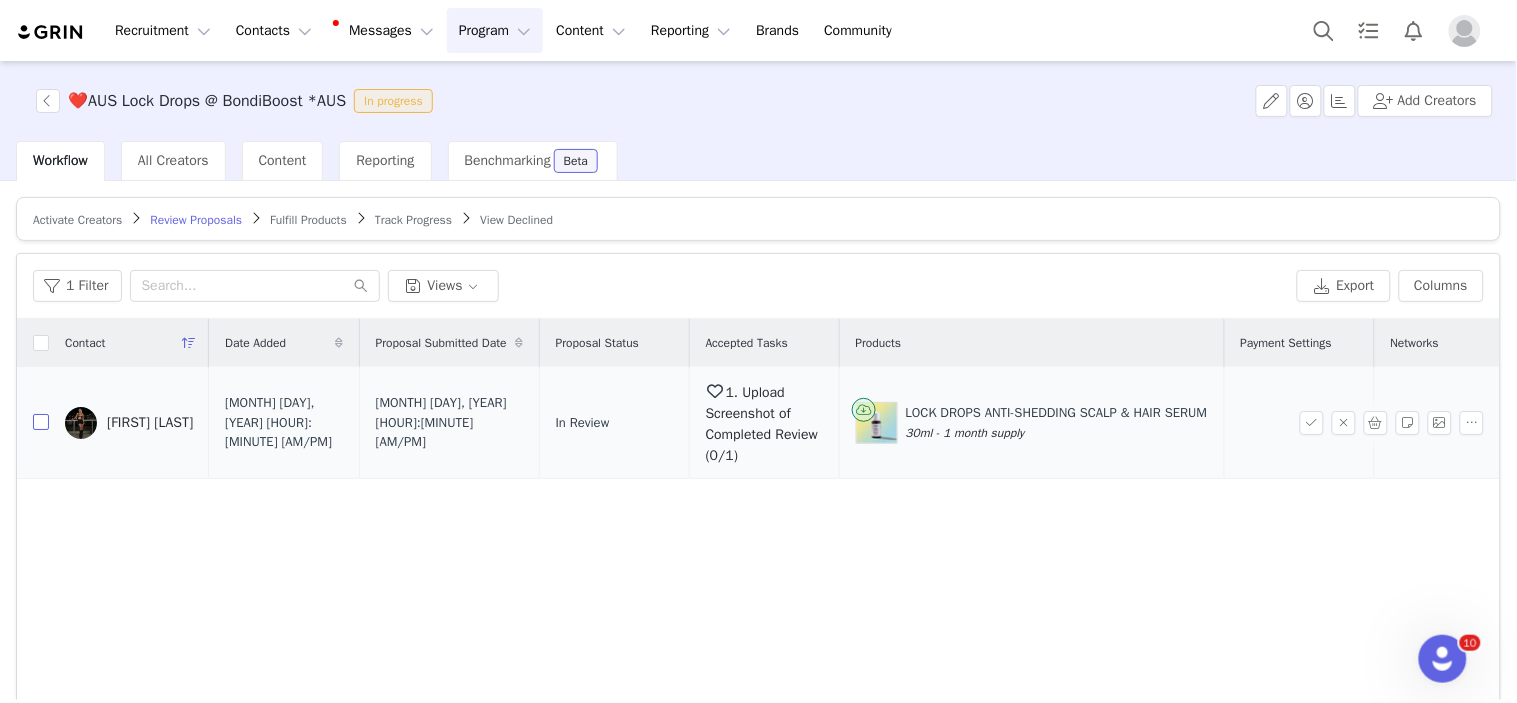 click at bounding box center [41, 422] 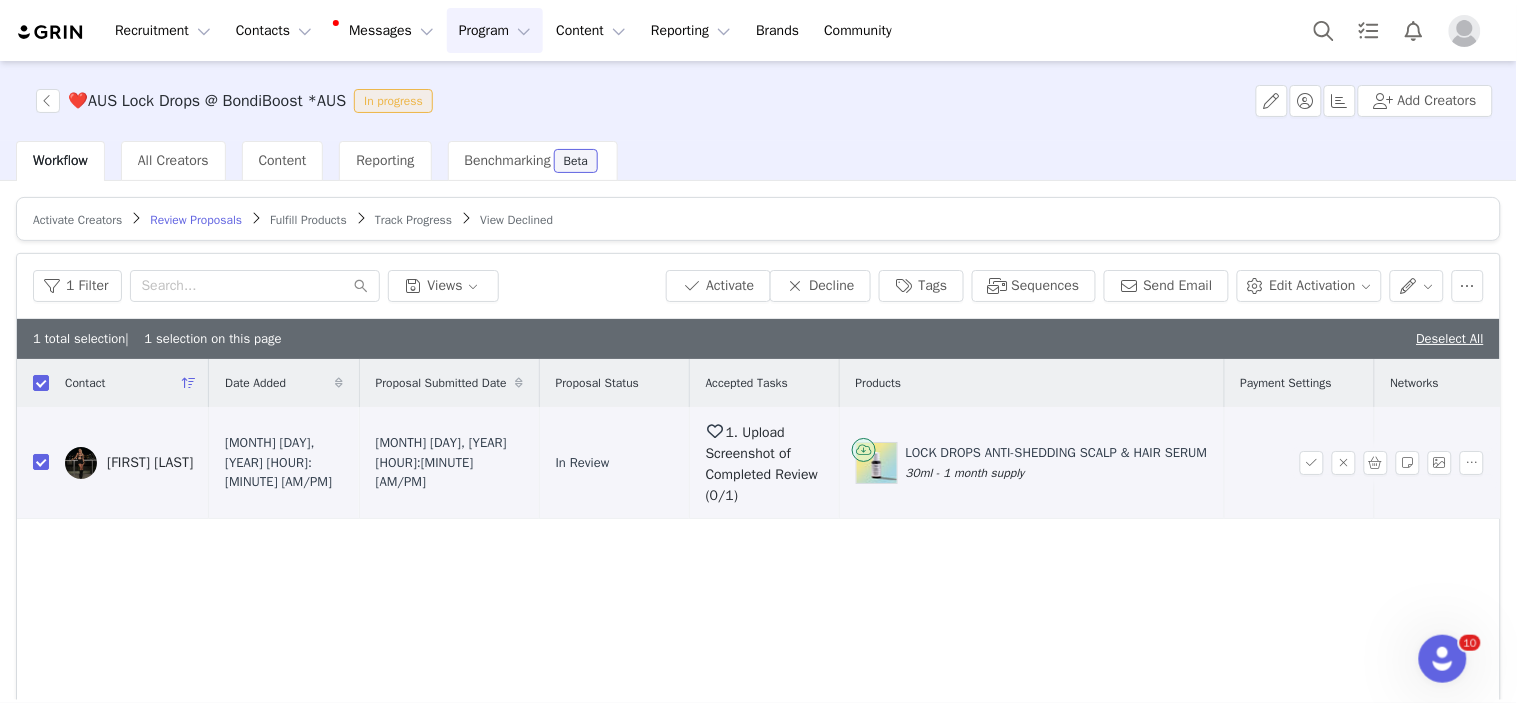 click on "Brontie Tapping" at bounding box center [150, 463] 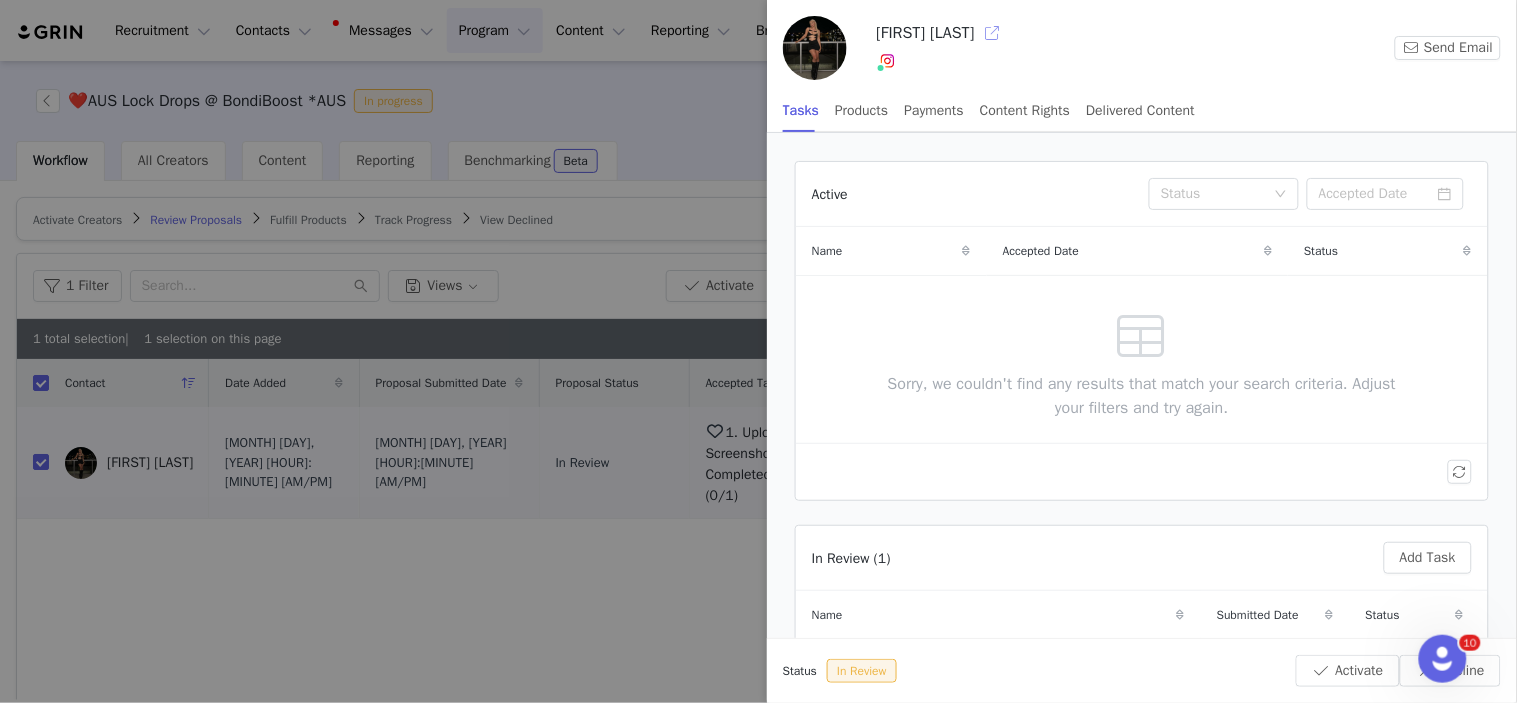 click at bounding box center [993, 33] 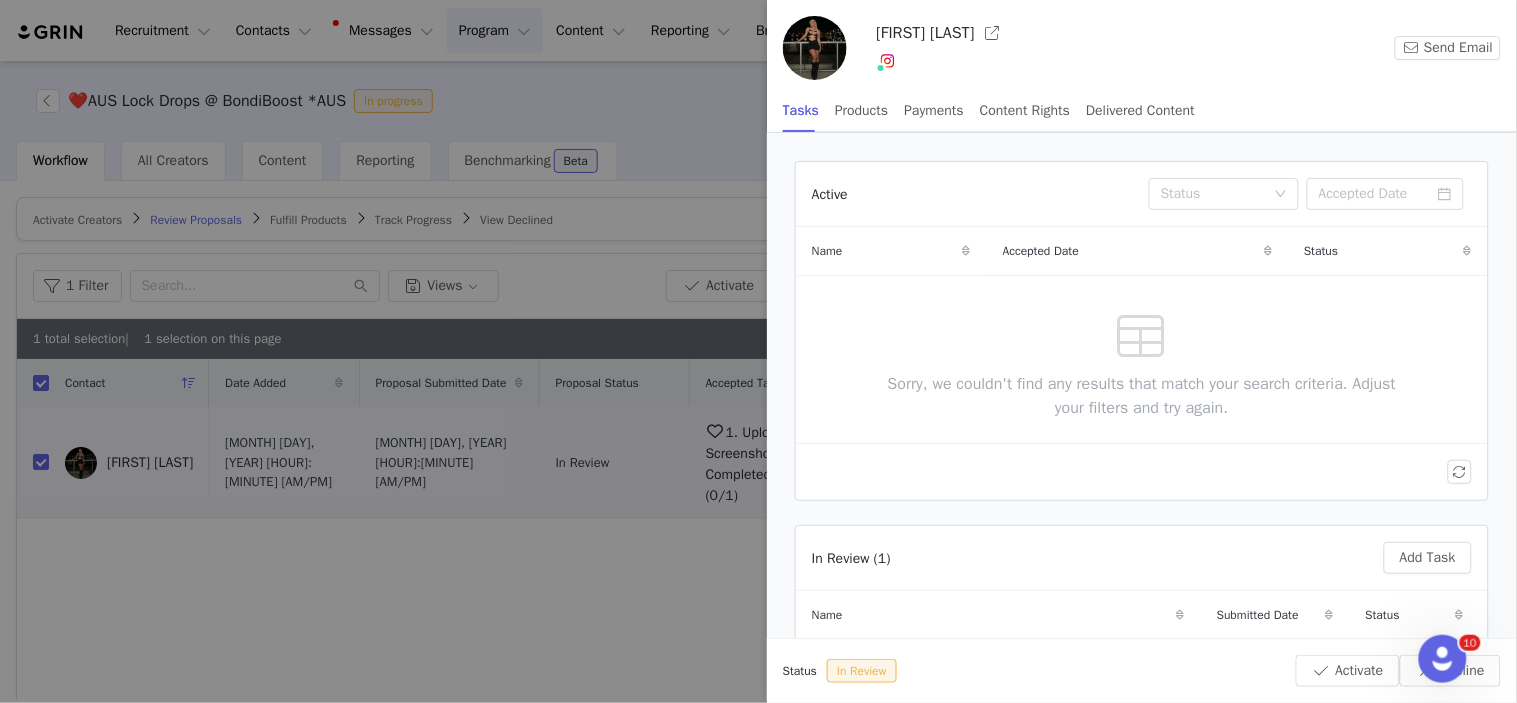 click at bounding box center [758, 351] 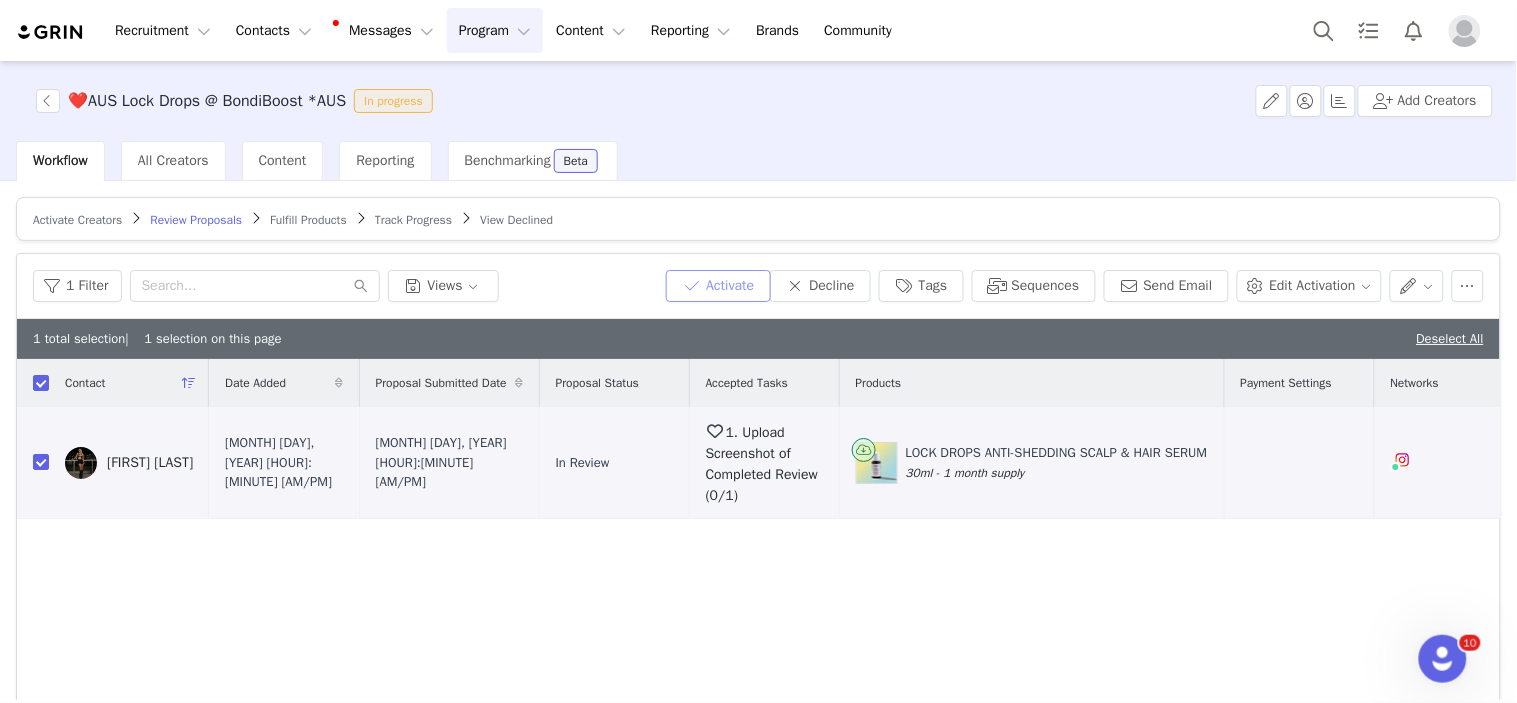 click on "Activate" at bounding box center [718, 286] 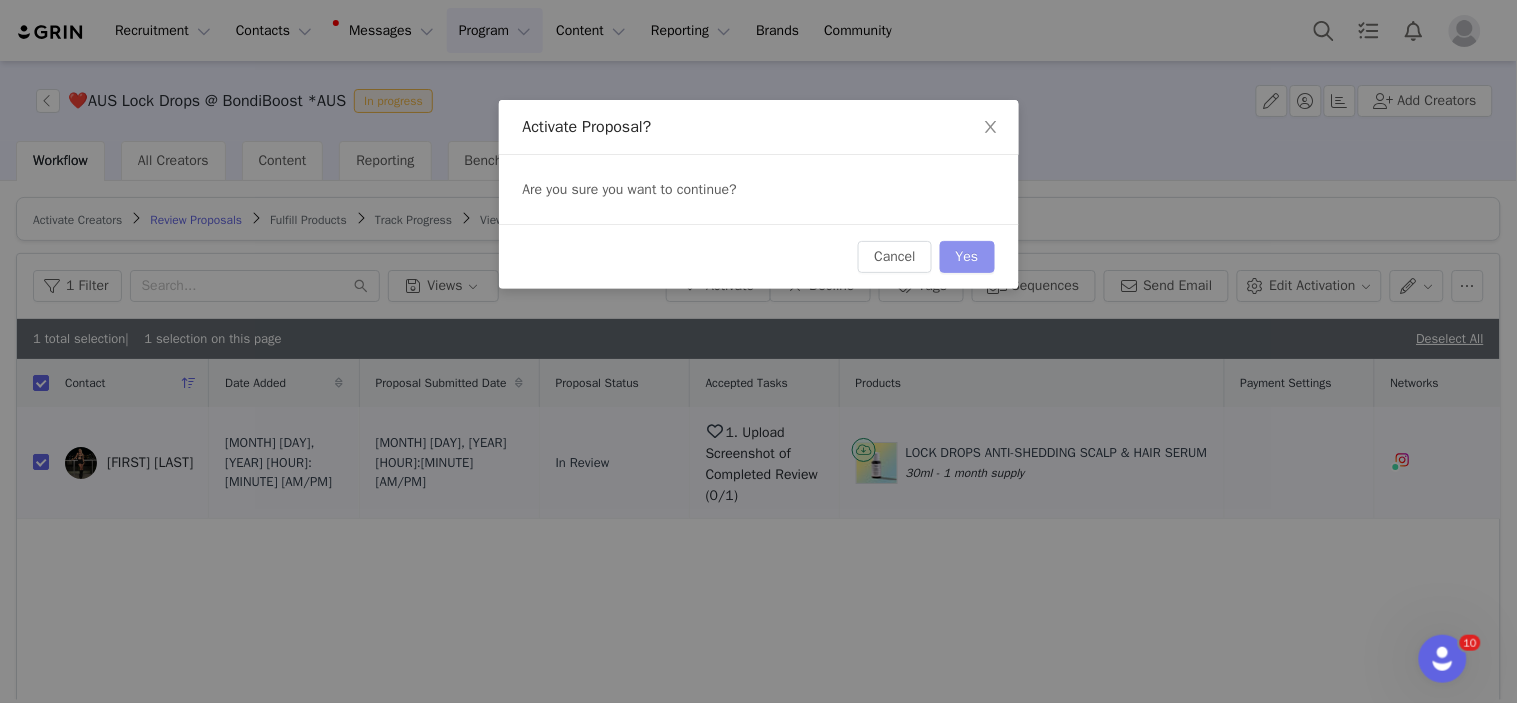 click on "Yes" at bounding box center (967, 257) 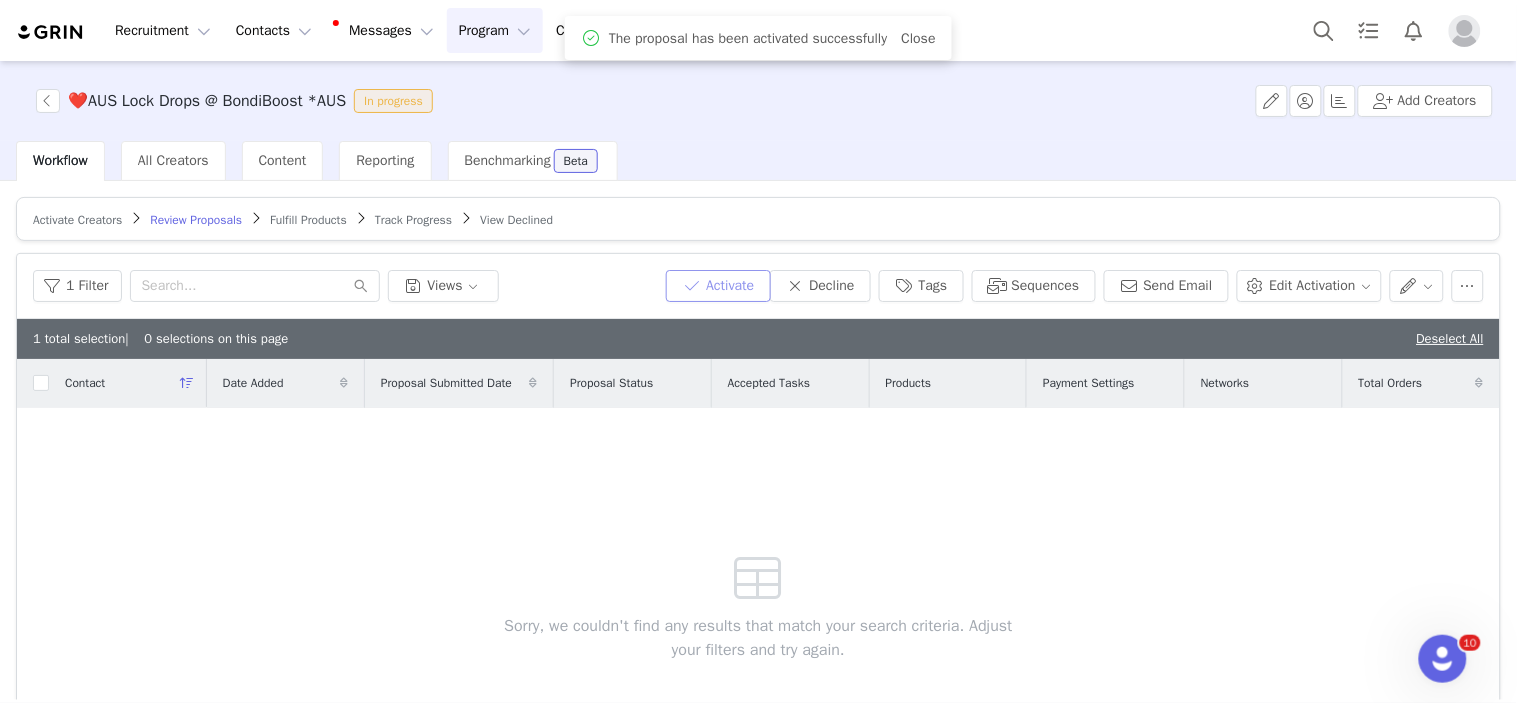 checkbox on "false" 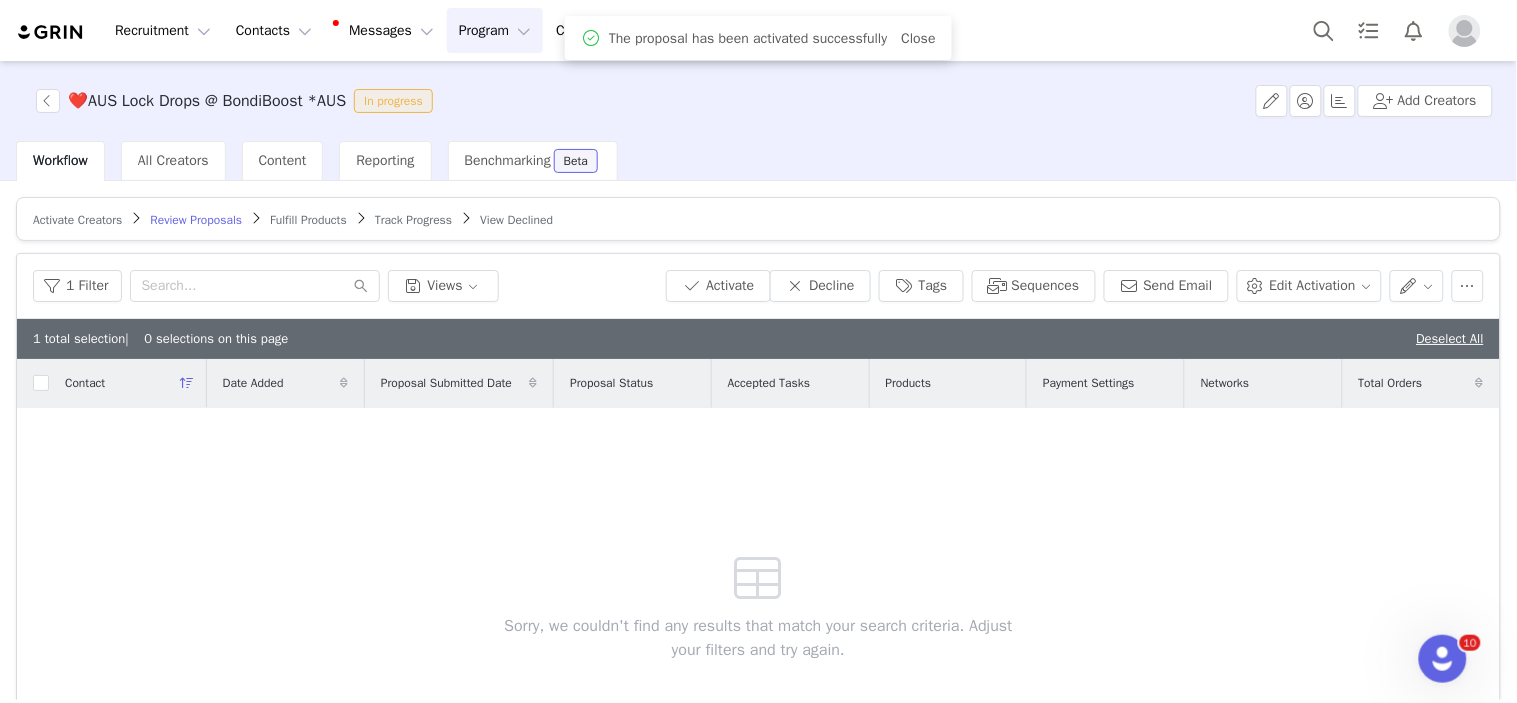 click on "Fulfill Products" at bounding box center (308, 220) 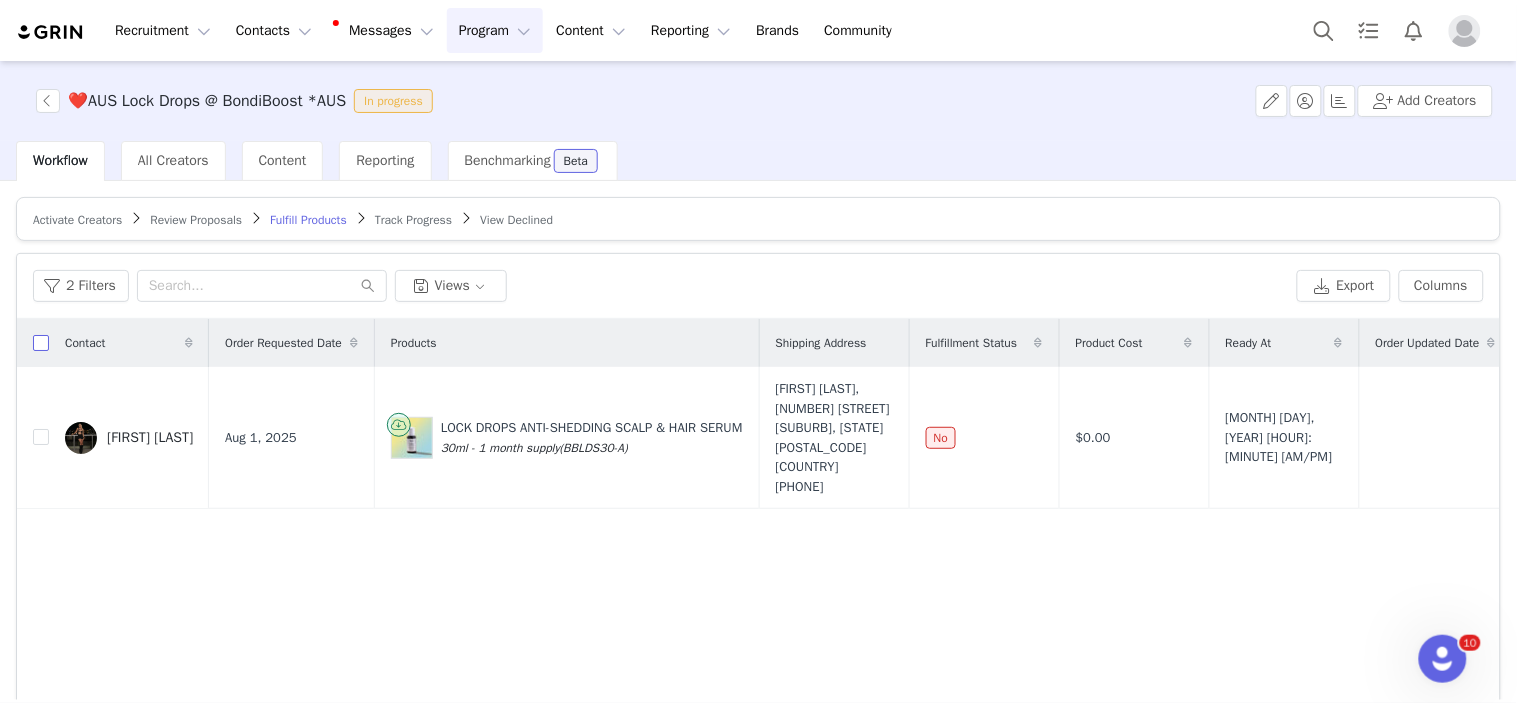 click at bounding box center [41, 343] 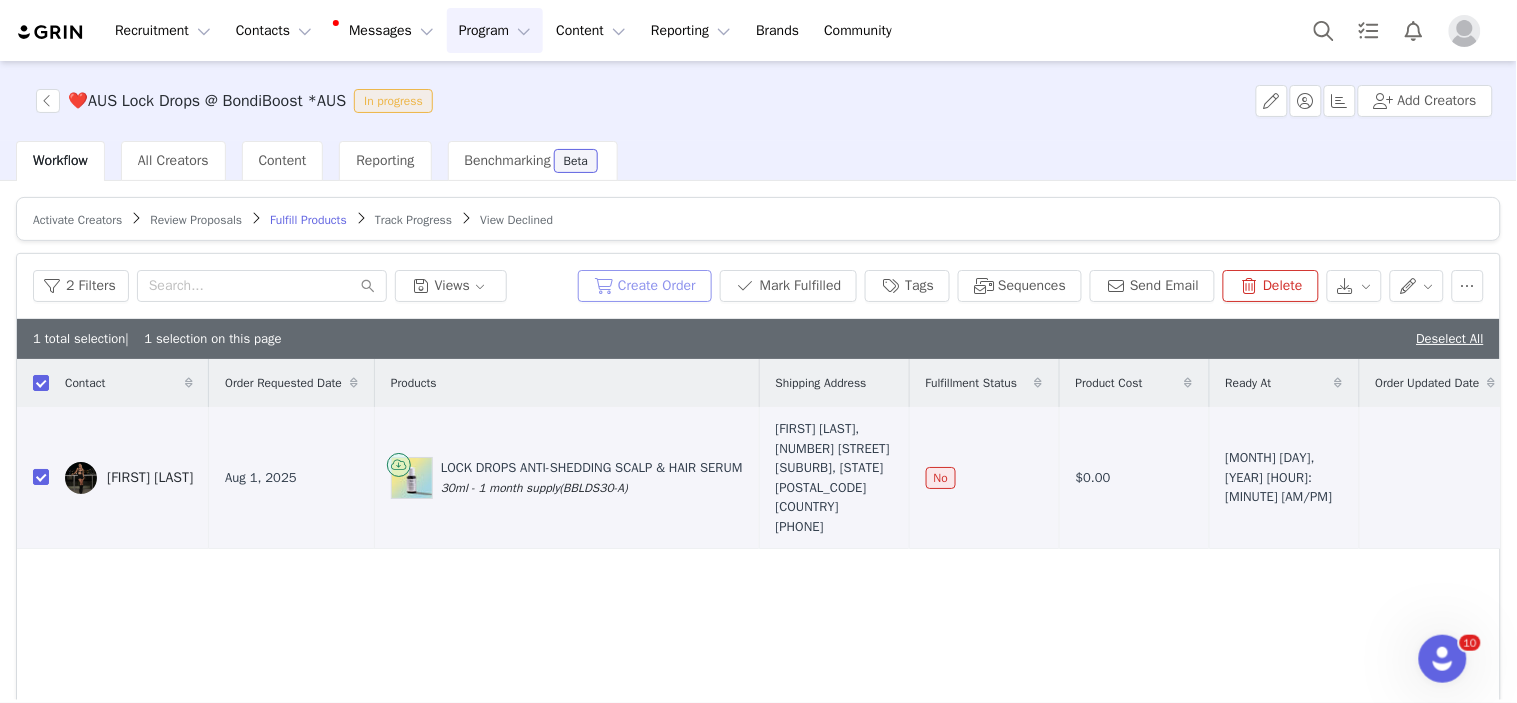 click on "Create Order" at bounding box center [645, 286] 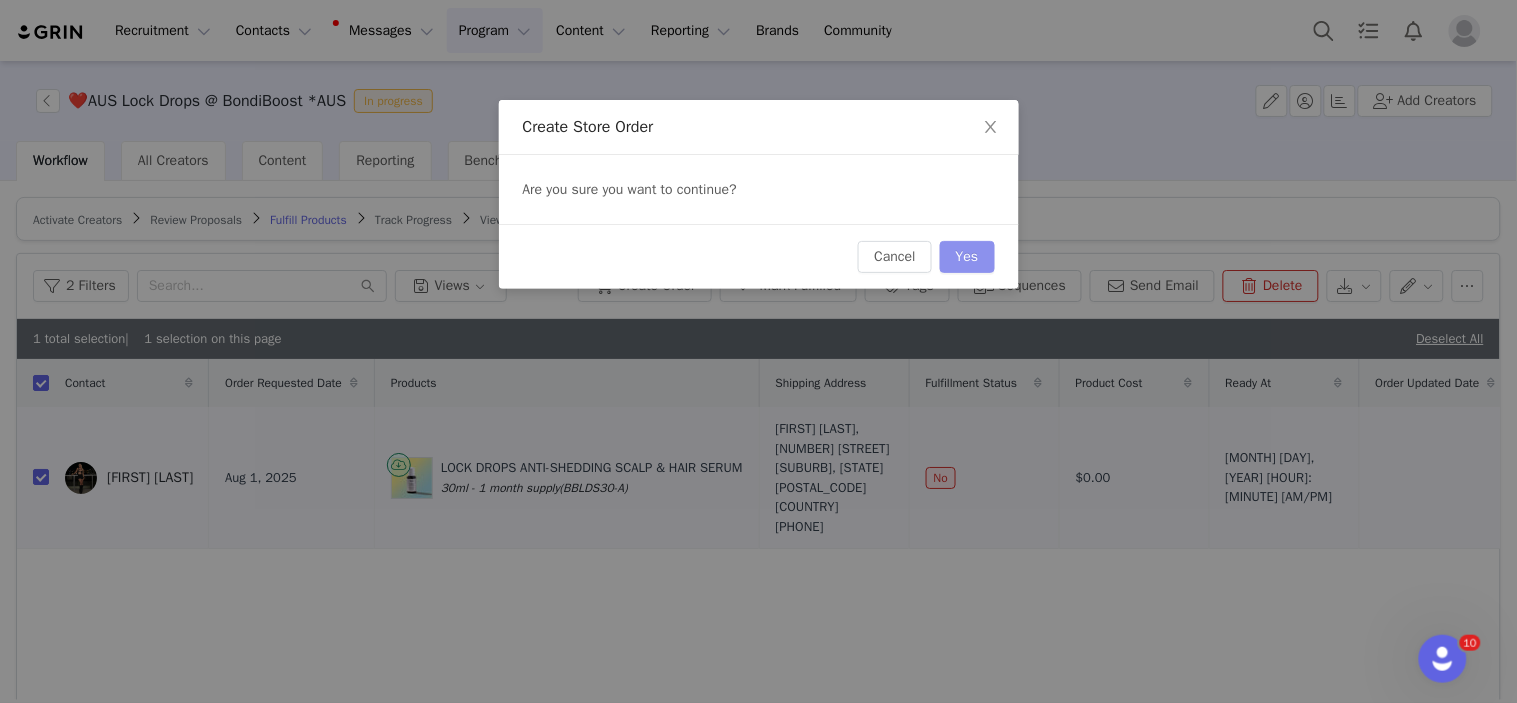 click on "Yes" at bounding box center (967, 257) 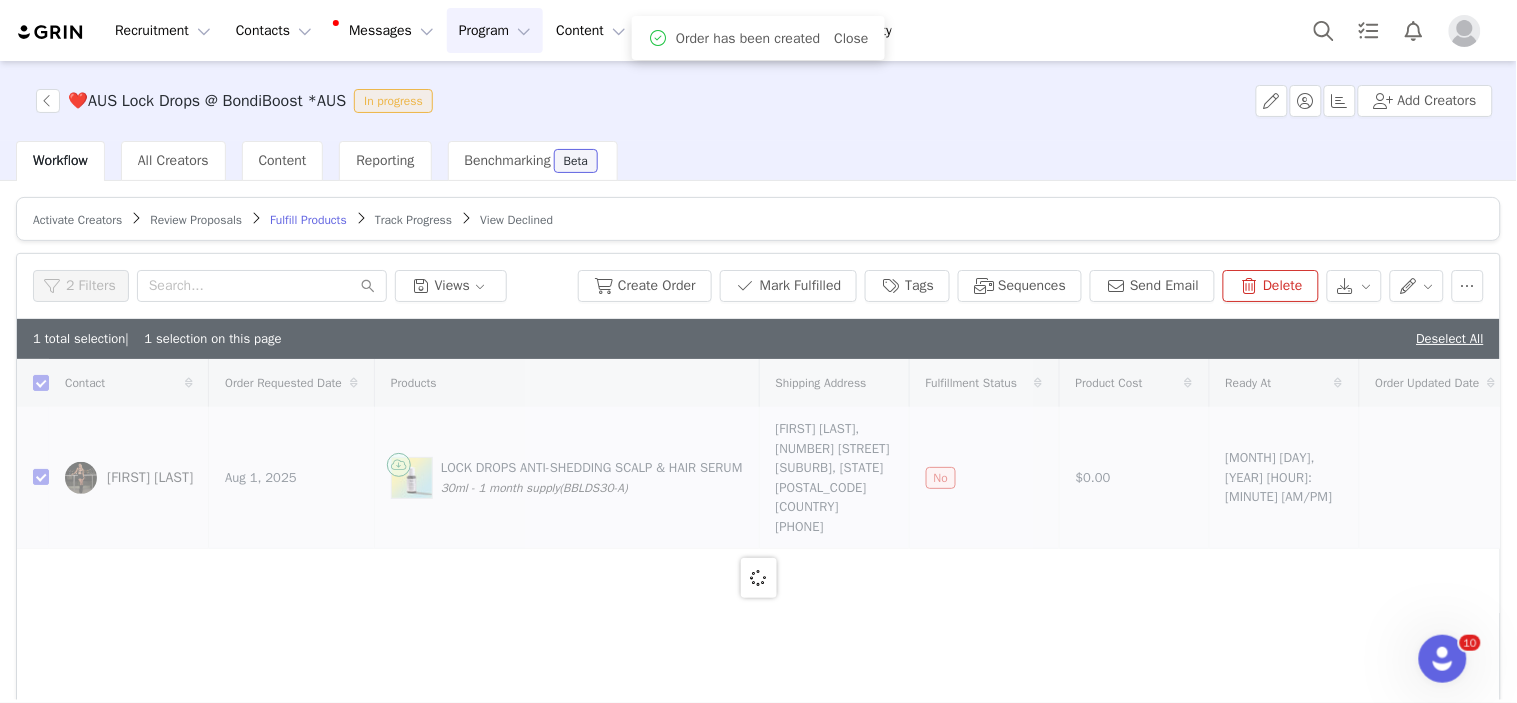 checkbox on "false" 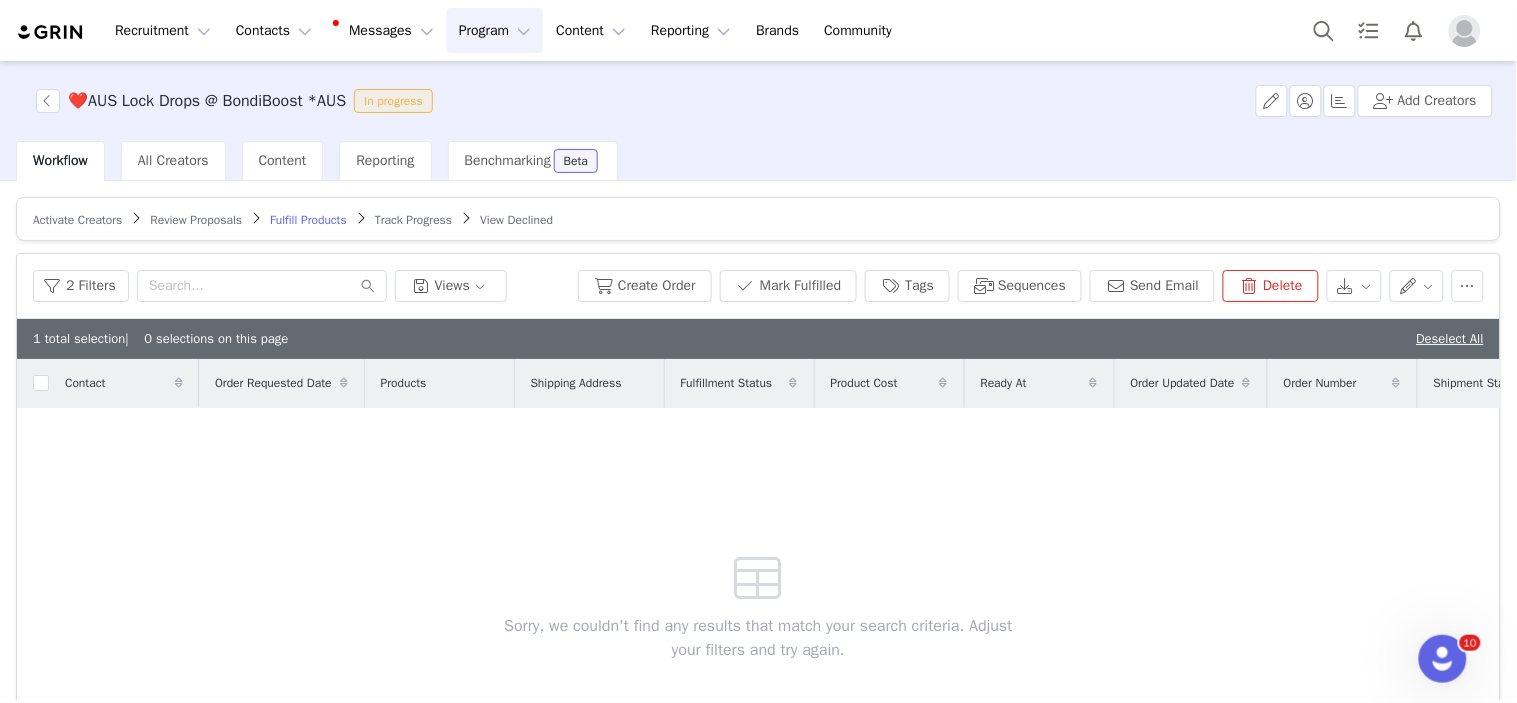 click on "Track Progress" at bounding box center [413, 220] 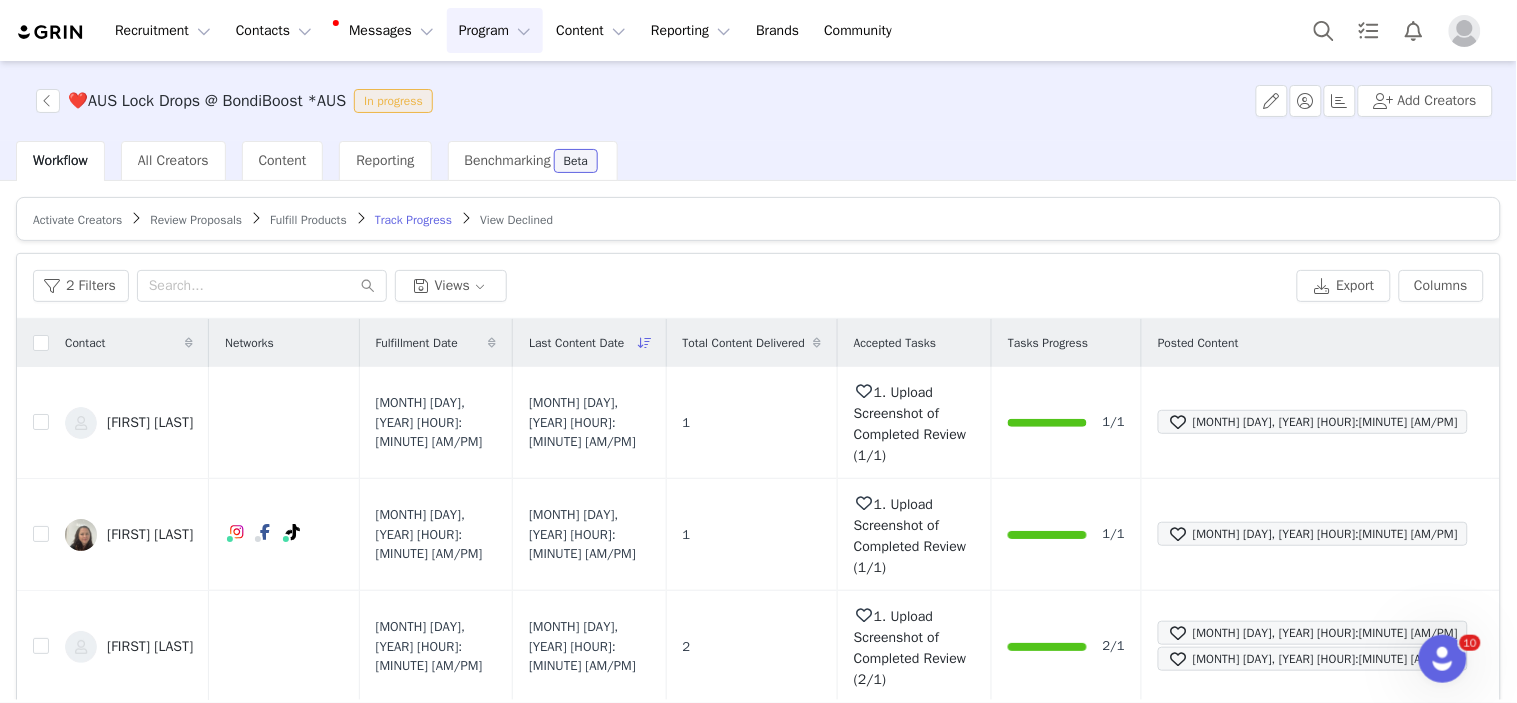 click on "Activate Creators Review Proposals Fulfill Products Track Progress View Declined  Filters   Filter Logic  And Or  Activated Date   ~   Content Date   ~   Content Progress  Select Has content  Contact Tag  Select    Relationship Stage  Select  Archived  Select No  Advanced Filters   + Add Field  Apply Filters Clear All 2 Filters Views     Export     Columns  Contact   Networks   Fulfillment Date   Last Content Date   Total Content Delivered   Accepted Tasks   Tasks Progress   Posted Content   Helen Prodromou  Jun 12, 2025 8:27 AM Aug 1, 2025 7:30 AM 1 1. Upload Screenshot of Completed Review (1/1)  1/1      Aug 1, 2025 7:30 AM       Megan Priestley  Jul 13, 2025 8:27 AM Aug 1, 2025 5:14 AM 1 1. Upload Screenshot of Completed Review (1/1)  1/1      Aug 1, 2025 5:14 AM       Sophie Volaris  Jun 25, 2025 9:45 AM Jul 31, 2025 11:45 PM 2 1. Upload Screenshot of Completed Review (2/1)  2/1      Jul 31, 2025 11:45 PM       Jul 31, 2025 11:44 PM       Jane Cunningham  Jul 10, 2025 8:23 AM Jul 31, 2025 2:50 AM 1  1/1" at bounding box center [758, 440] 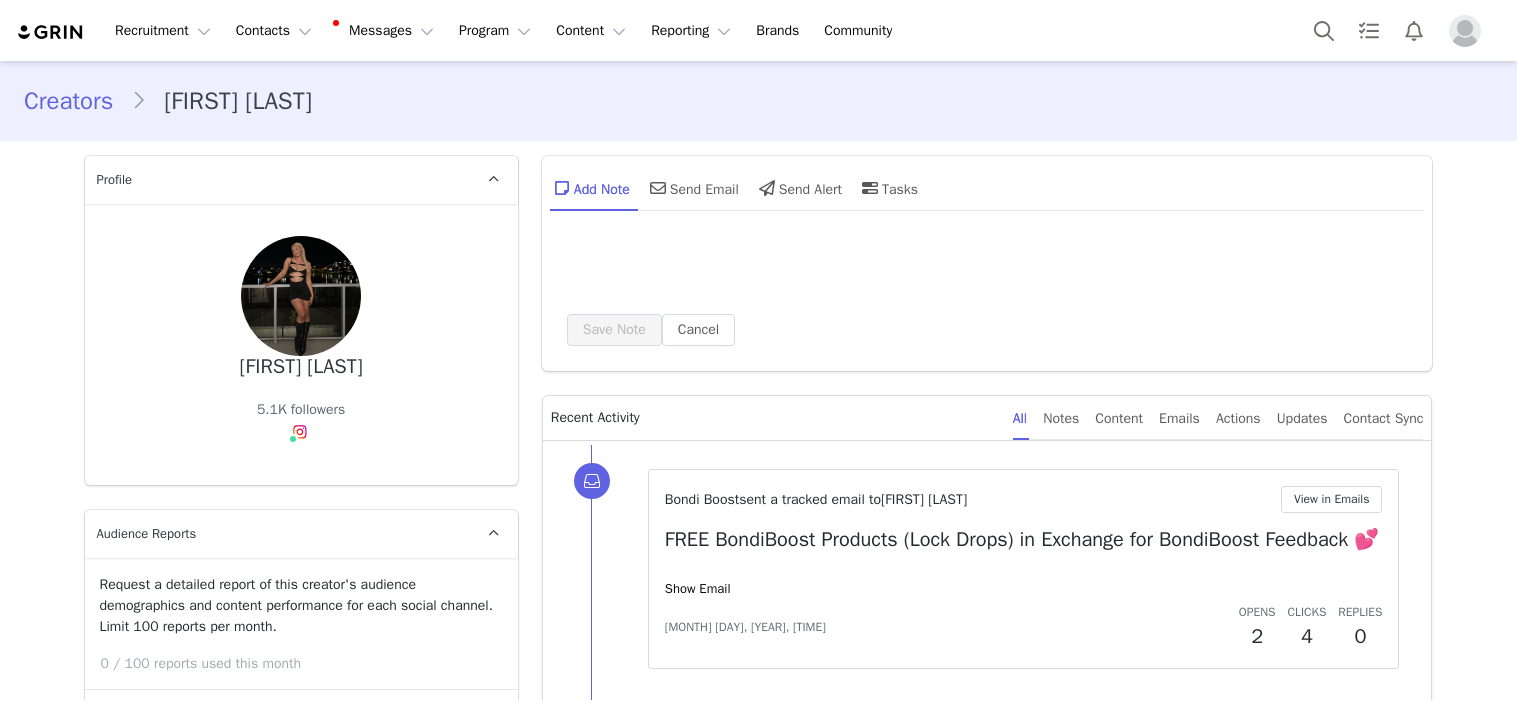 scroll, scrollTop: 0, scrollLeft: 0, axis: both 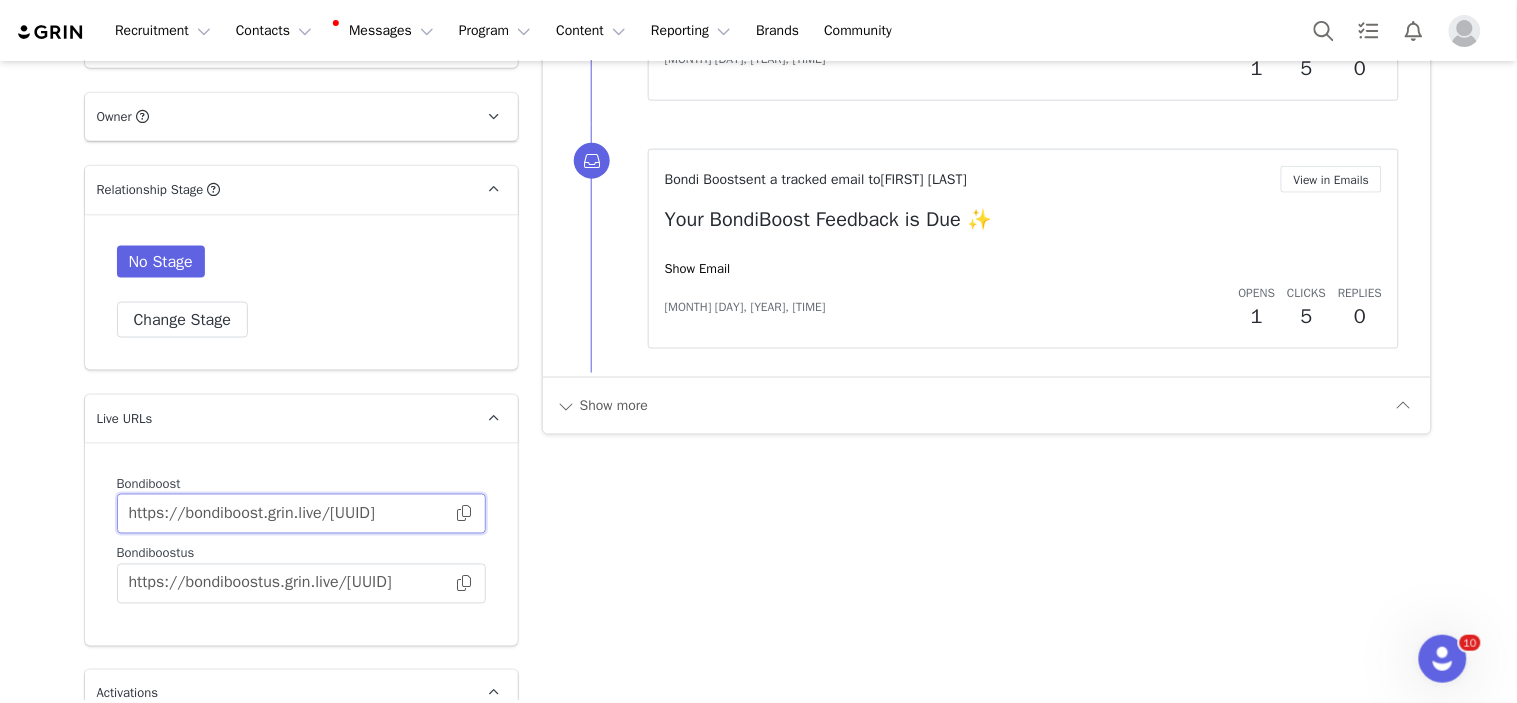 click on "https://bondiboost.grin.live/43c68d77-0e3c-4f77-b7f2-92dd419d0430" at bounding box center [301, 514] 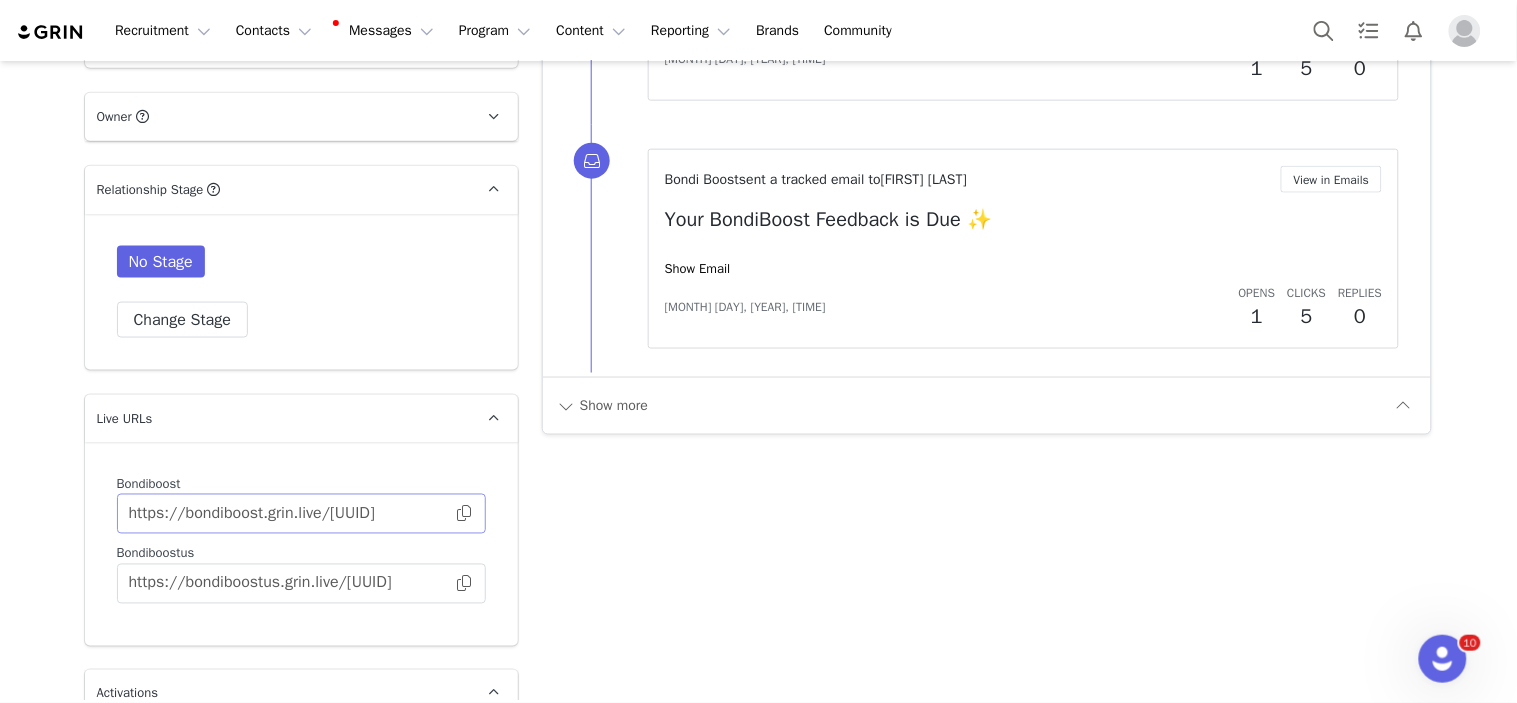 click on "Copy" at bounding box center (455, 512) 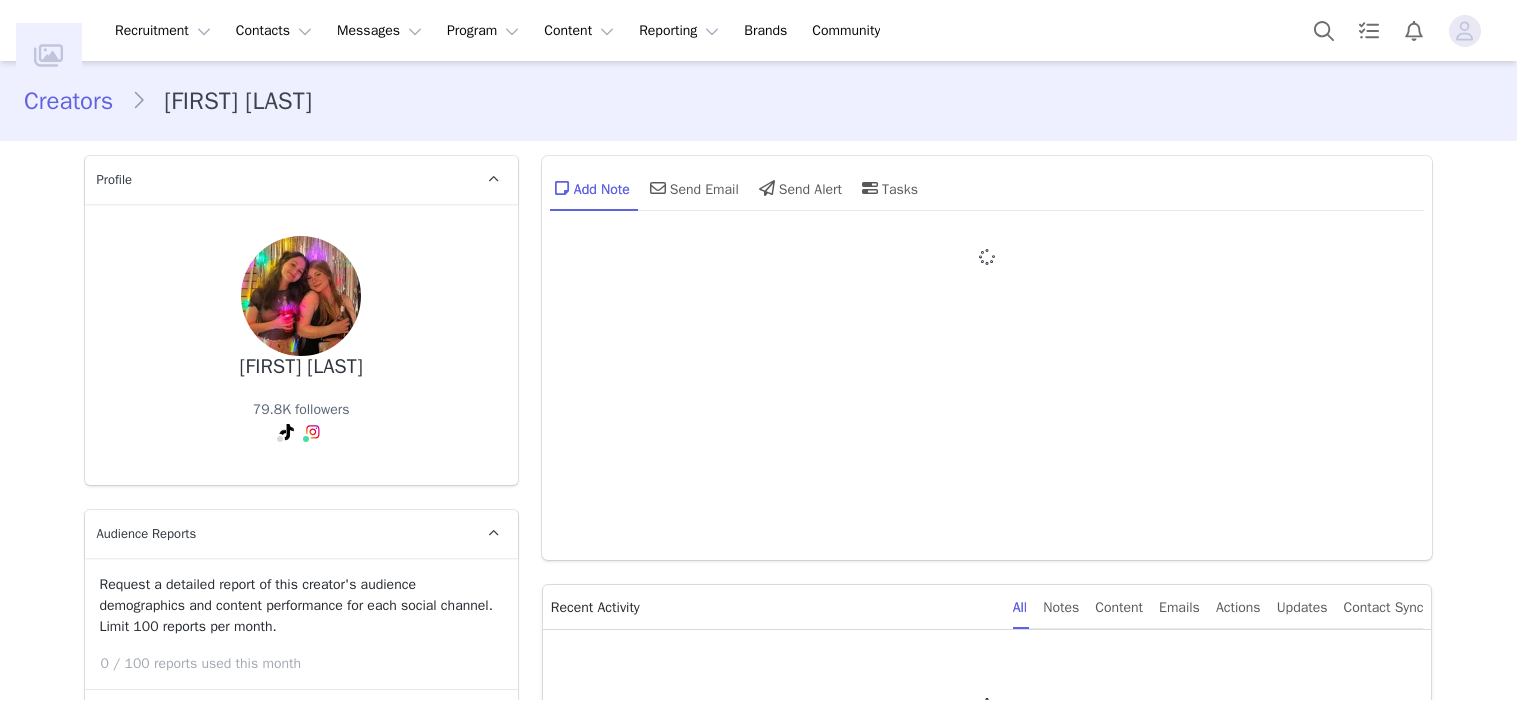 type on "+61 (Australia)" 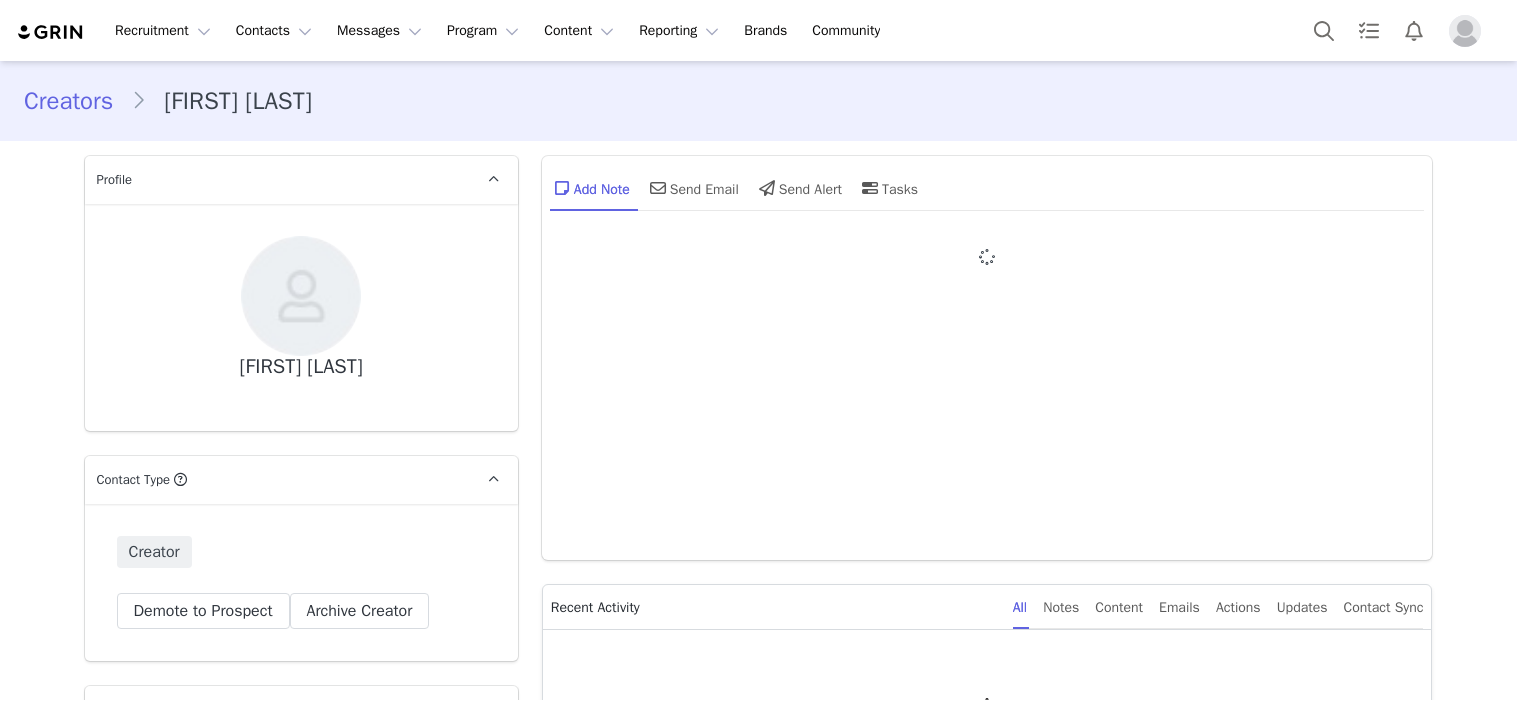 scroll, scrollTop: 0, scrollLeft: 0, axis: both 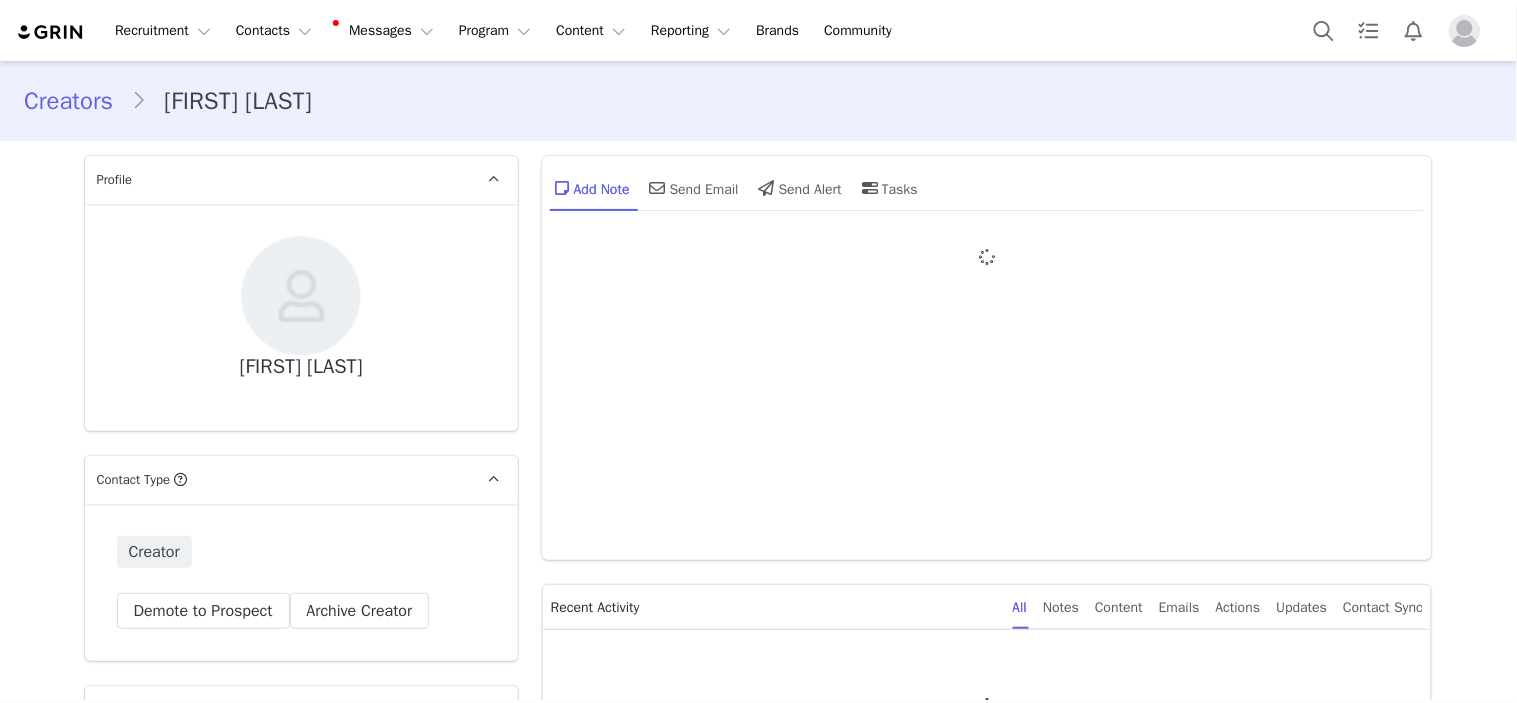 type on "+1 (United States)" 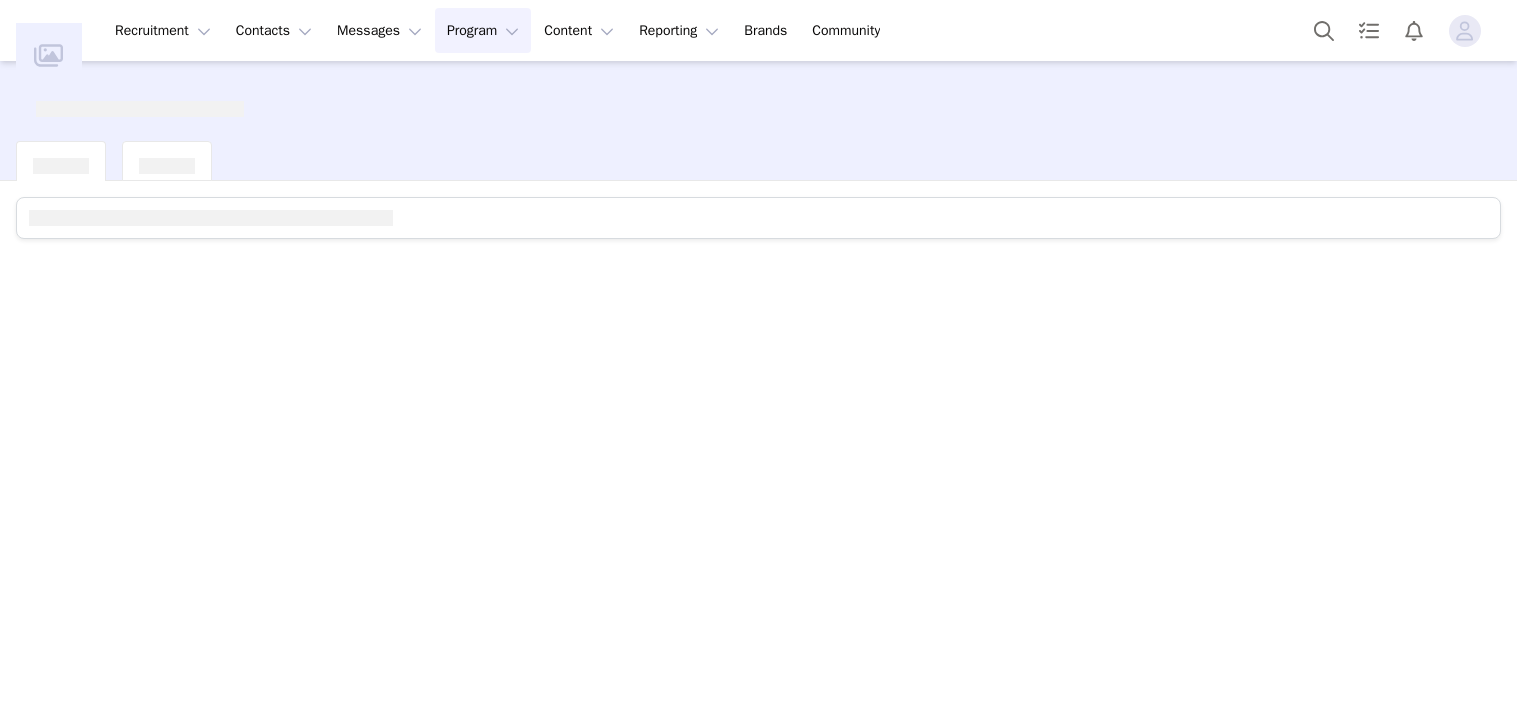 scroll, scrollTop: 0, scrollLeft: 0, axis: both 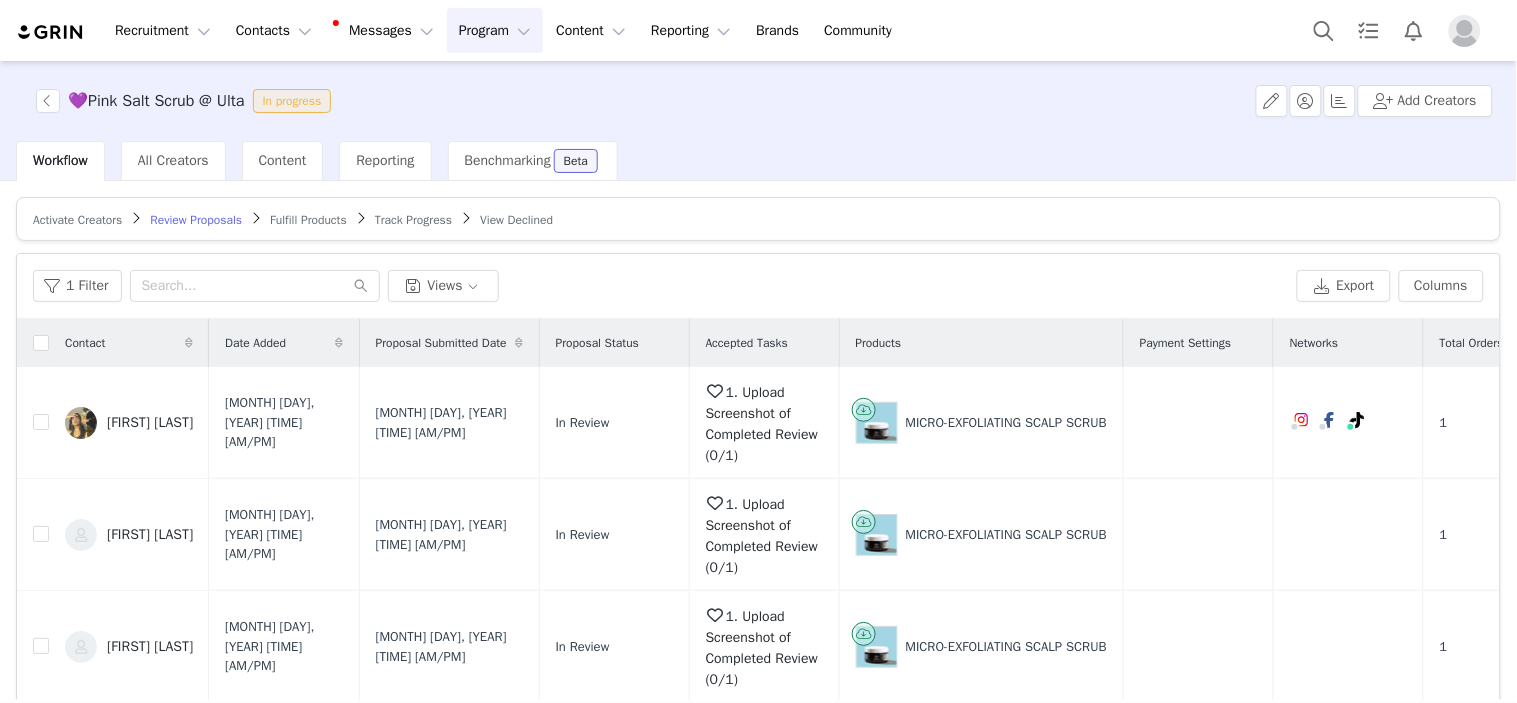 click on "Fulfill Products" at bounding box center [308, 220] 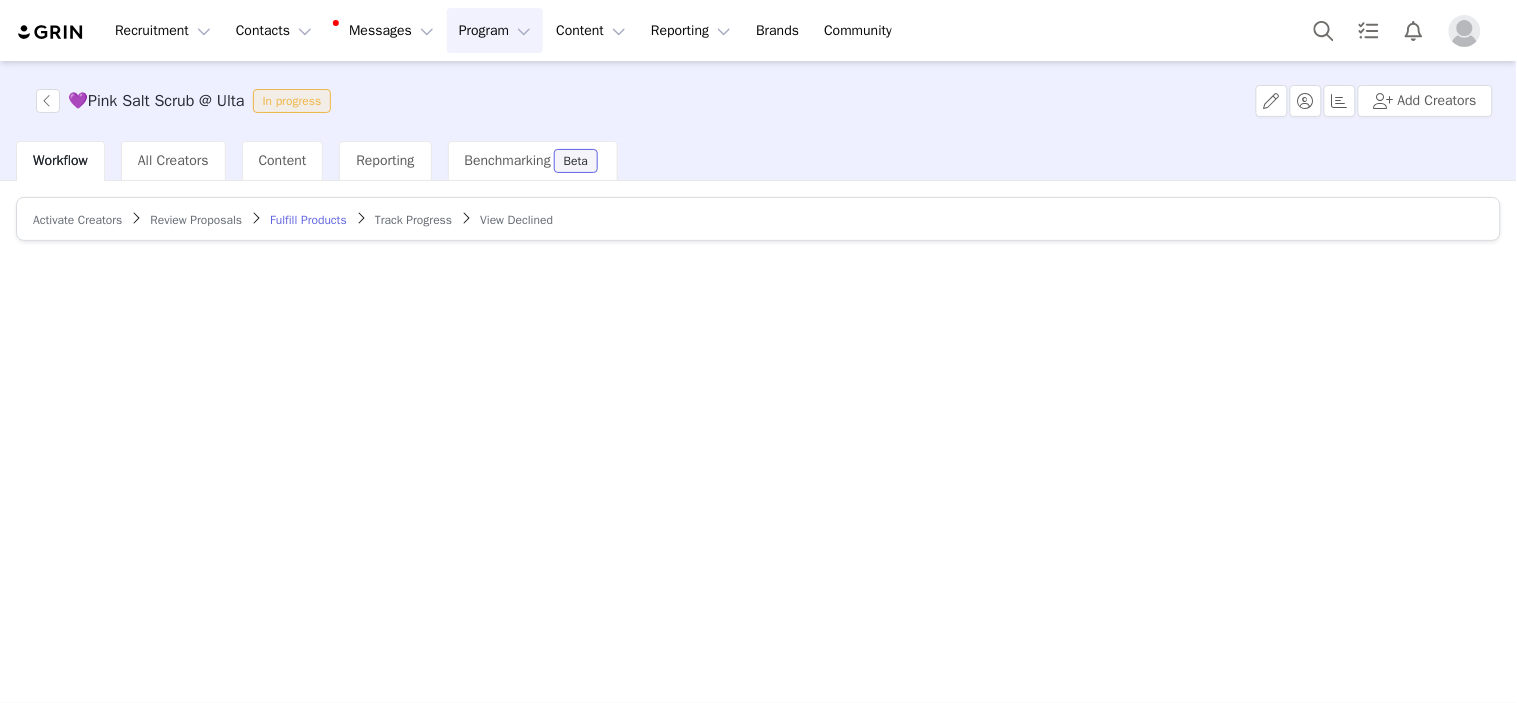 click on "Review Proposals" at bounding box center (196, 220) 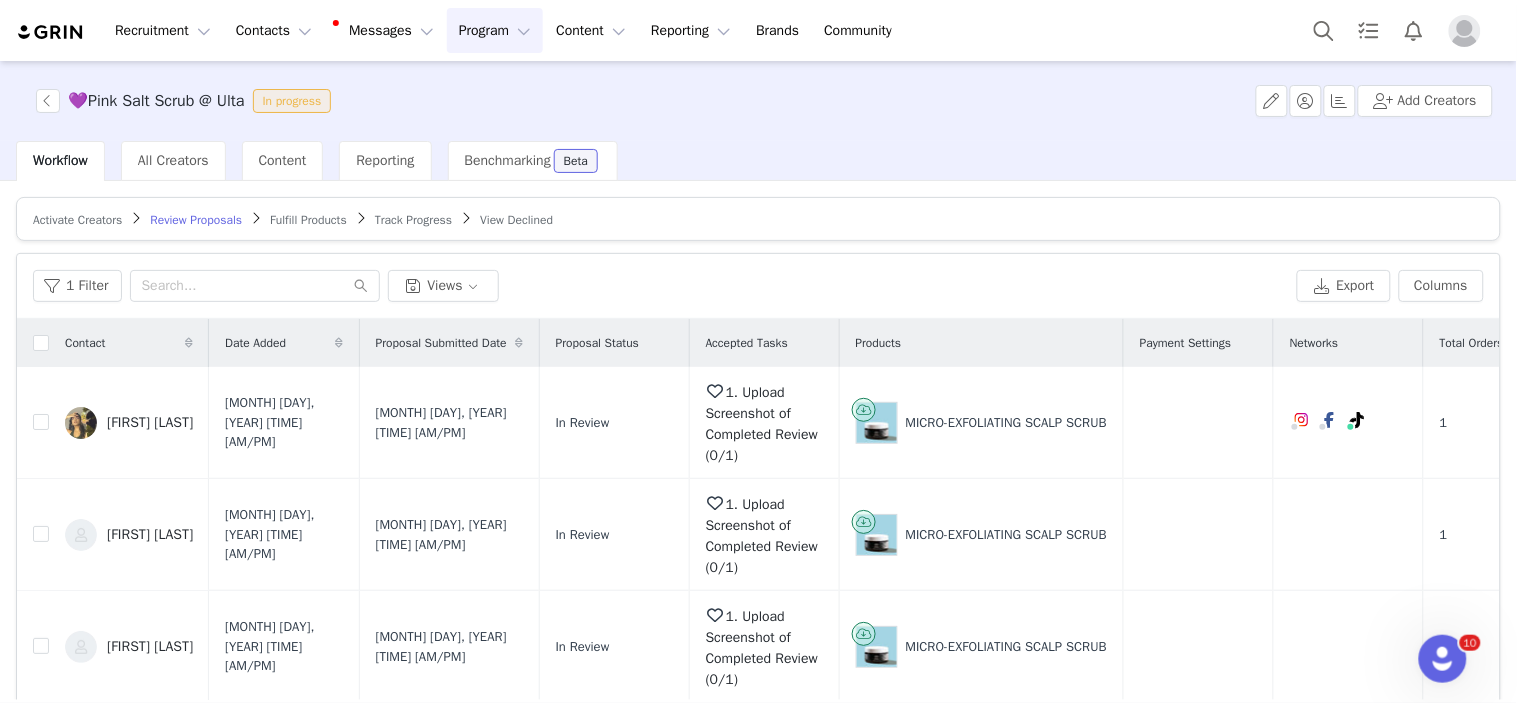 scroll, scrollTop: 0, scrollLeft: 0, axis: both 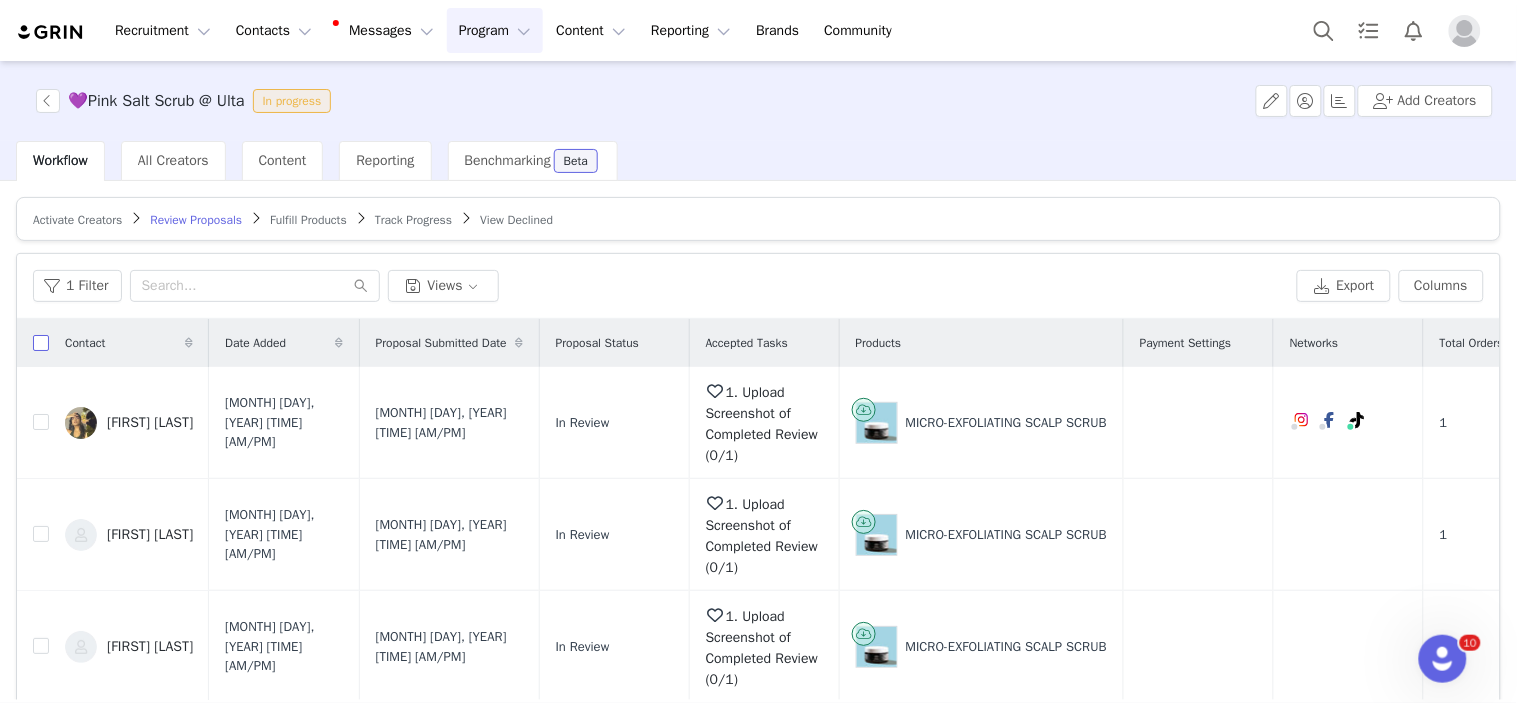 click at bounding box center [41, 343] 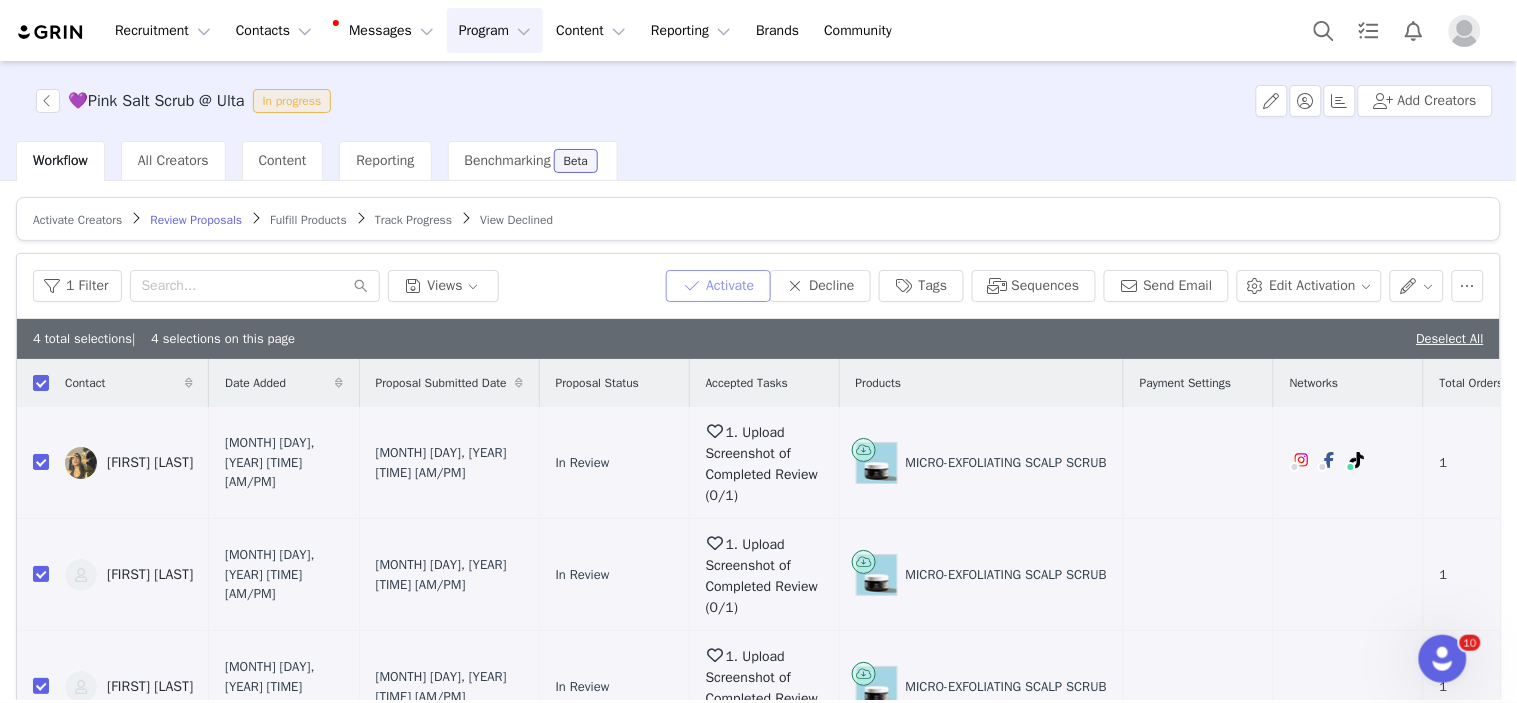 click on "Activate" at bounding box center [718, 286] 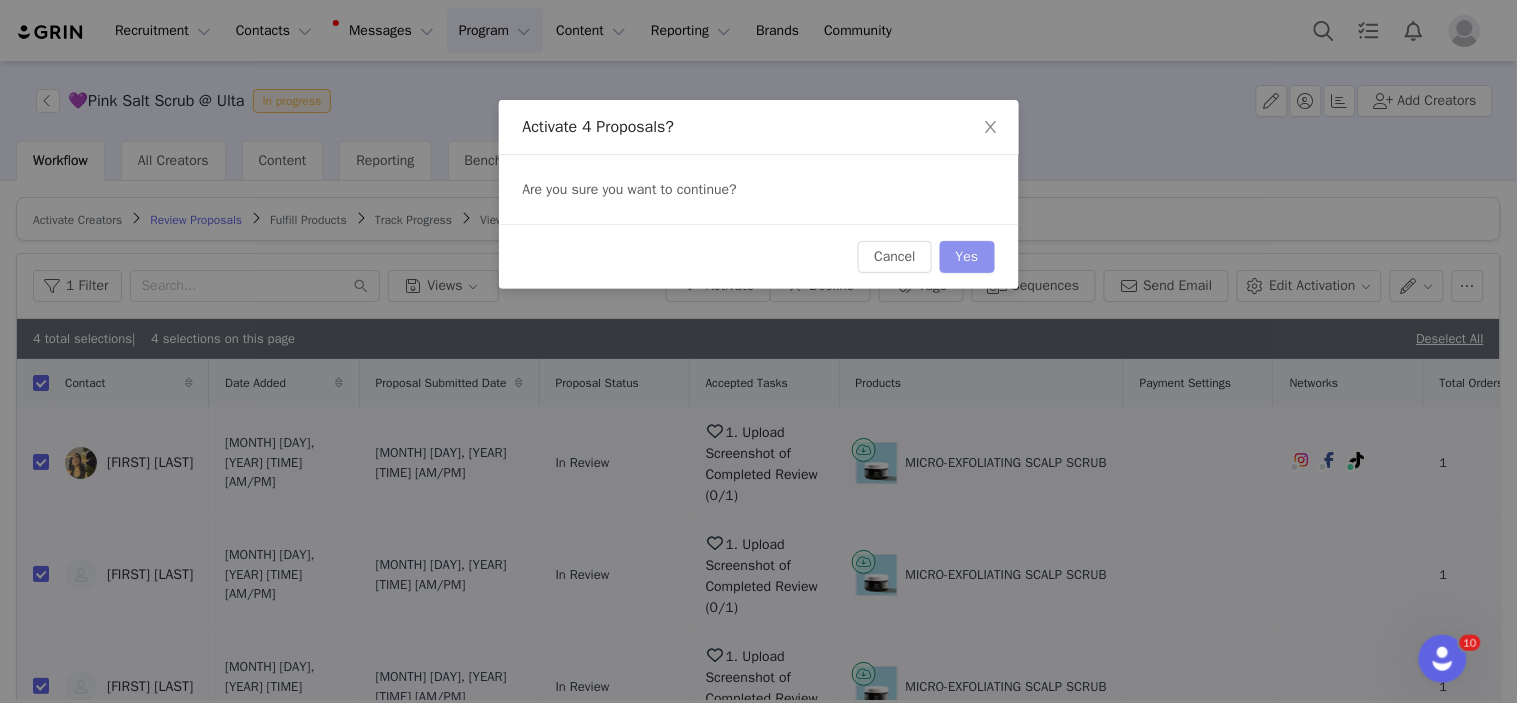 click on "Yes" at bounding box center [967, 257] 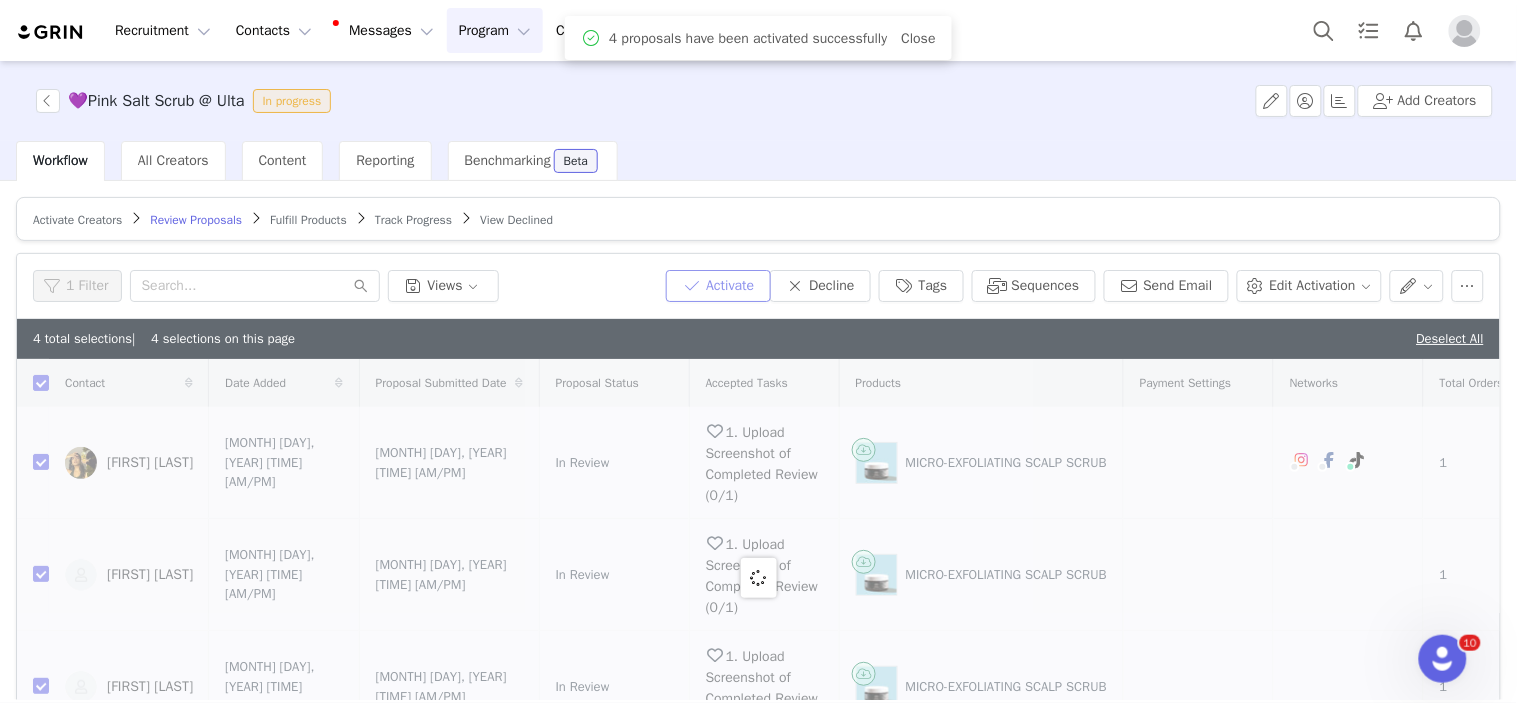 checkbox on "false" 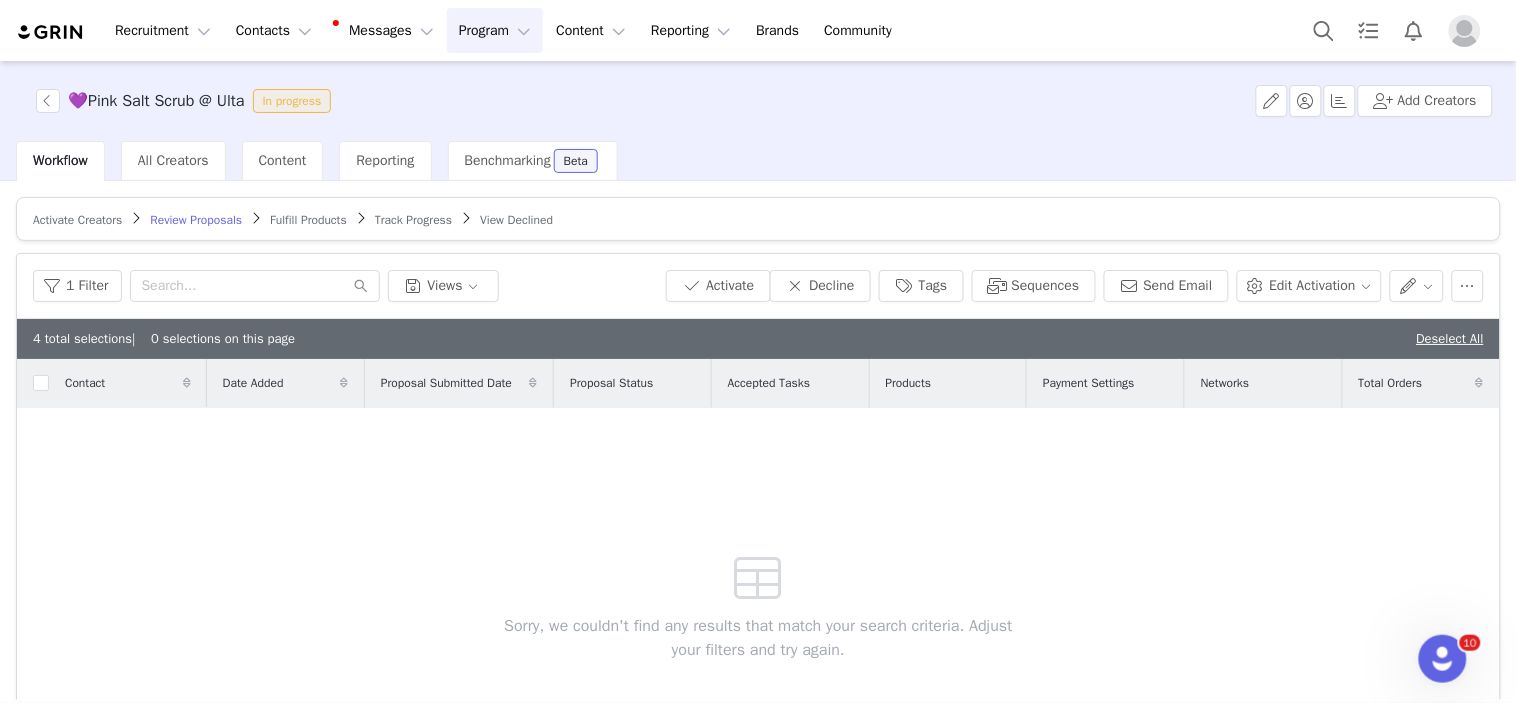 click on "Fulfill Products" at bounding box center (308, 220) 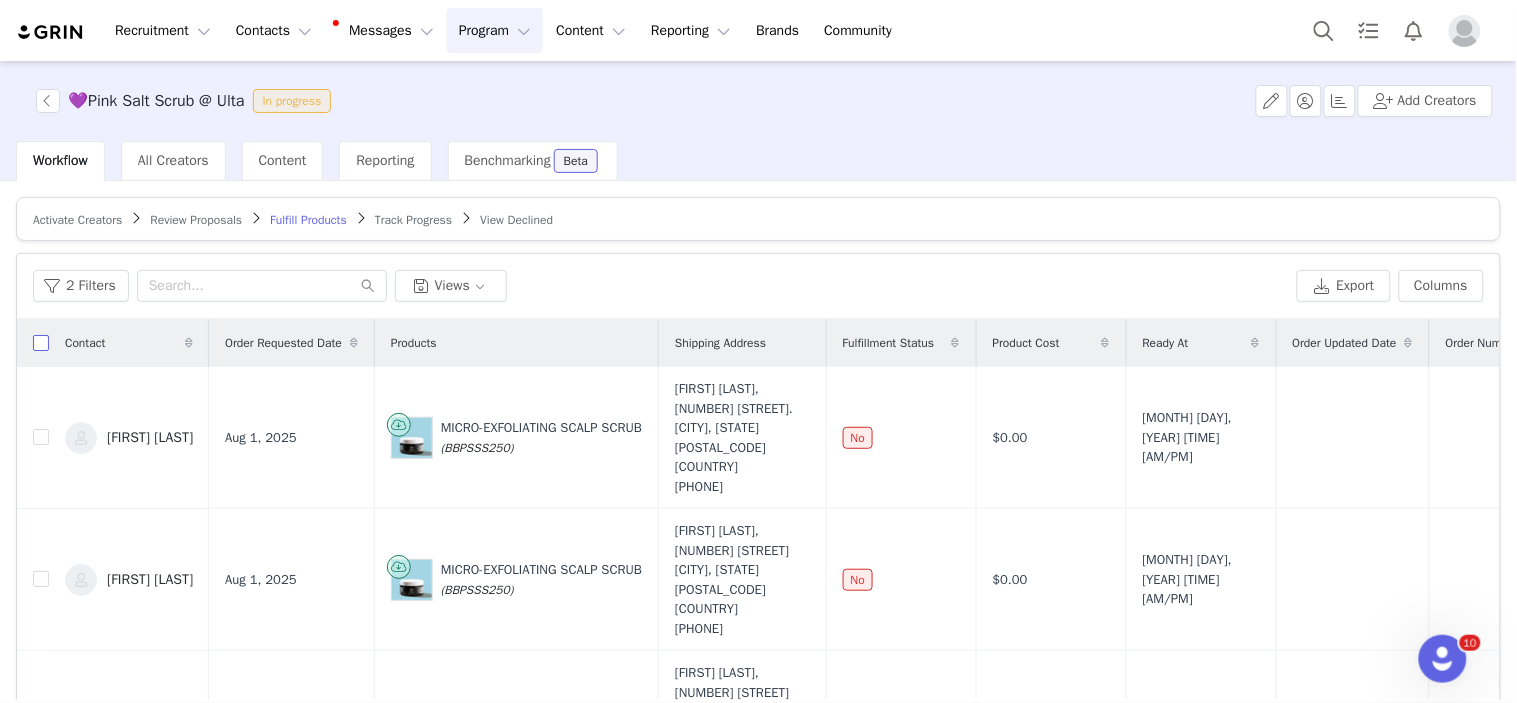 click at bounding box center [41, 343] 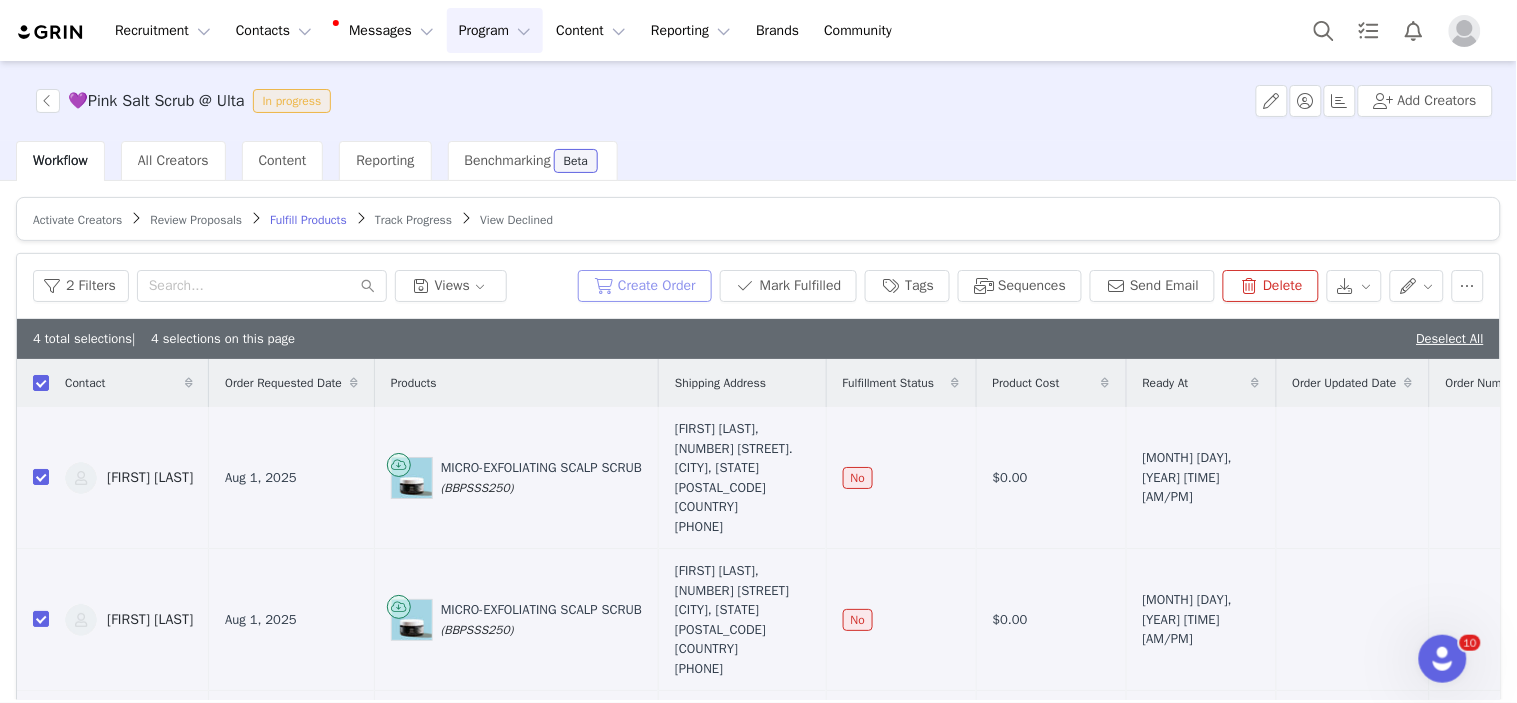 click on "Create Order" at bounding box center (645, 286) 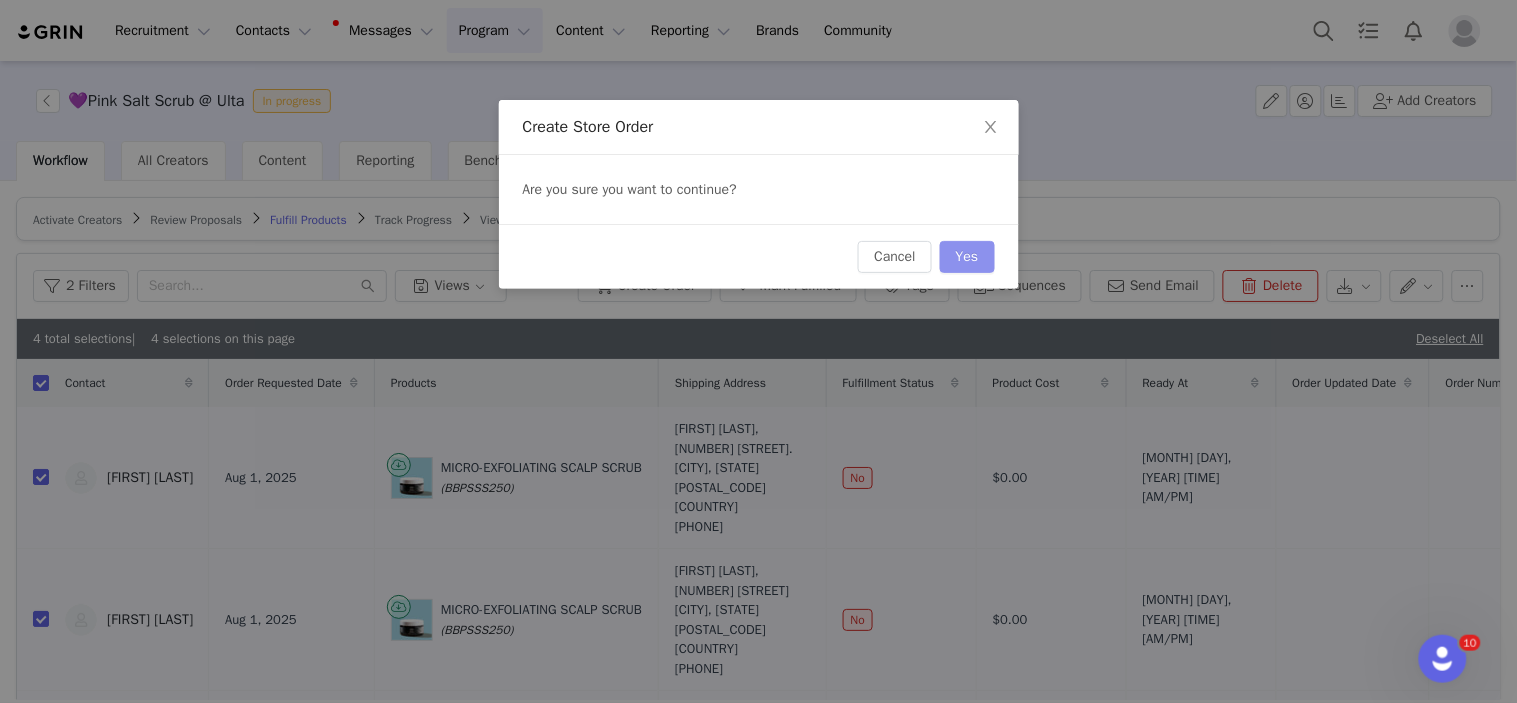 click on "Yes" at bounding box center (967, 257) 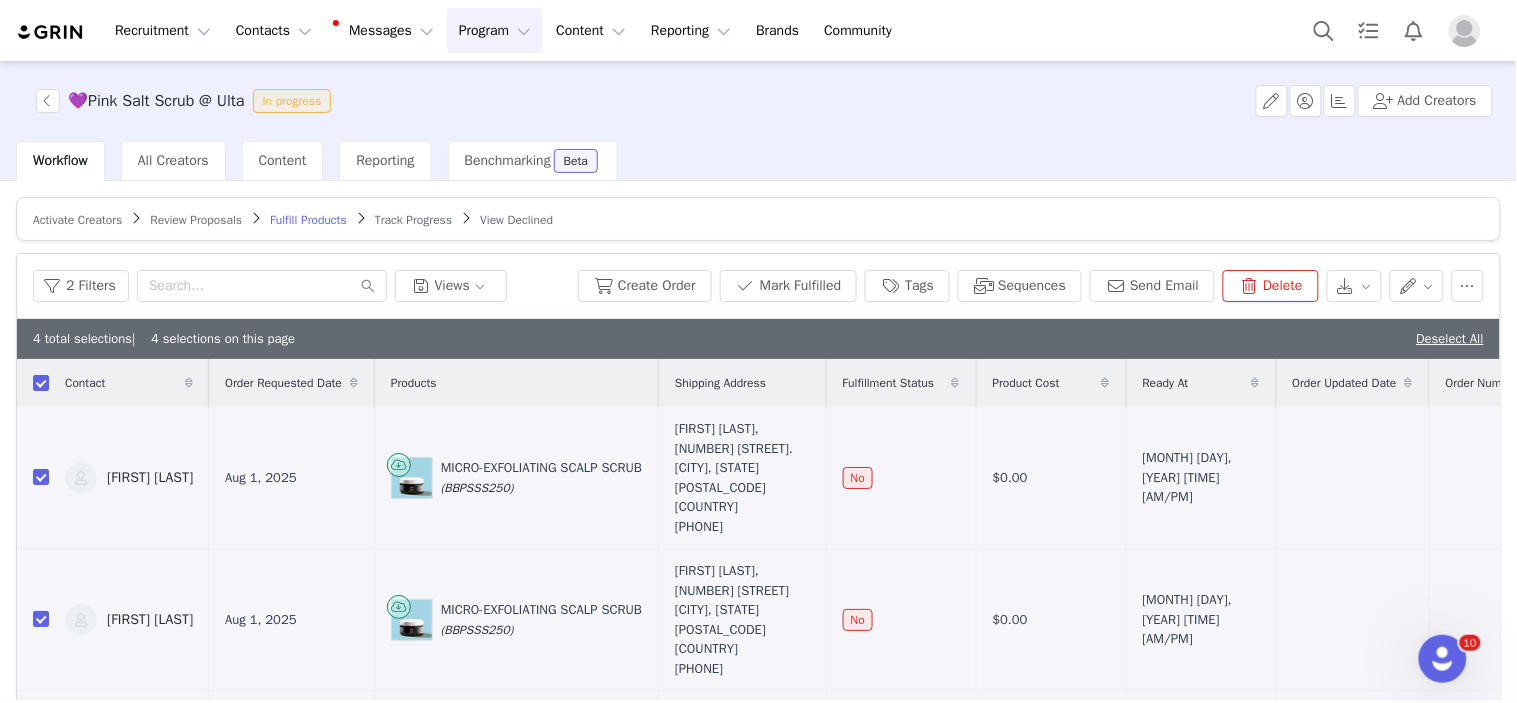 click on "Track Progress" at bounding box center [413, 220] 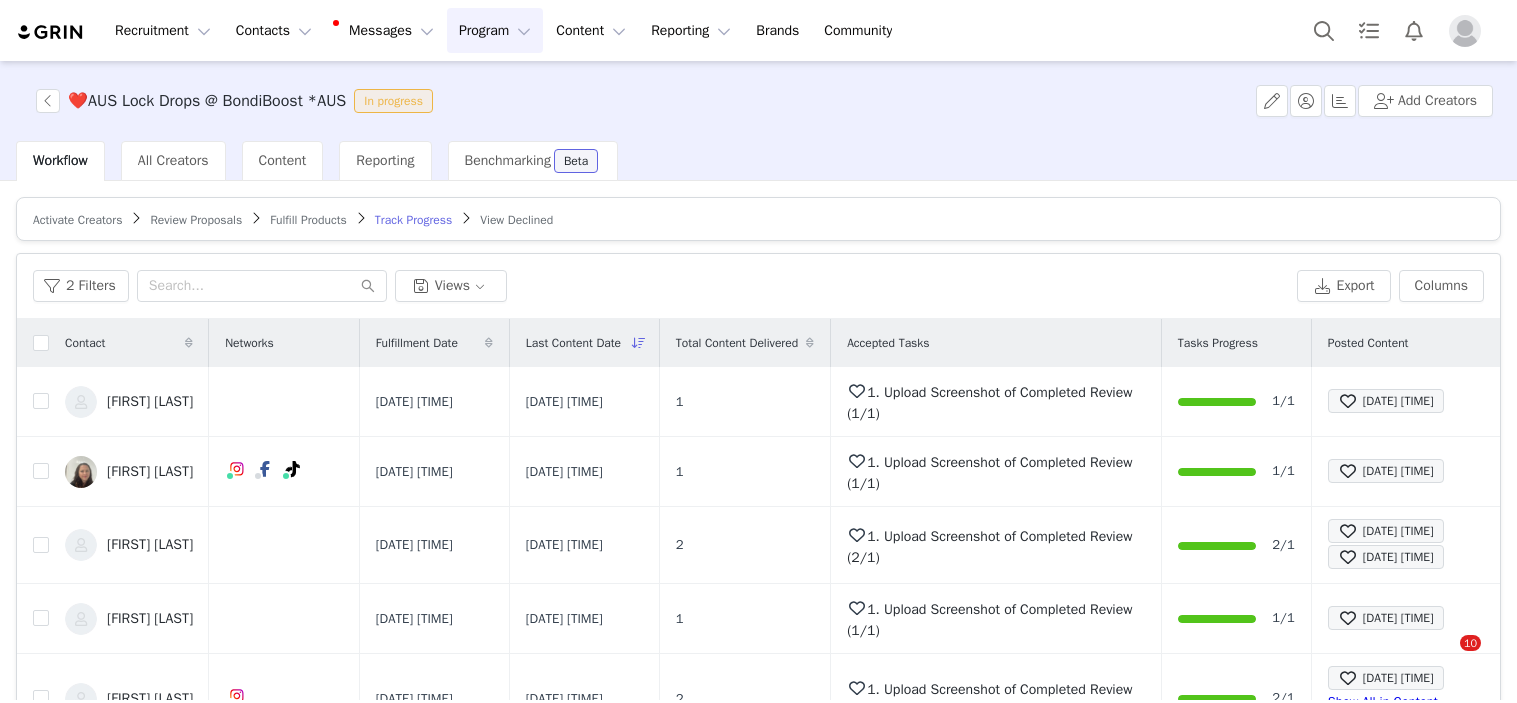 scroll, scrollTop: 0, scrollLeft: 0, axis: both 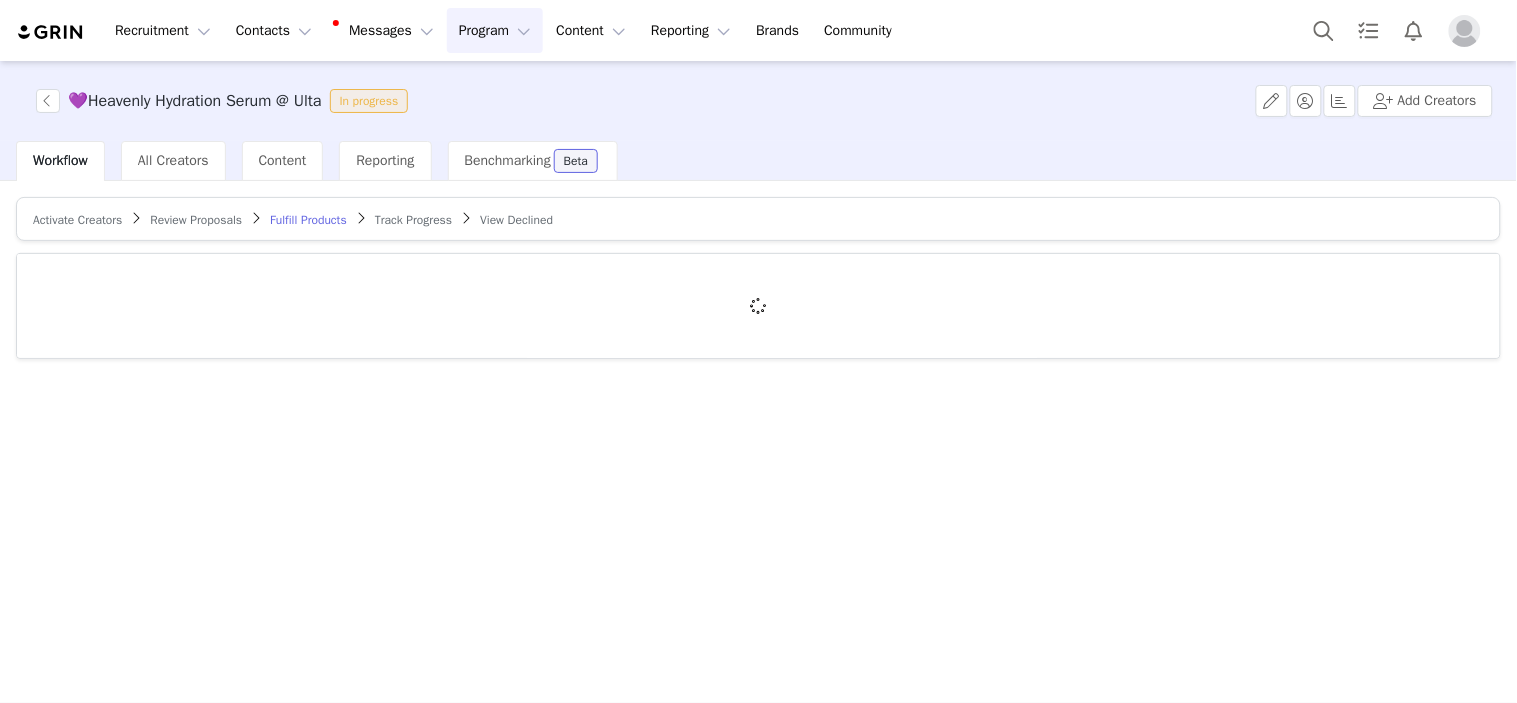click on "Review Proposals" at bounding box center [196, 220] 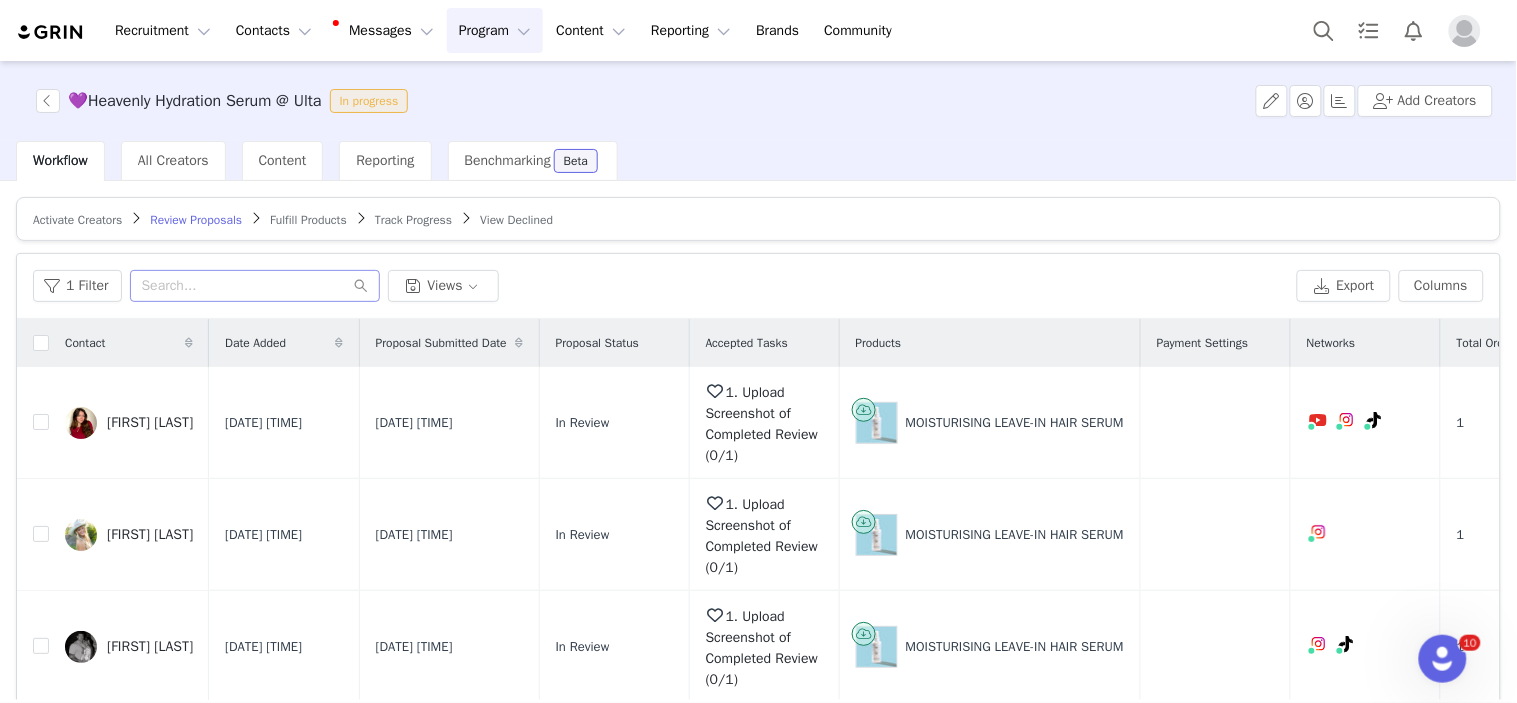 scroll, scrollTop: 0, scrollLeft: 0, axis: both 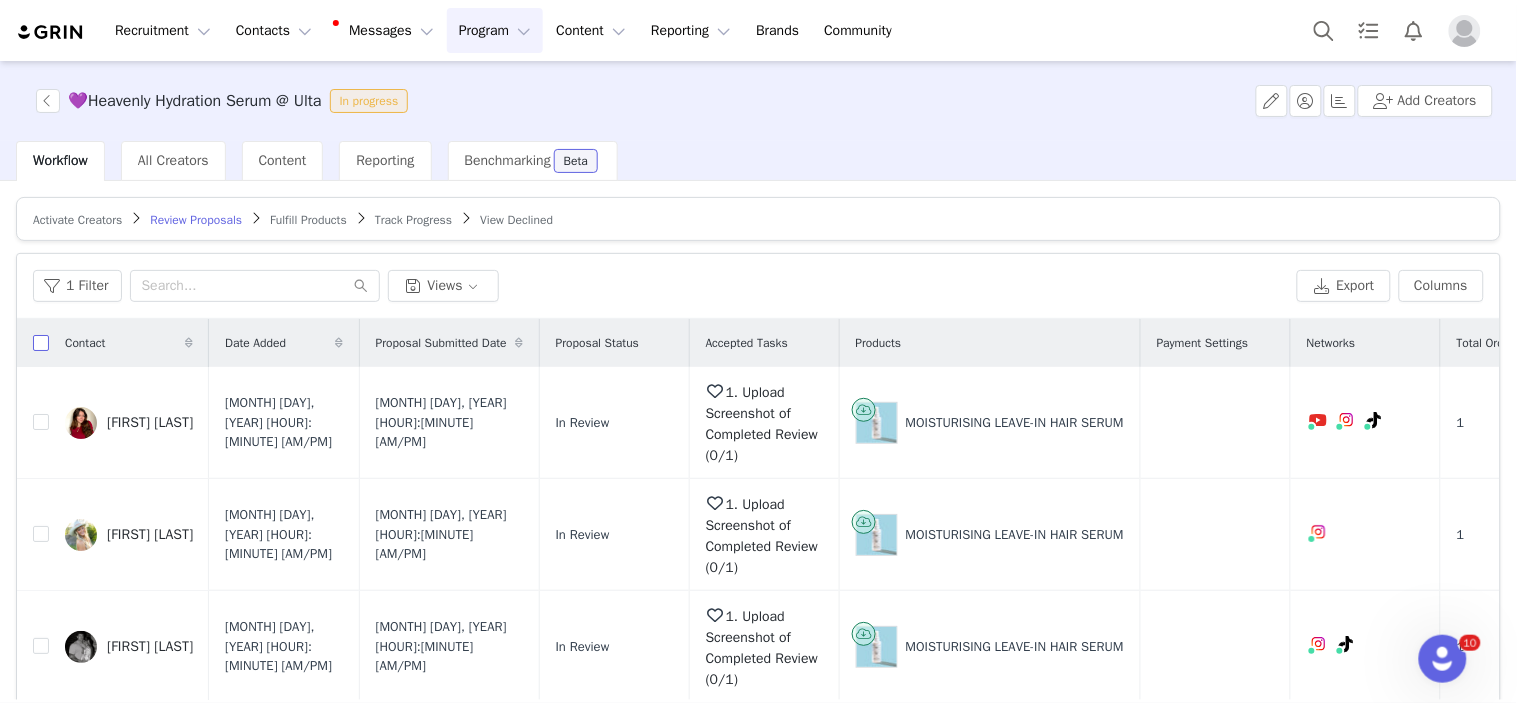 click at bounding box center (41, 343) 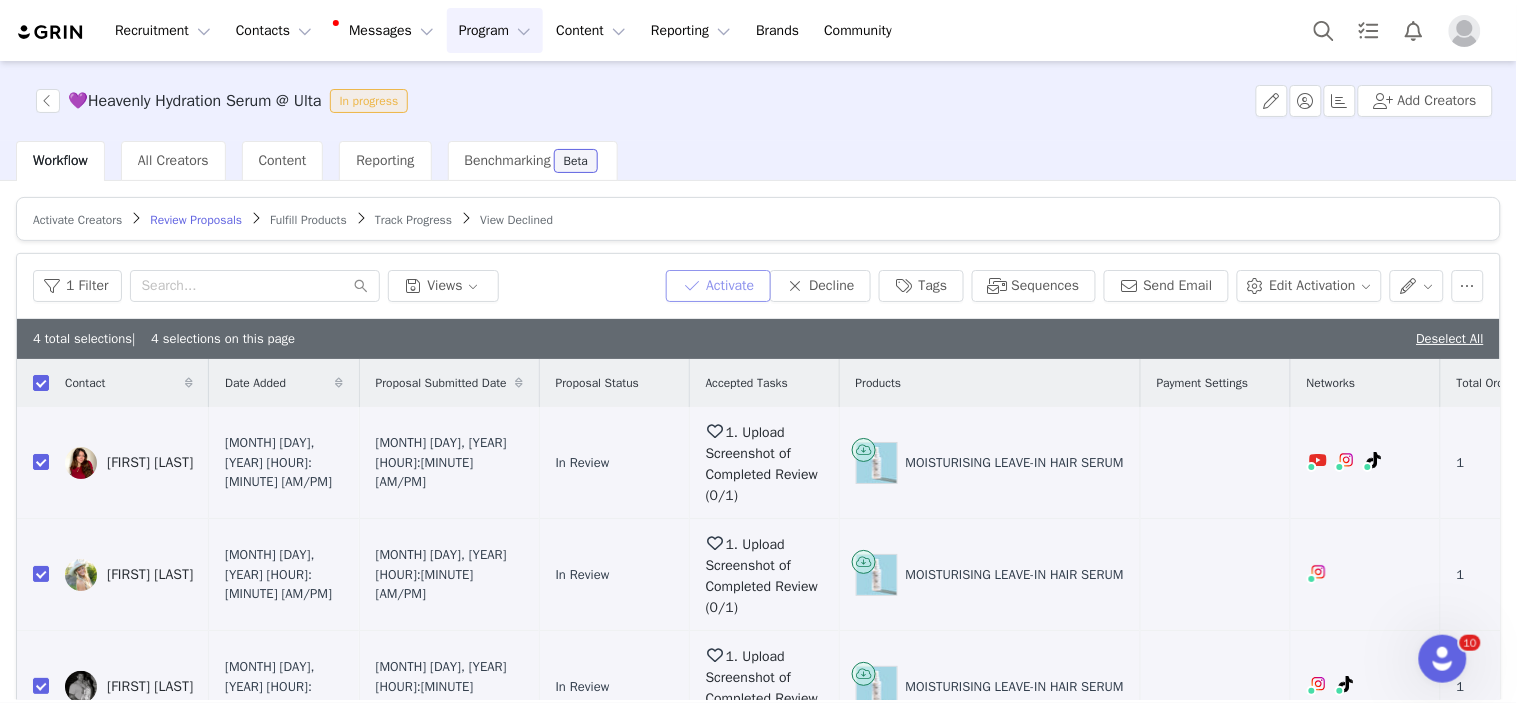 click on "Activate" at bounding box center (718, 286) 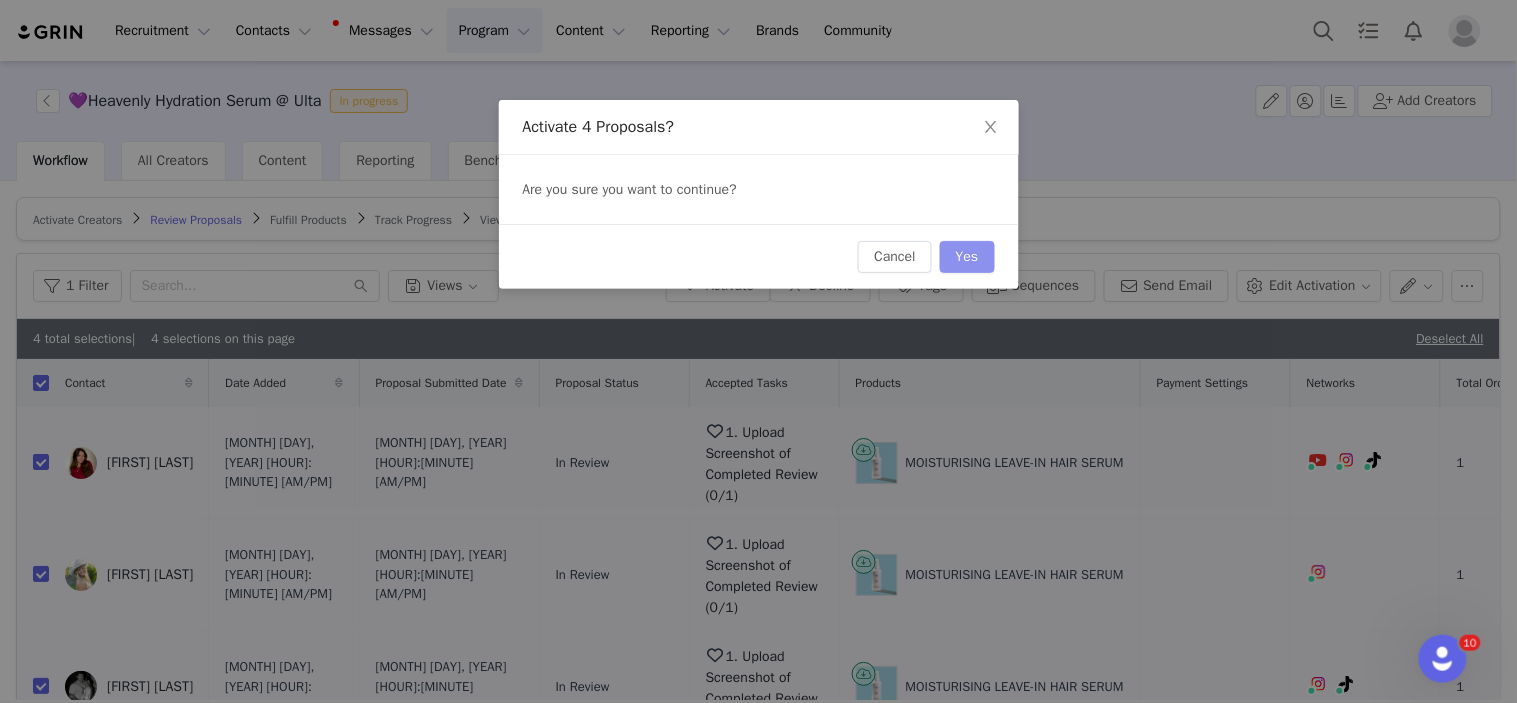 click on "Yes" at bounding box center [967, 257] 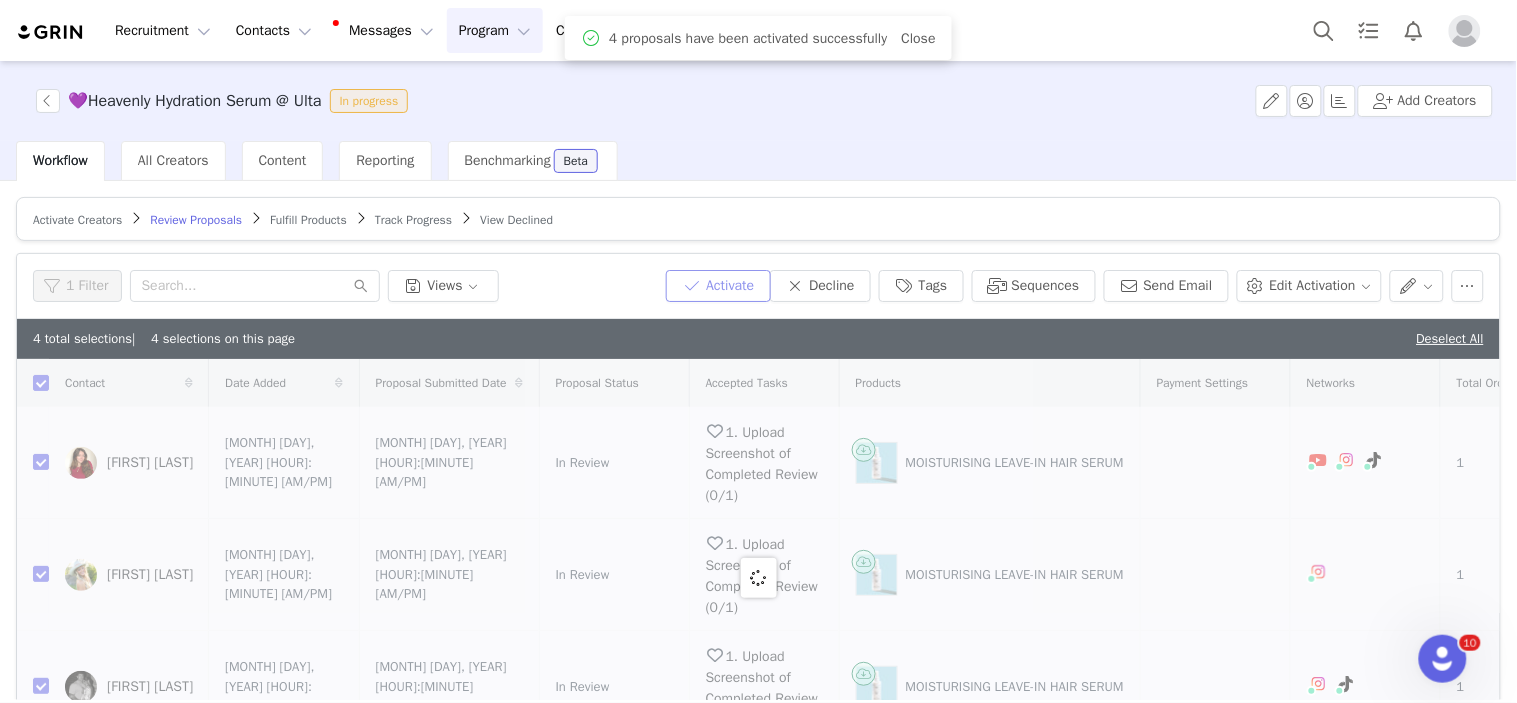 checkbox on "false" 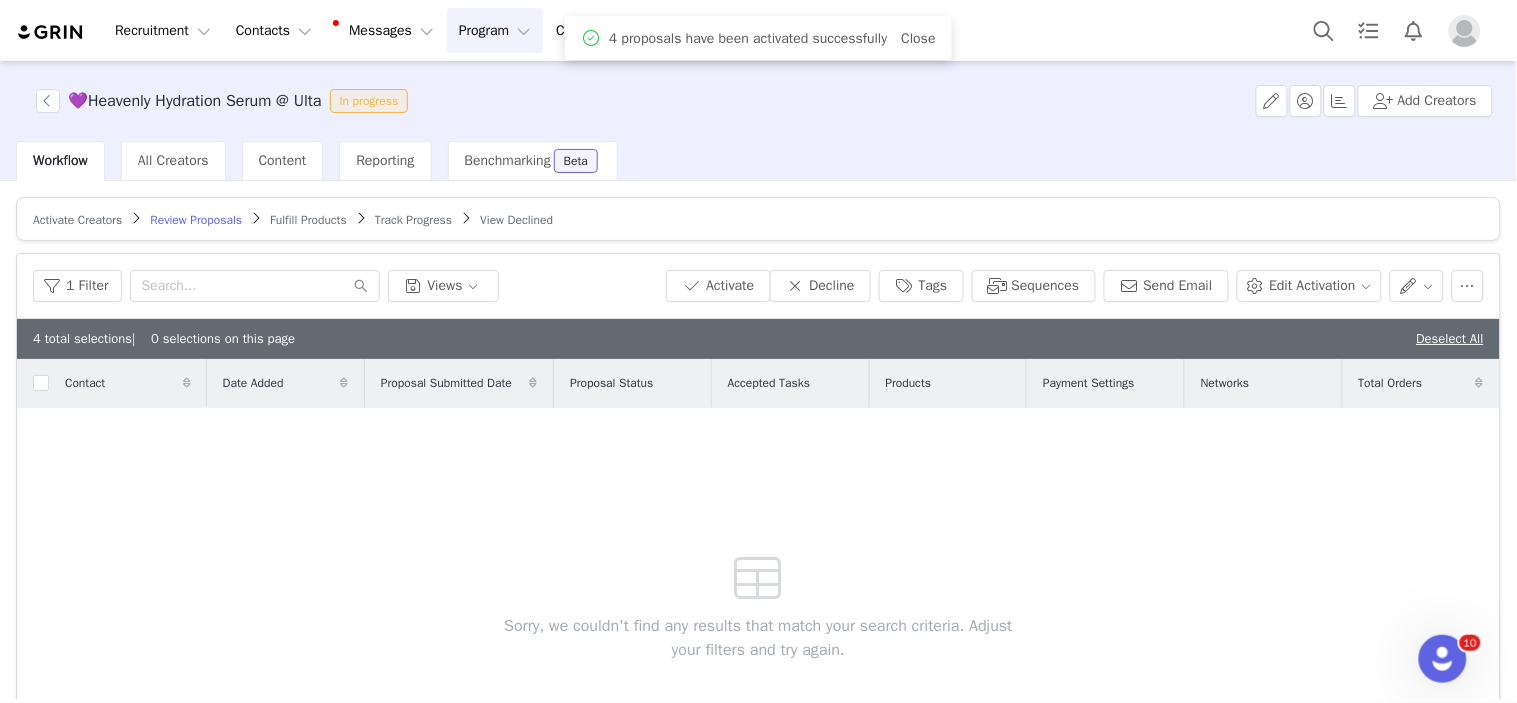 click on "Fulfill Products" at bounding box center [308, 219] 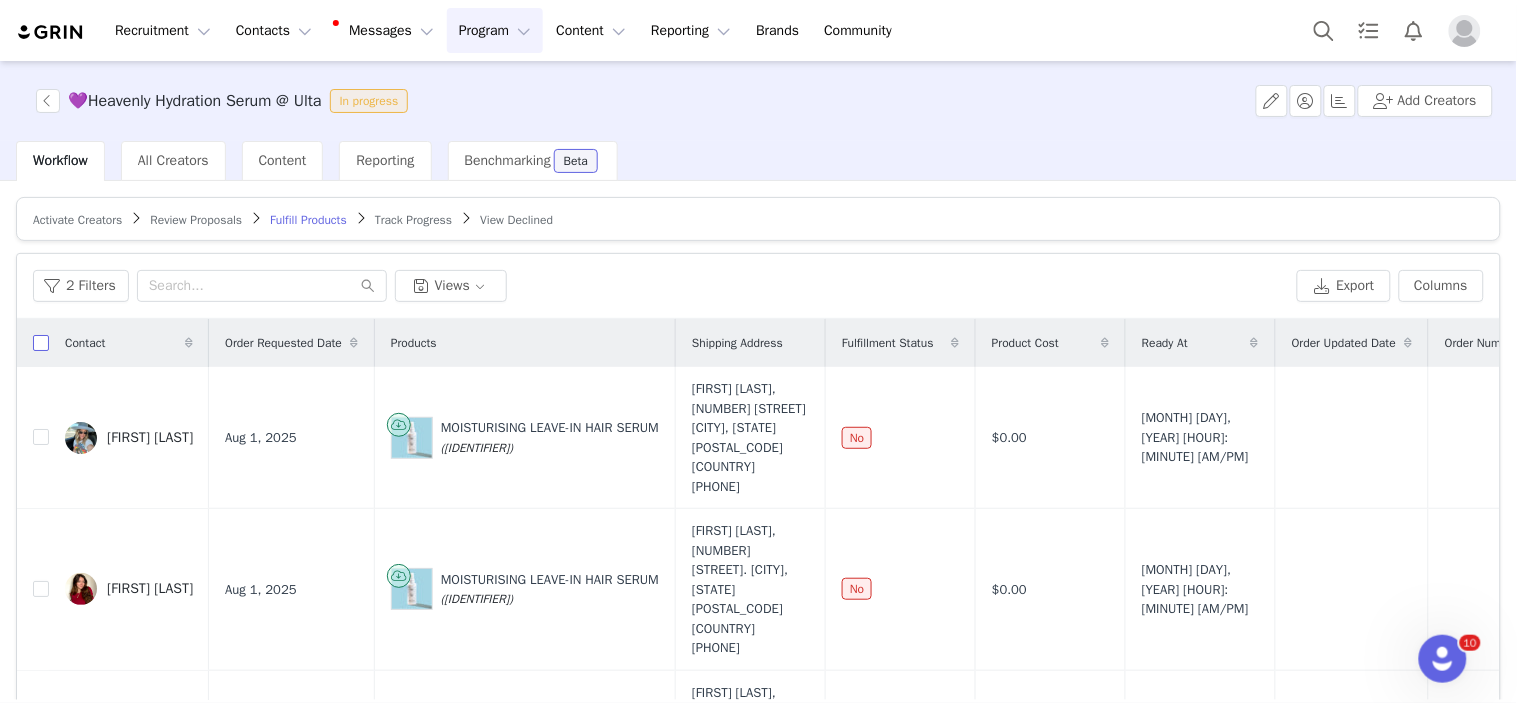 click at bounding box center (41, 343) 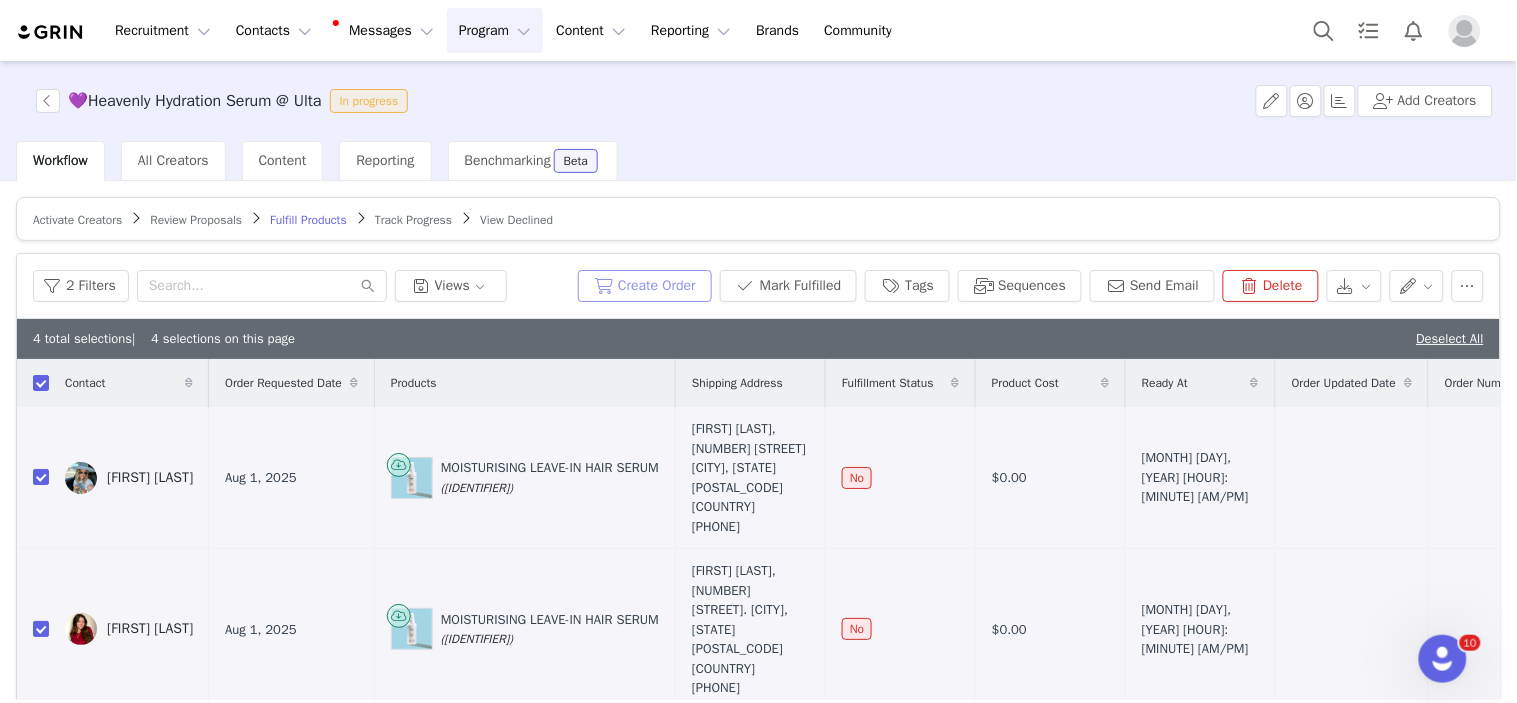 click on "Create Order" at bounding box center [645, 286] 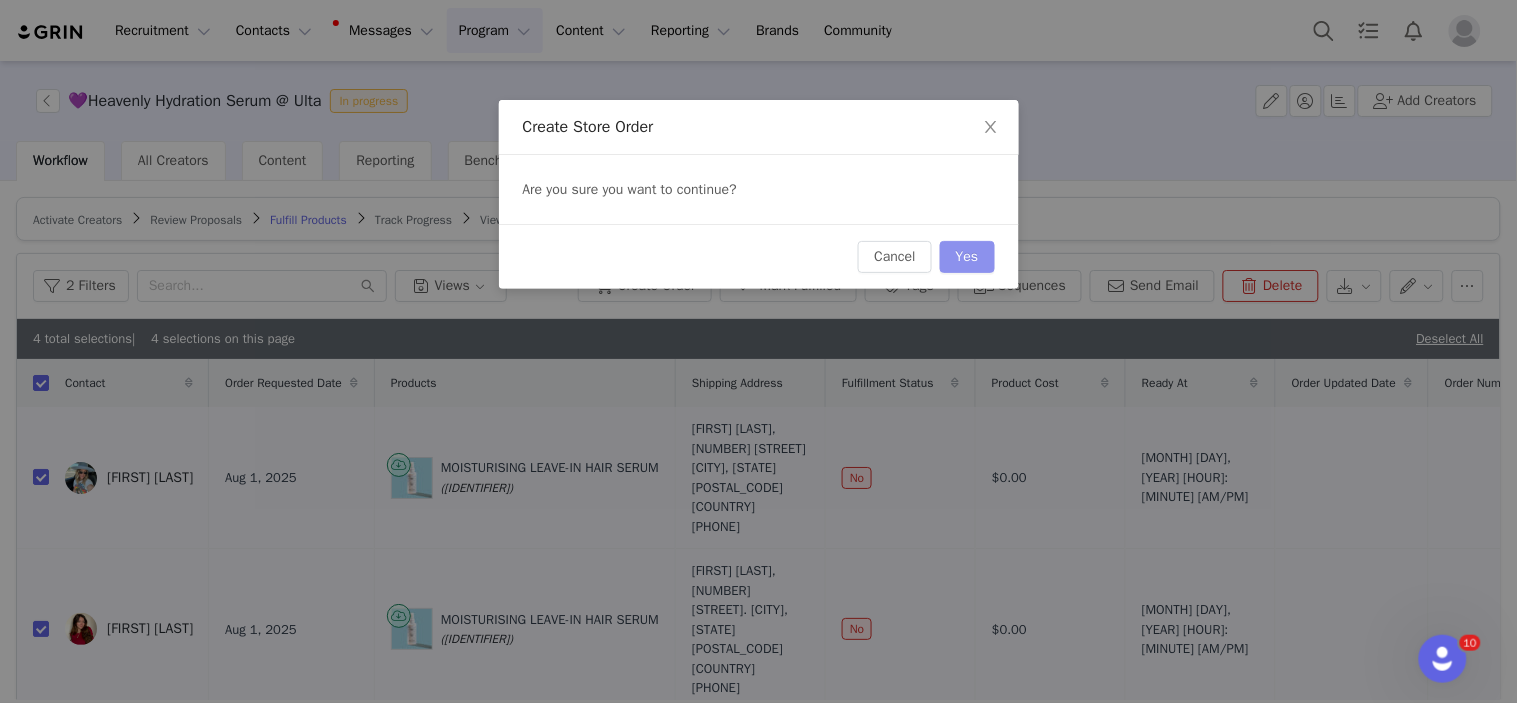 click on "Yes" at bounding box center (967, 257) 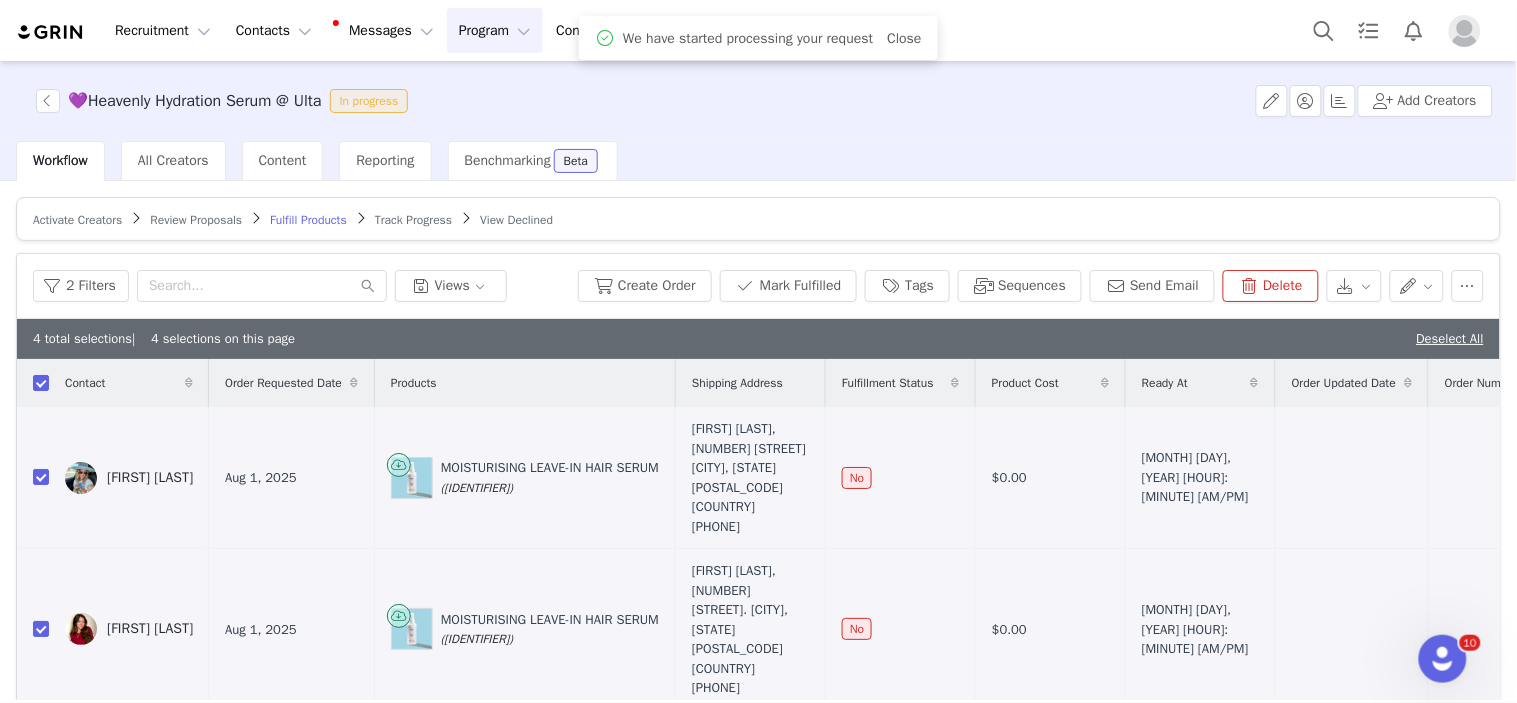 click on "Track Progress" at bounding box center [413, 220] 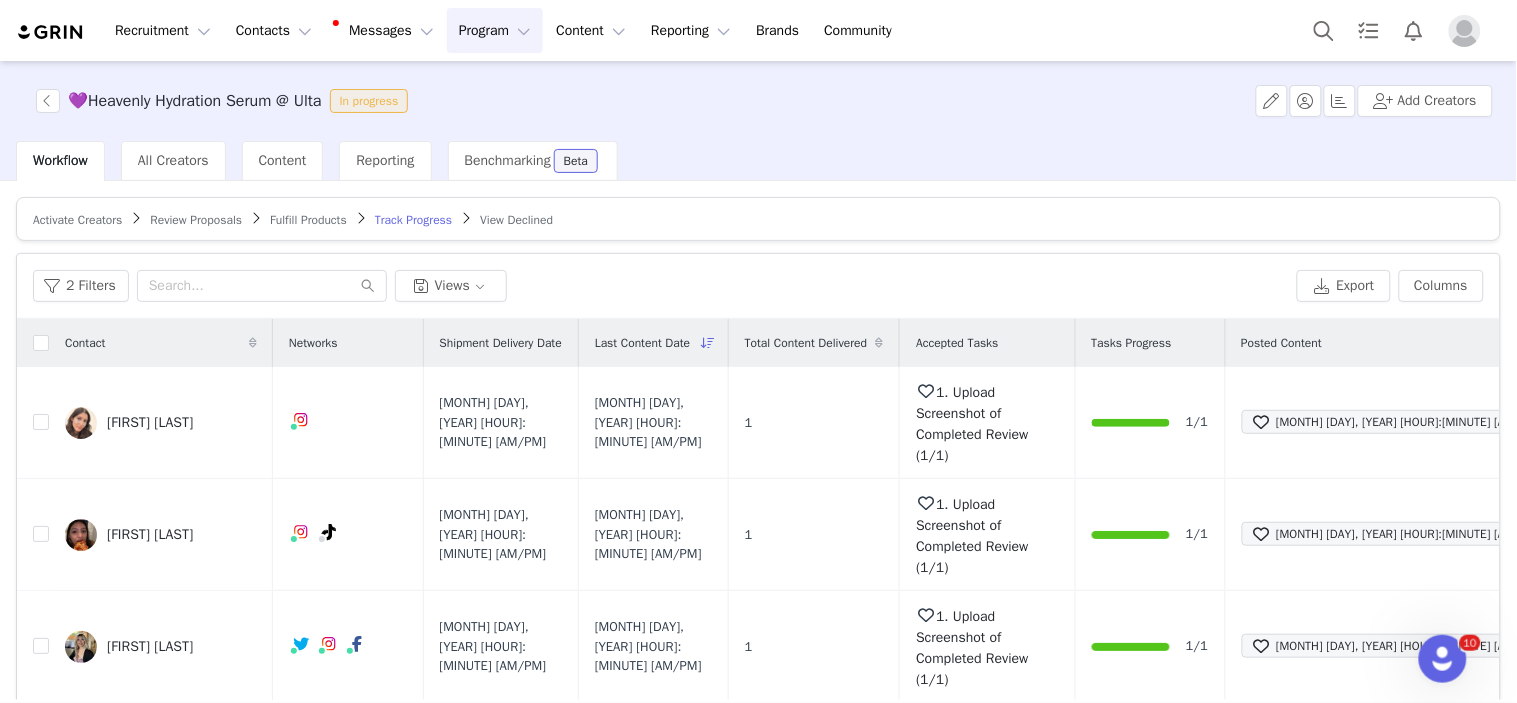 scroll, scrollTop: 168, scrollLeft: 0, axis: vertical 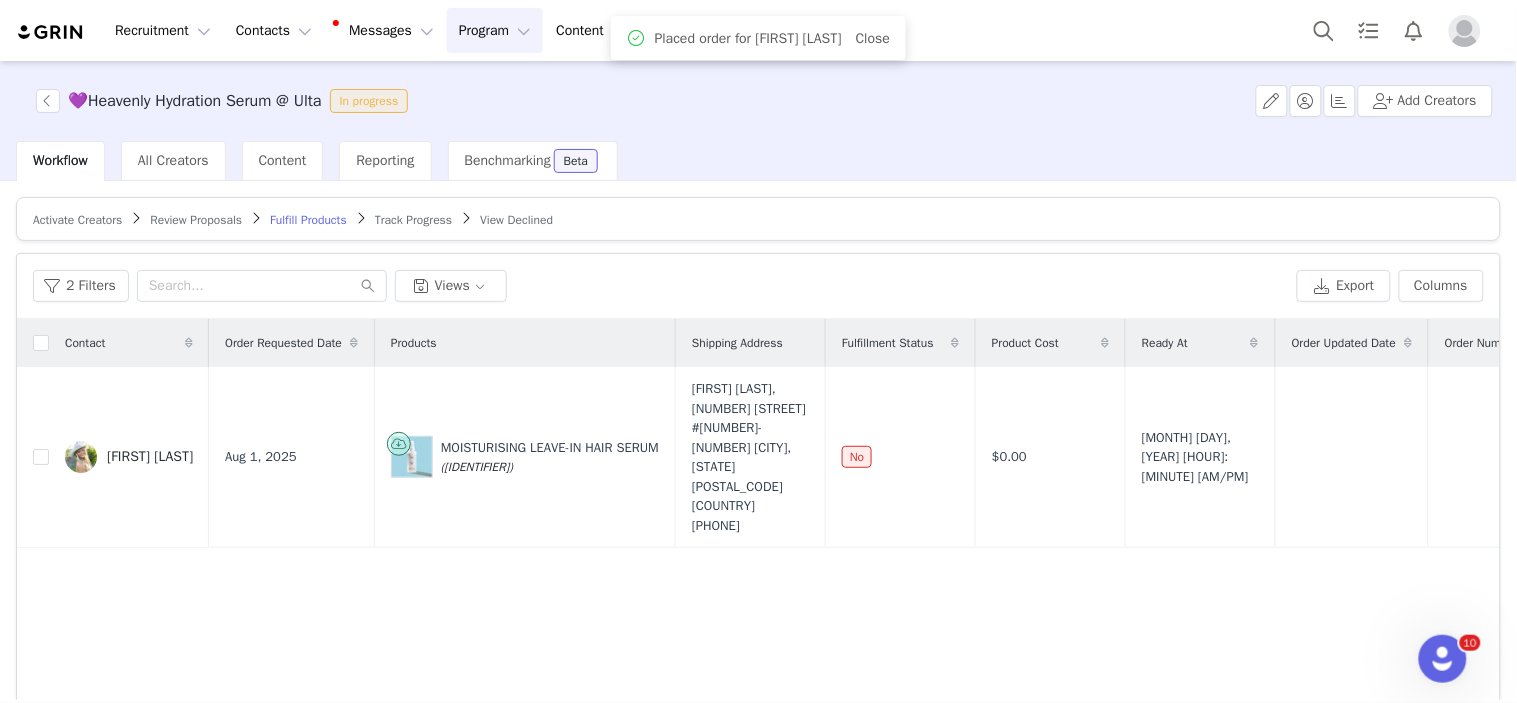 click on "Review Proposals" at bounding box center (196, 219) 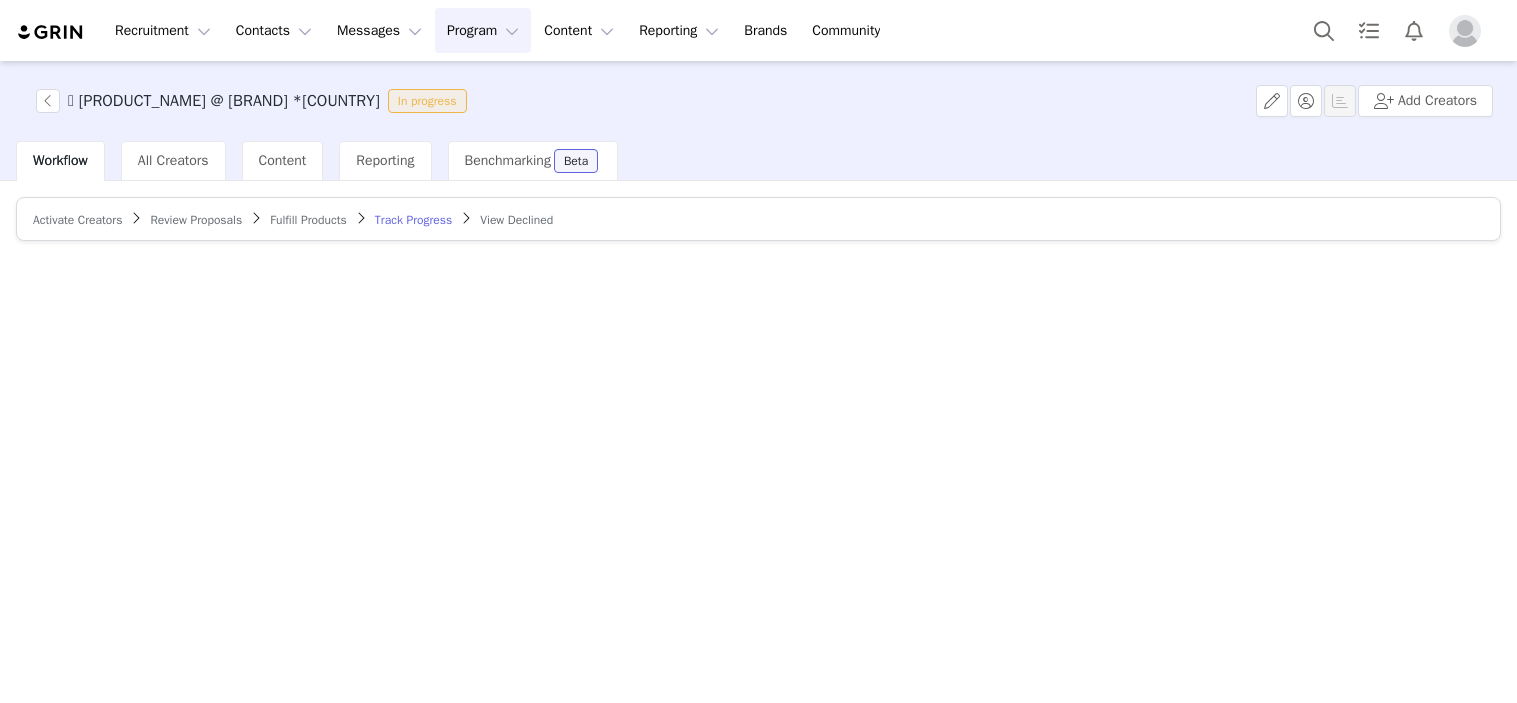 scroll, scrollTop: 0, scrollLeft: 0, axis: both 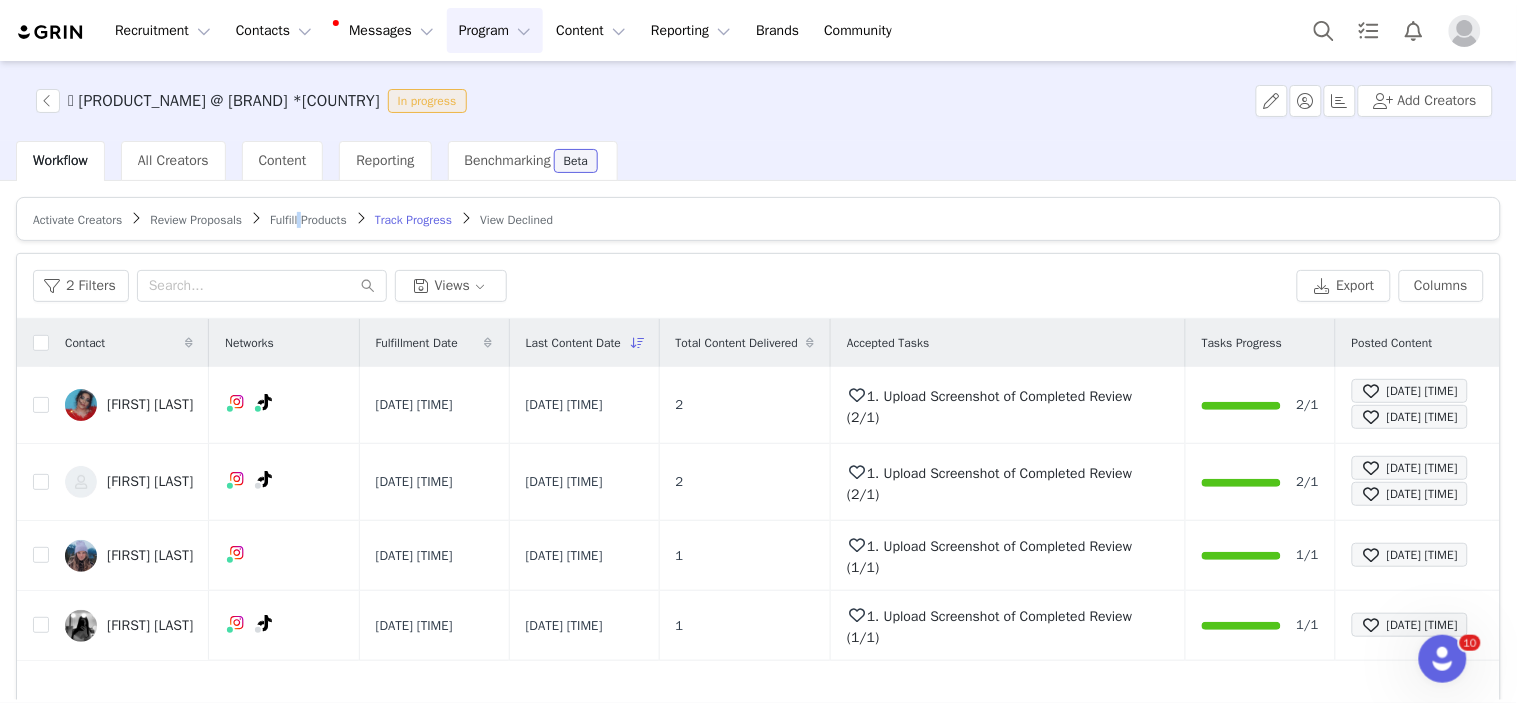 click on "Fulfill Products" at bounding box center (308, 220) 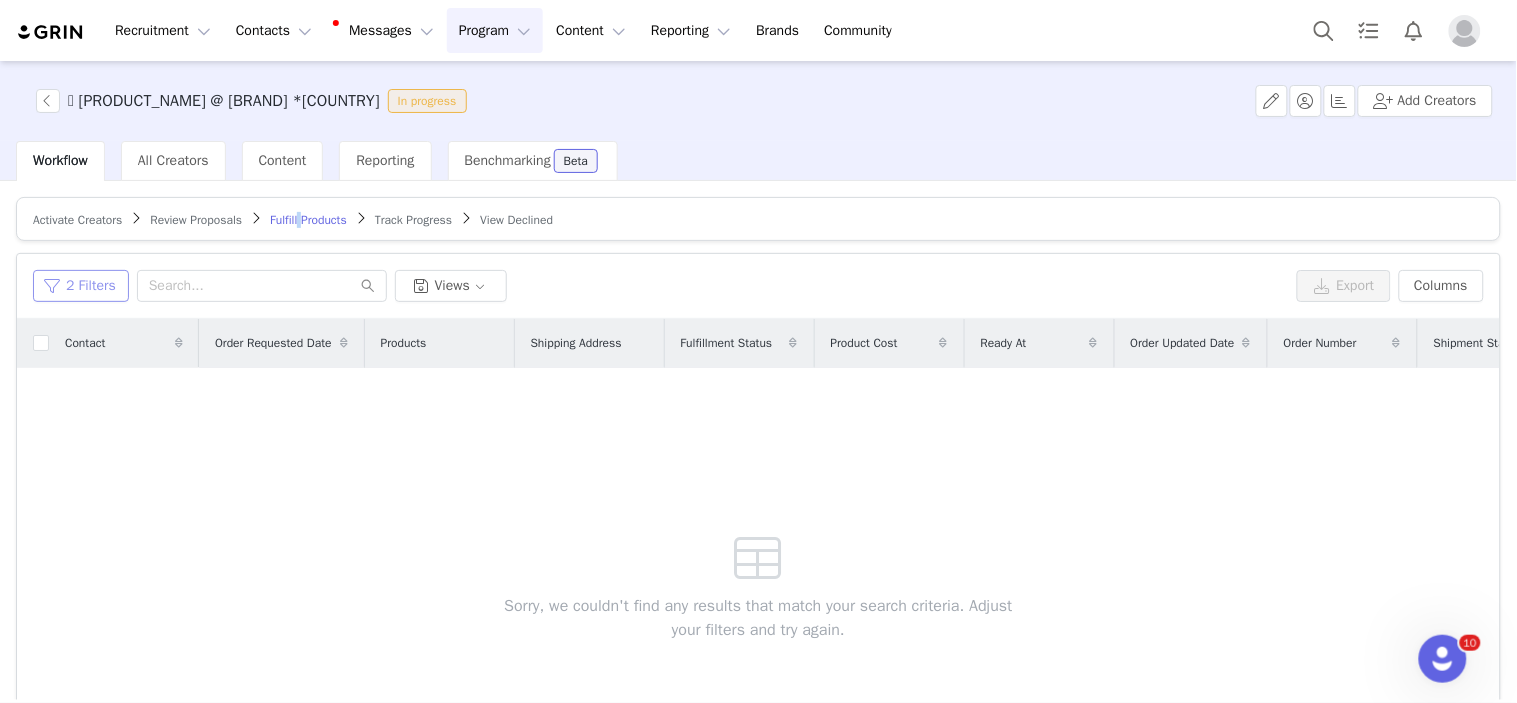 click on "2 Filters" at bounding box center (81, 286) 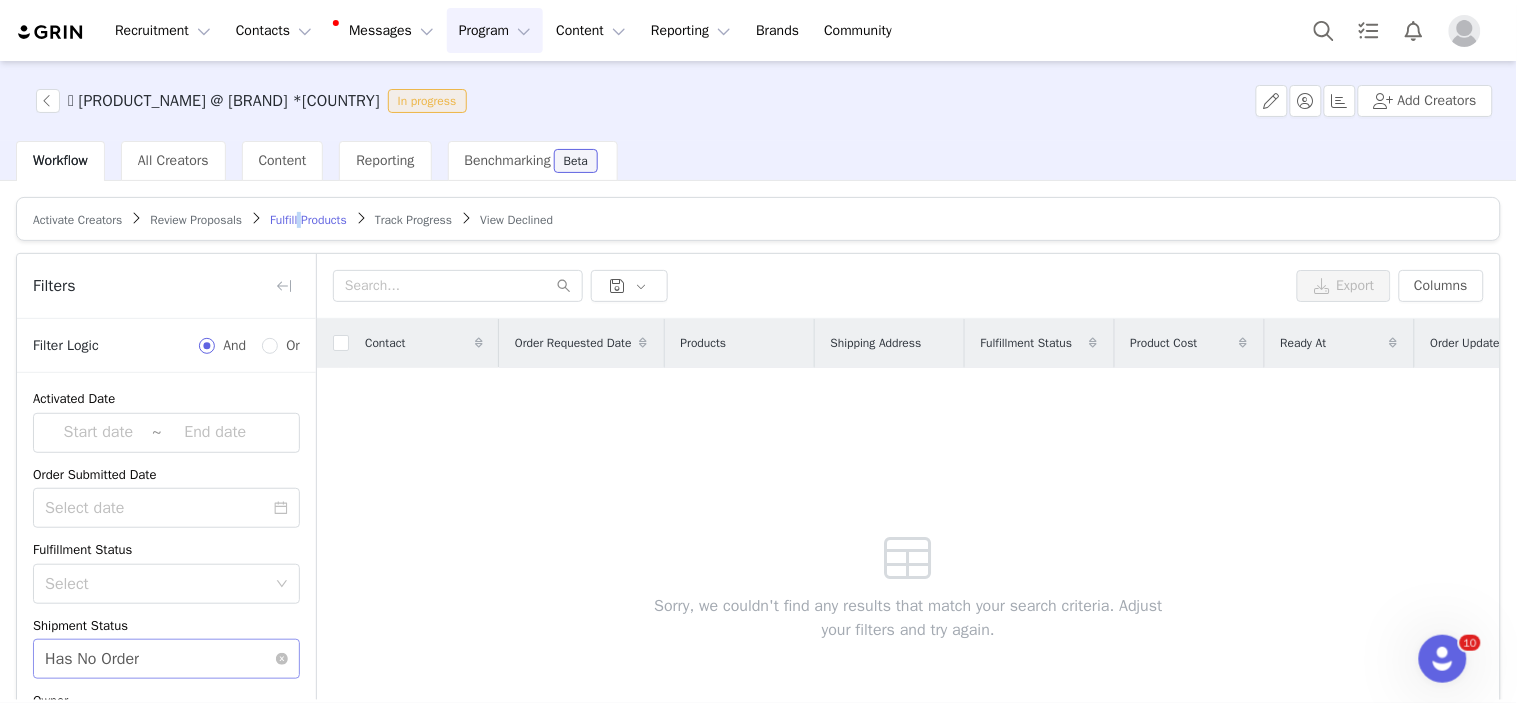 click on "Select Has No Order" at bounding box center (160, 659) 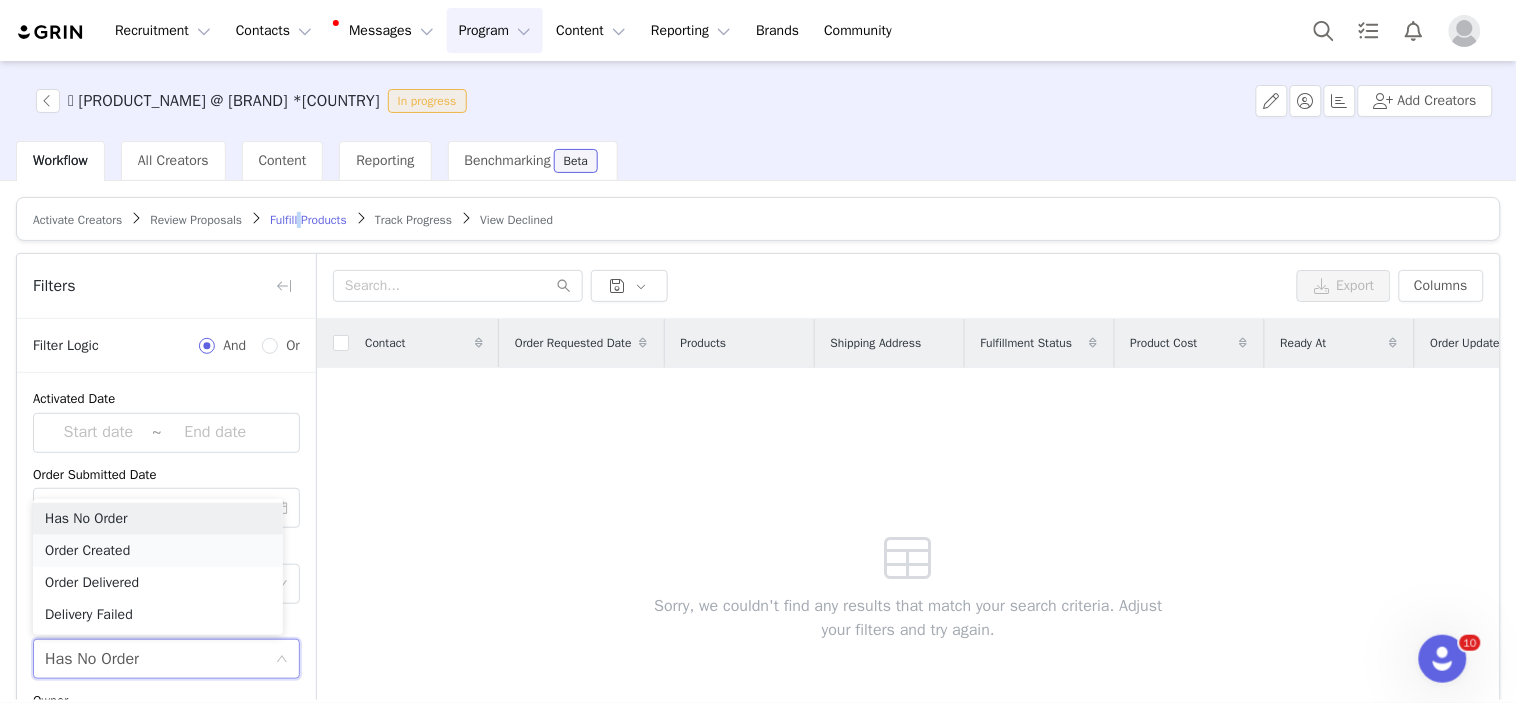 click on "Order Created" at bounding box center (158, 551) 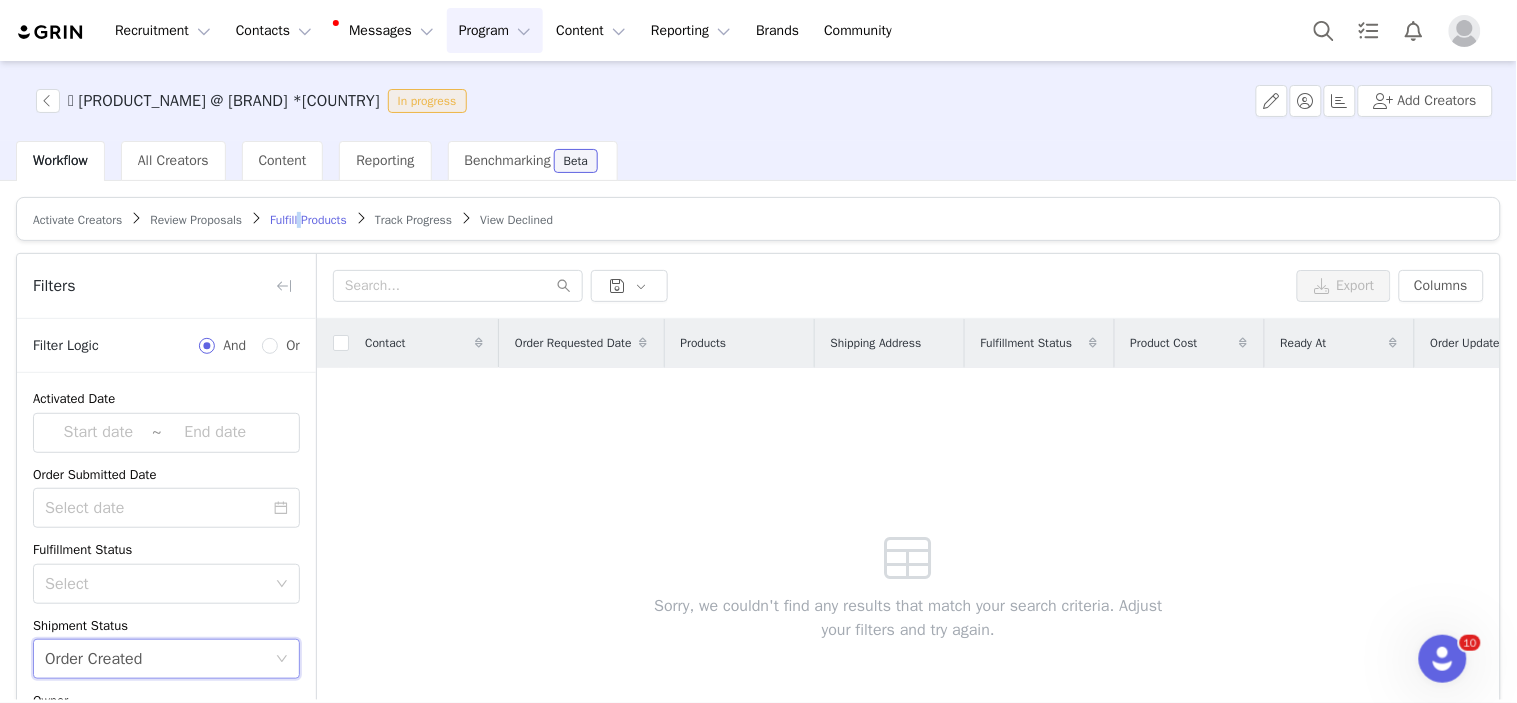 scroll, scrollTop: 168, scrollLeft: 0, axis: vertical 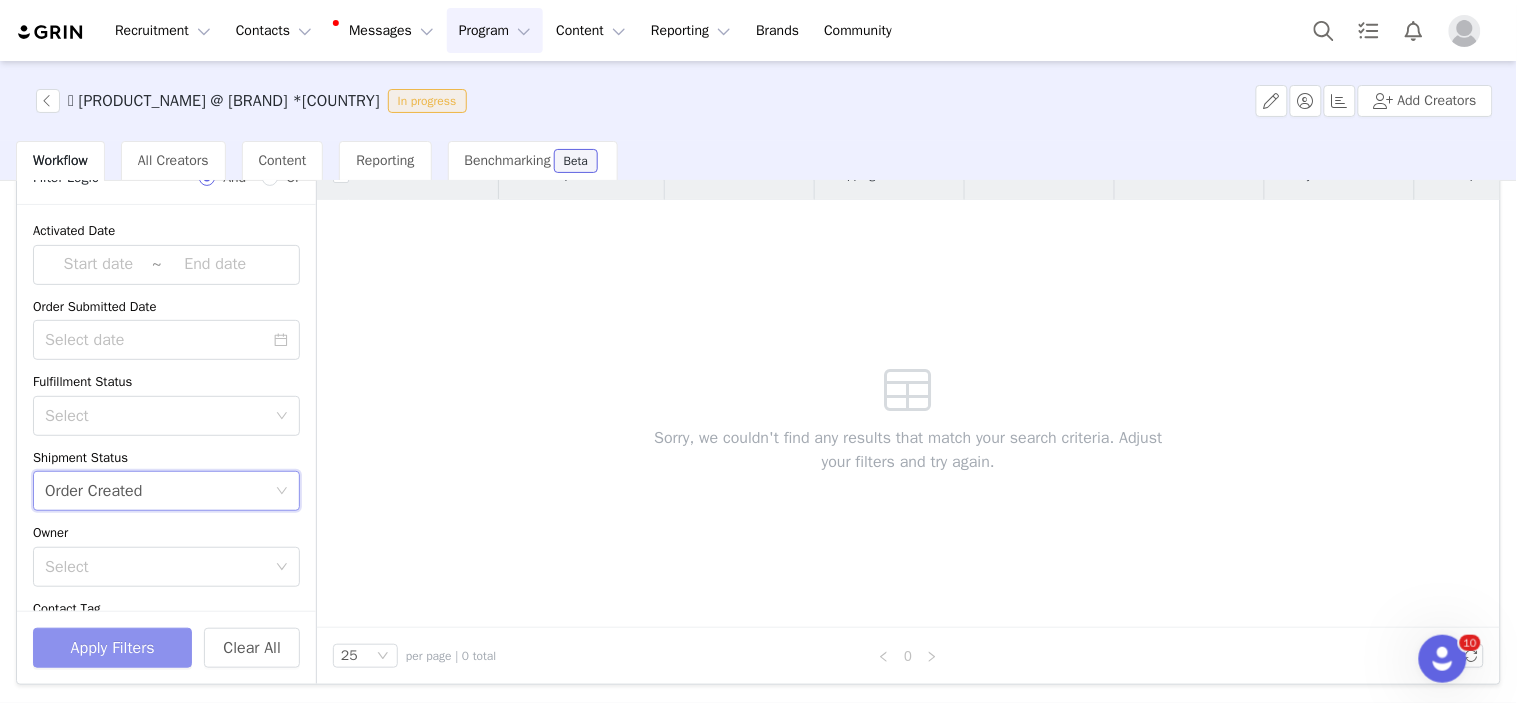 click on "Apply Filters" at bounding box center (112, 648) 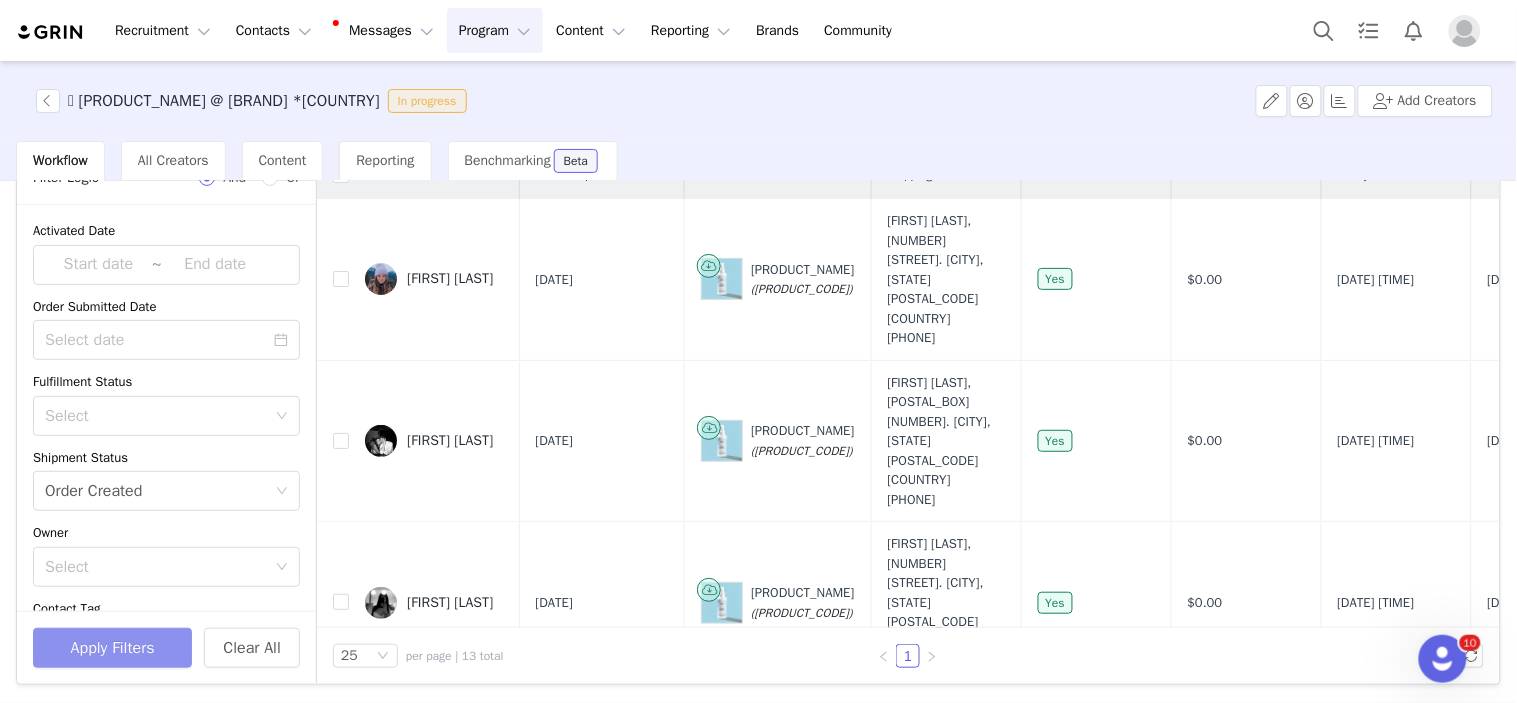 scroll, scrollTop: 444, scrollLeft: 0, axis: vertical 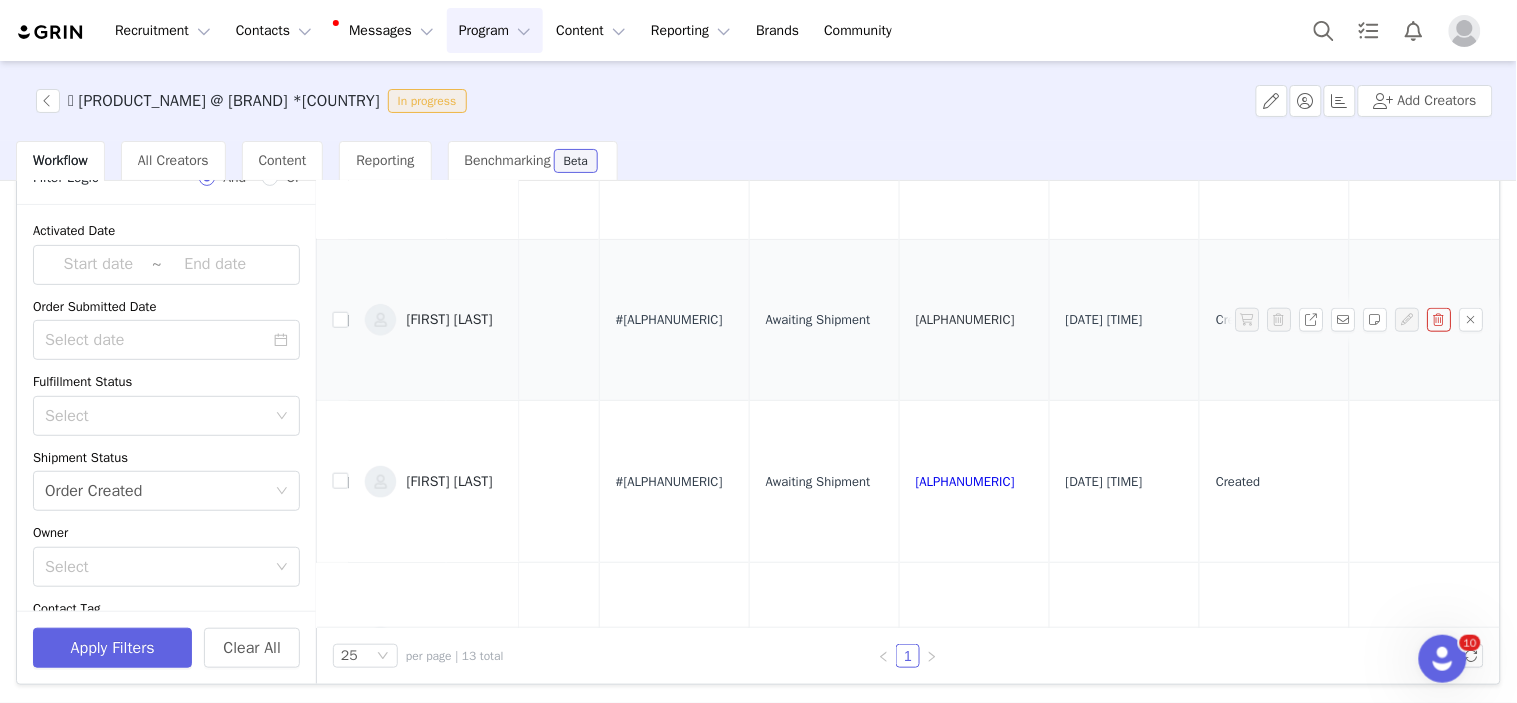 click on "[ALPHANUMERIC]" at bounding box center (965, 319) 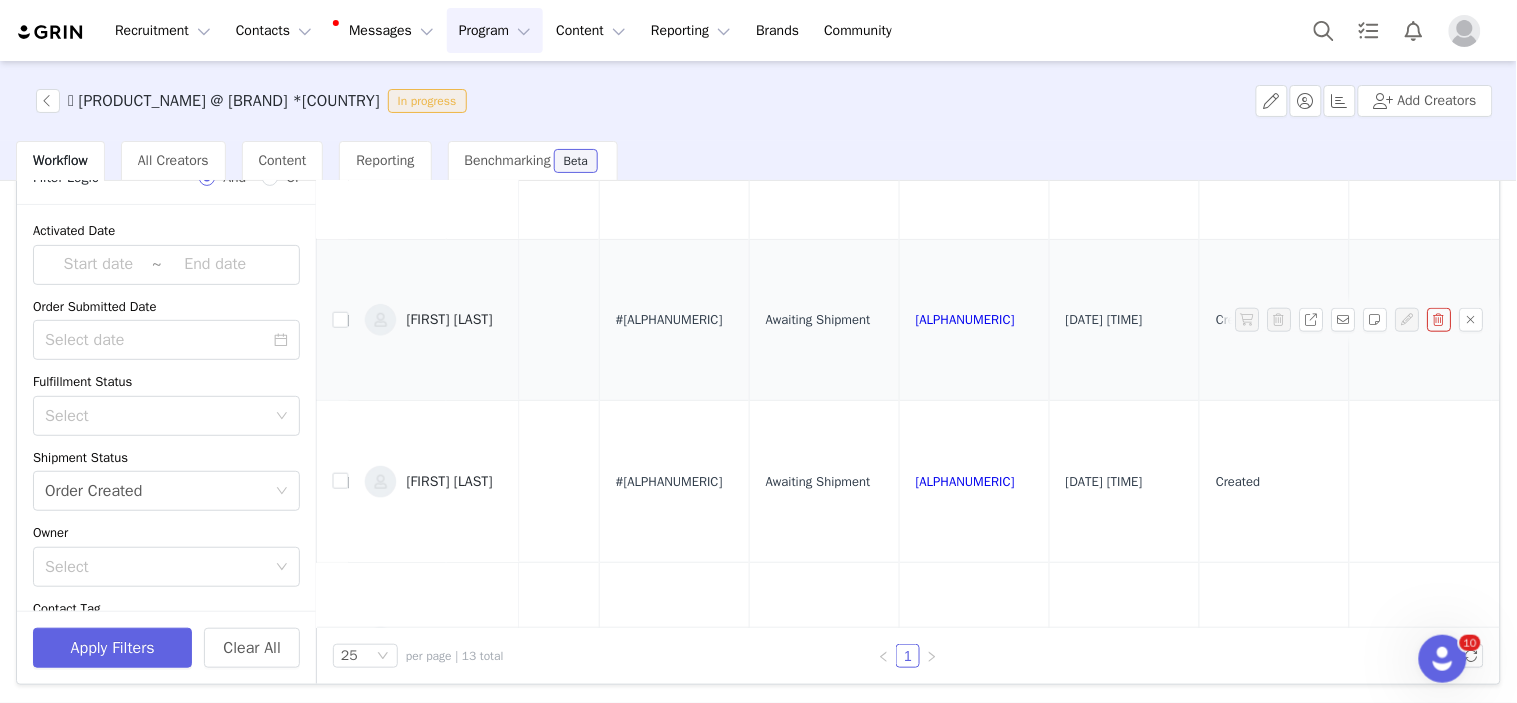 click on "[FIRST] [LAST]" at bounding box center (450, 320) 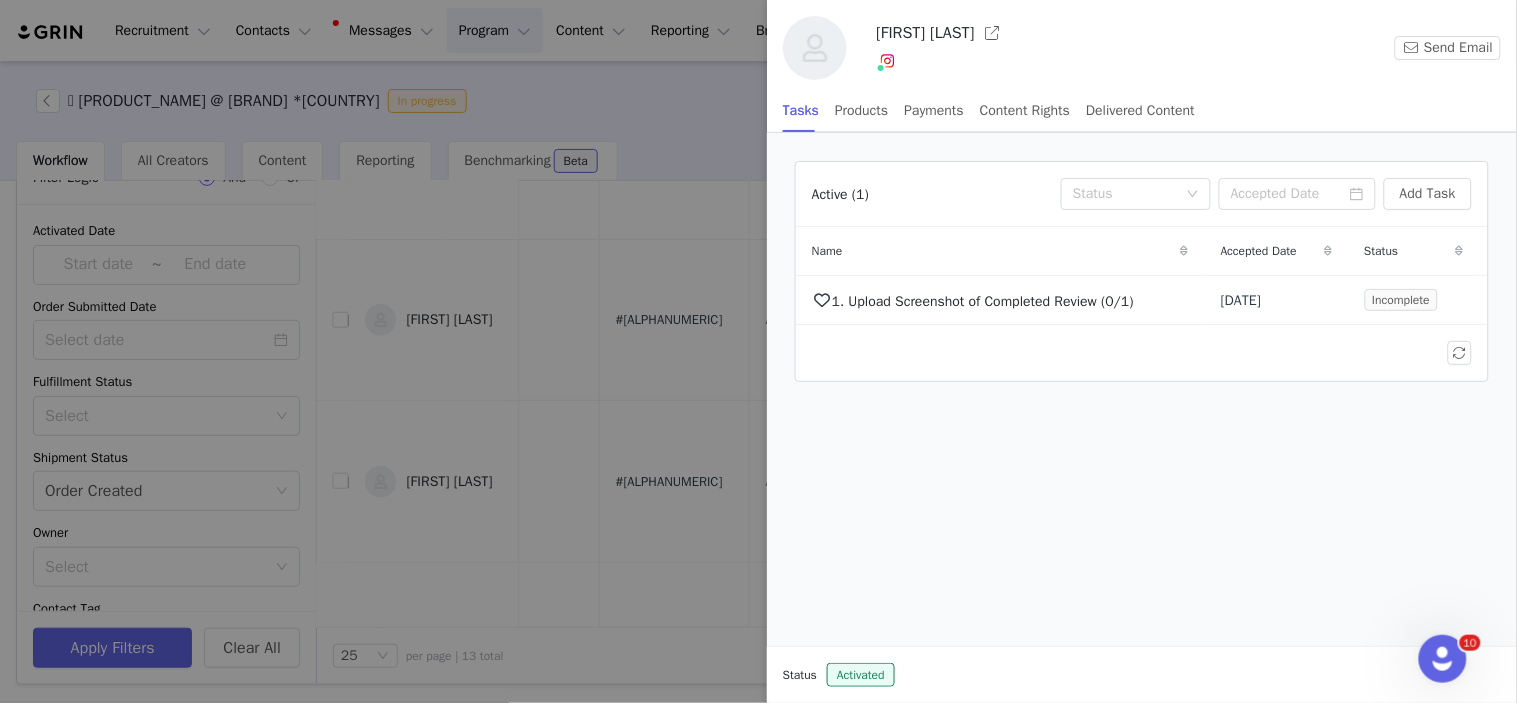 click at bounding box center (815, 48) 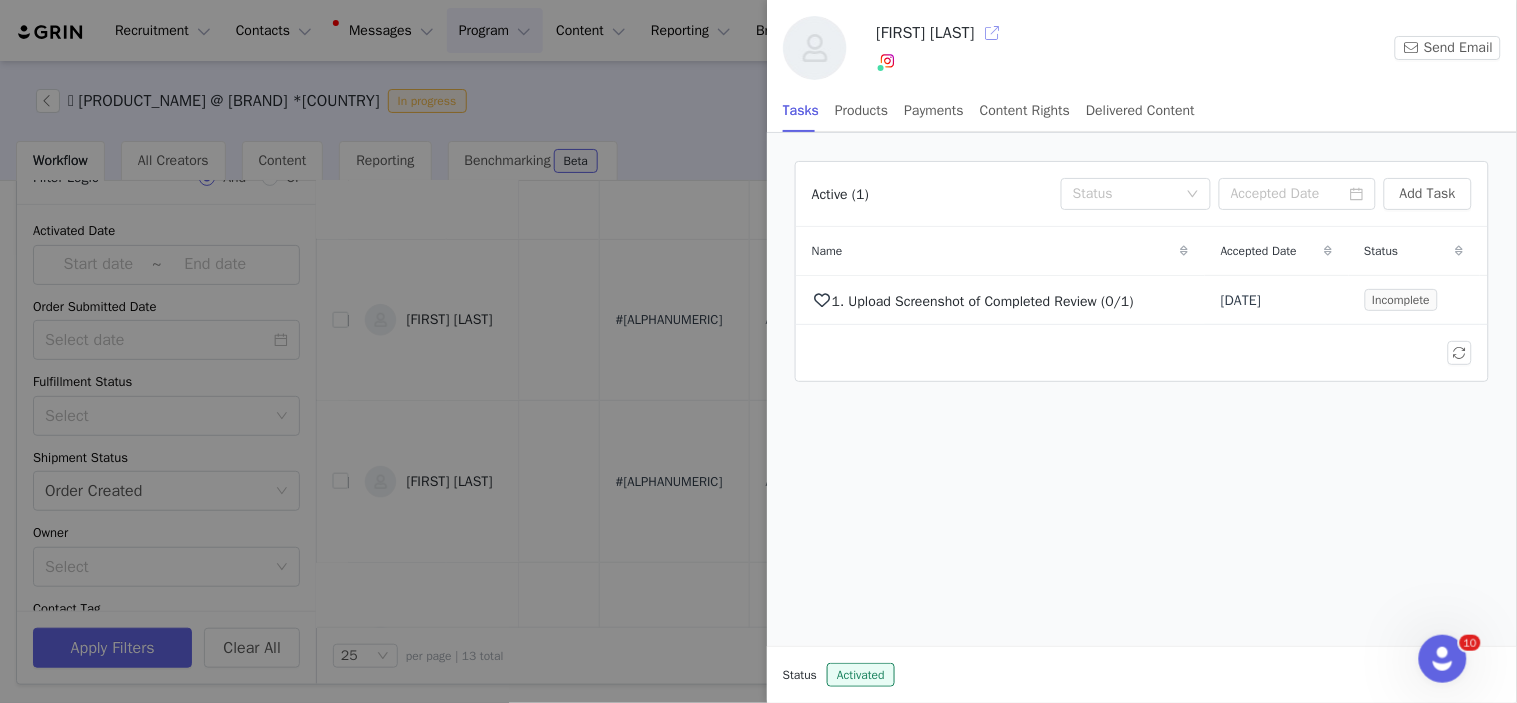 click at bounding box center (993, 33) 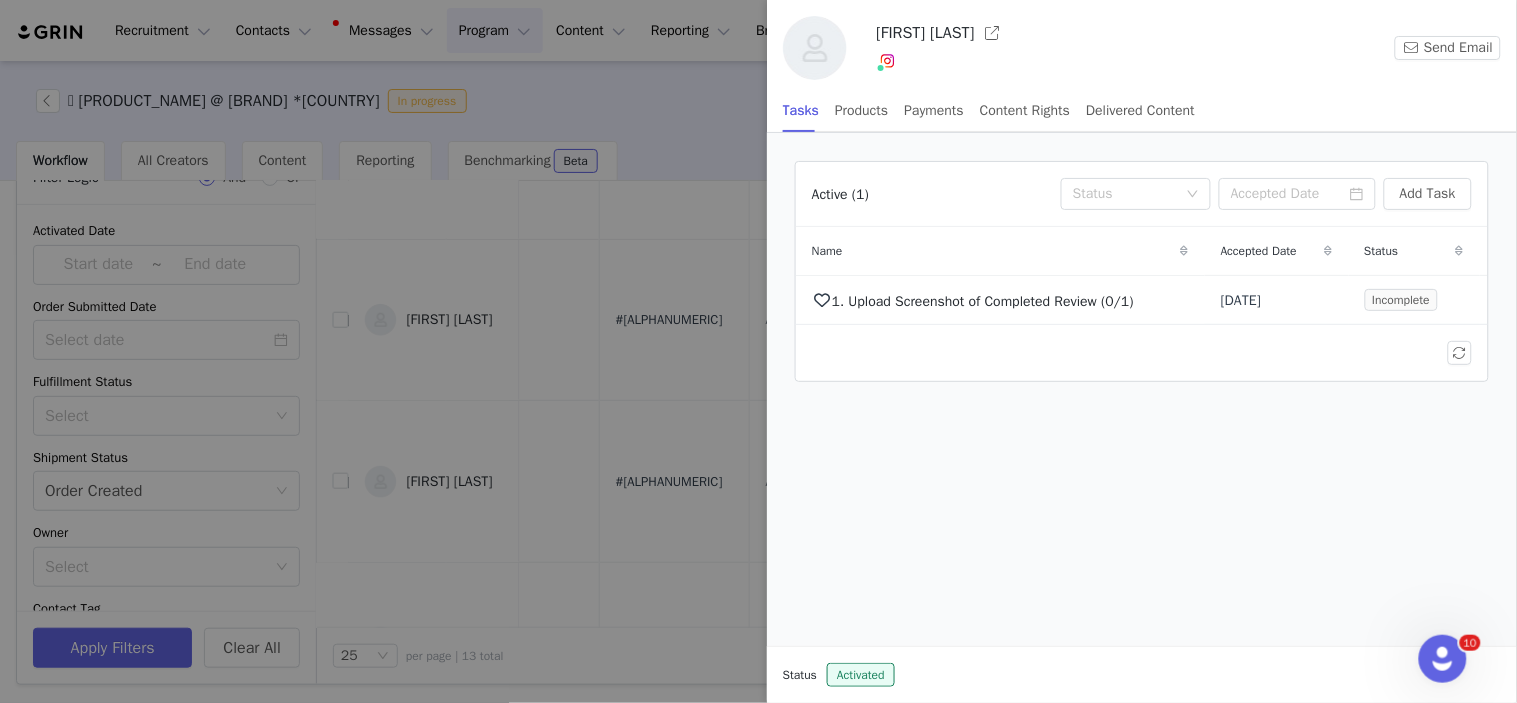 click at bounding box center [758, 351] 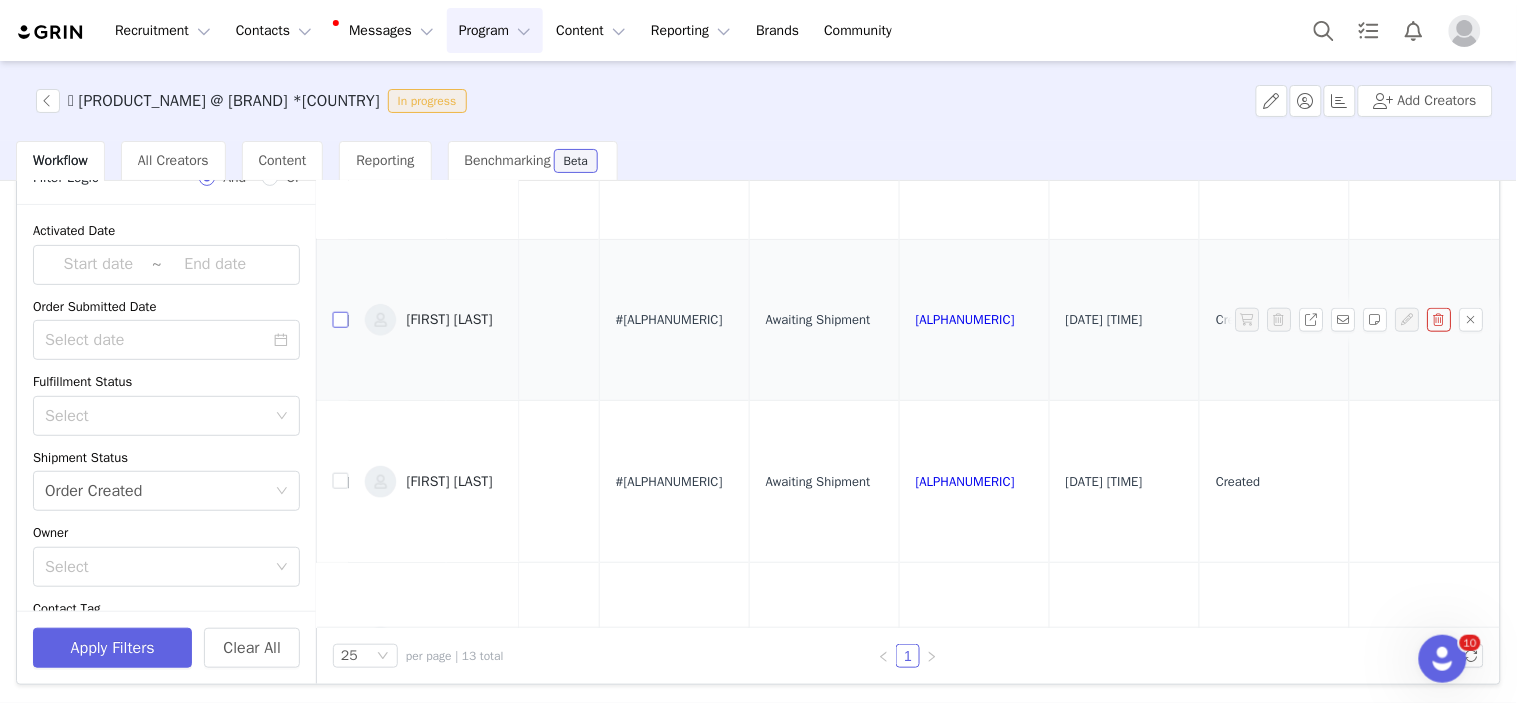click at bounding box center [341, 320] 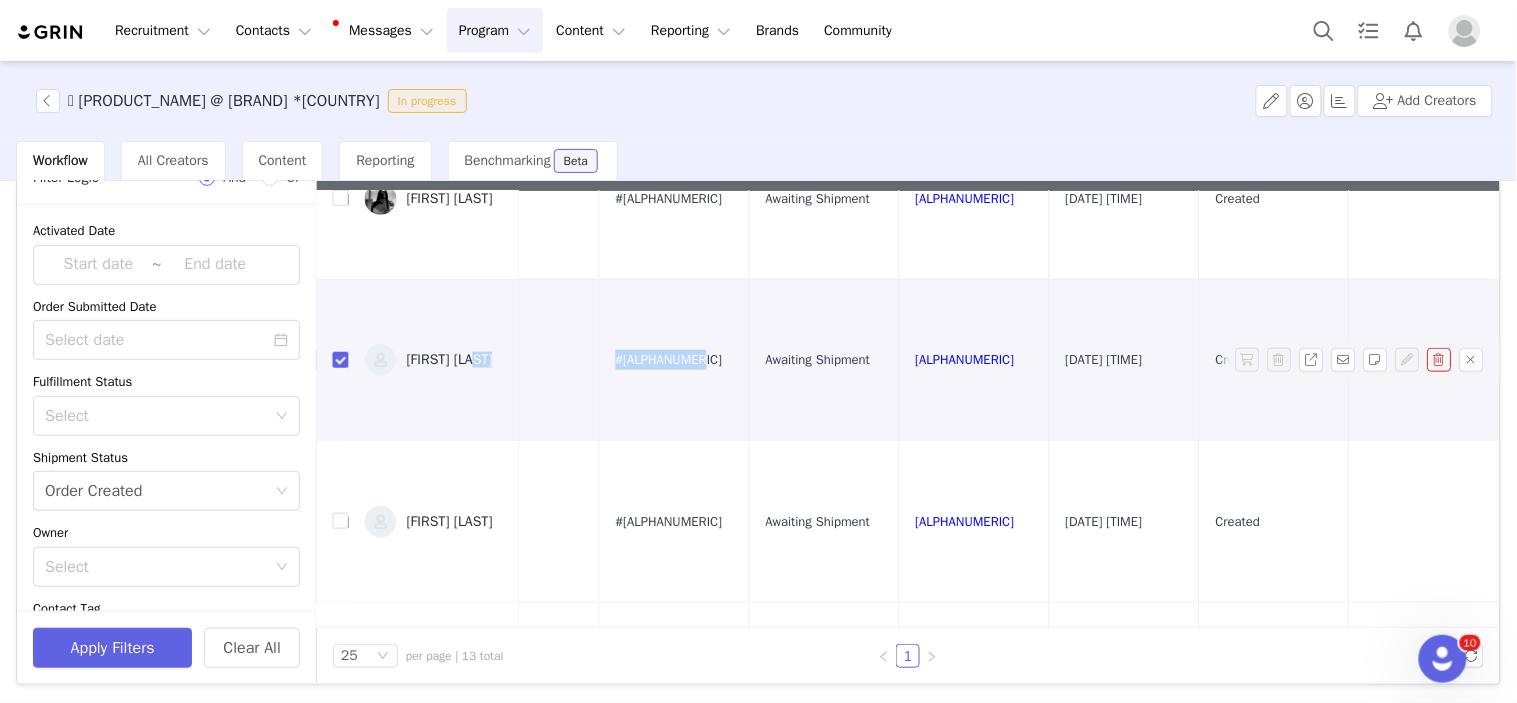 drag, startPoint x: 623, startPoint y: 274, endPoint x: 524, endPoint y: 271, distance: 99.04544 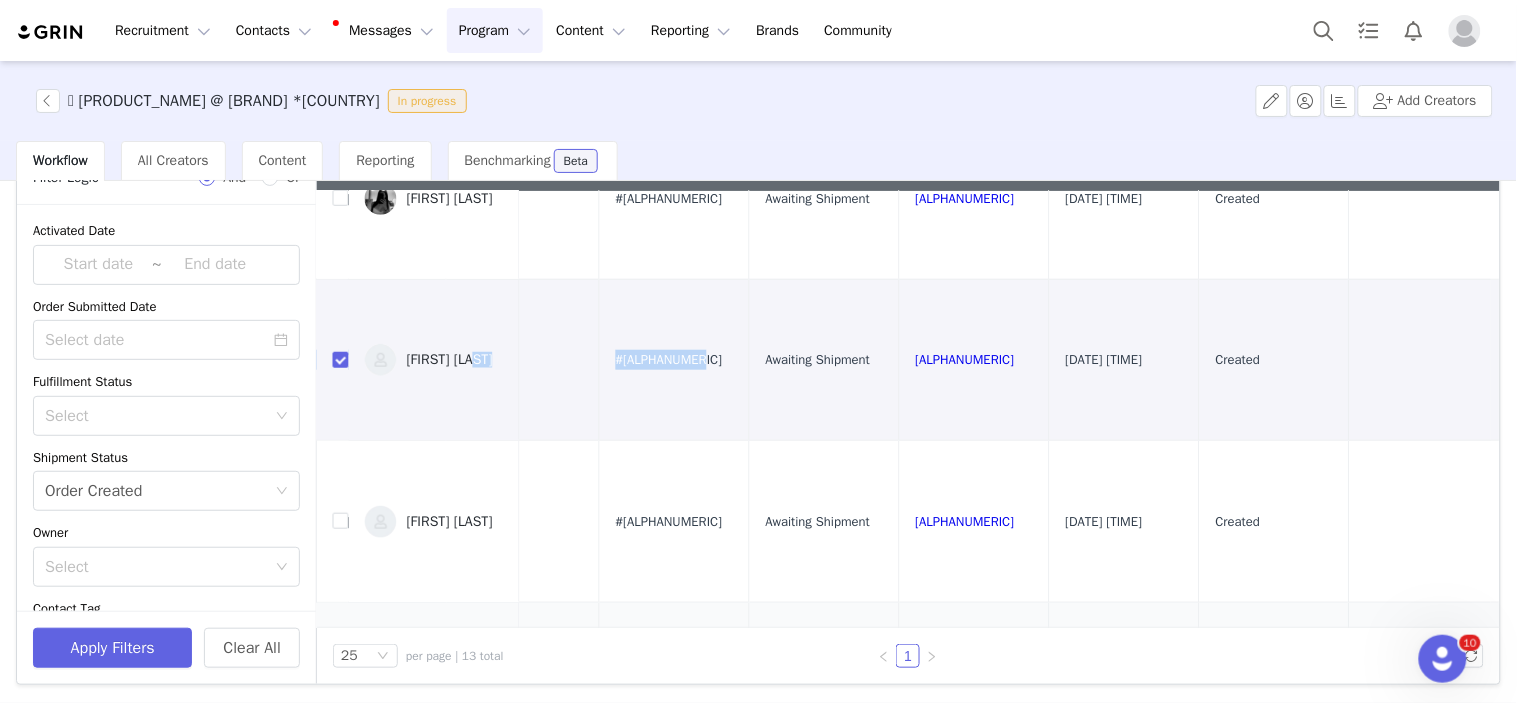 copy on "[DATE] [PRODUCT_NAME] ([PRODUCT_CODE]) [FIRST] [LAST], [NUMBER] [STREET]. [CITY], [STATE] [POSTAL_CODE] [COUNTRY] [PHONE] Yes $[PRICE] [DATE] [TIME] [DATE] #[ALPHANUMERIC]" 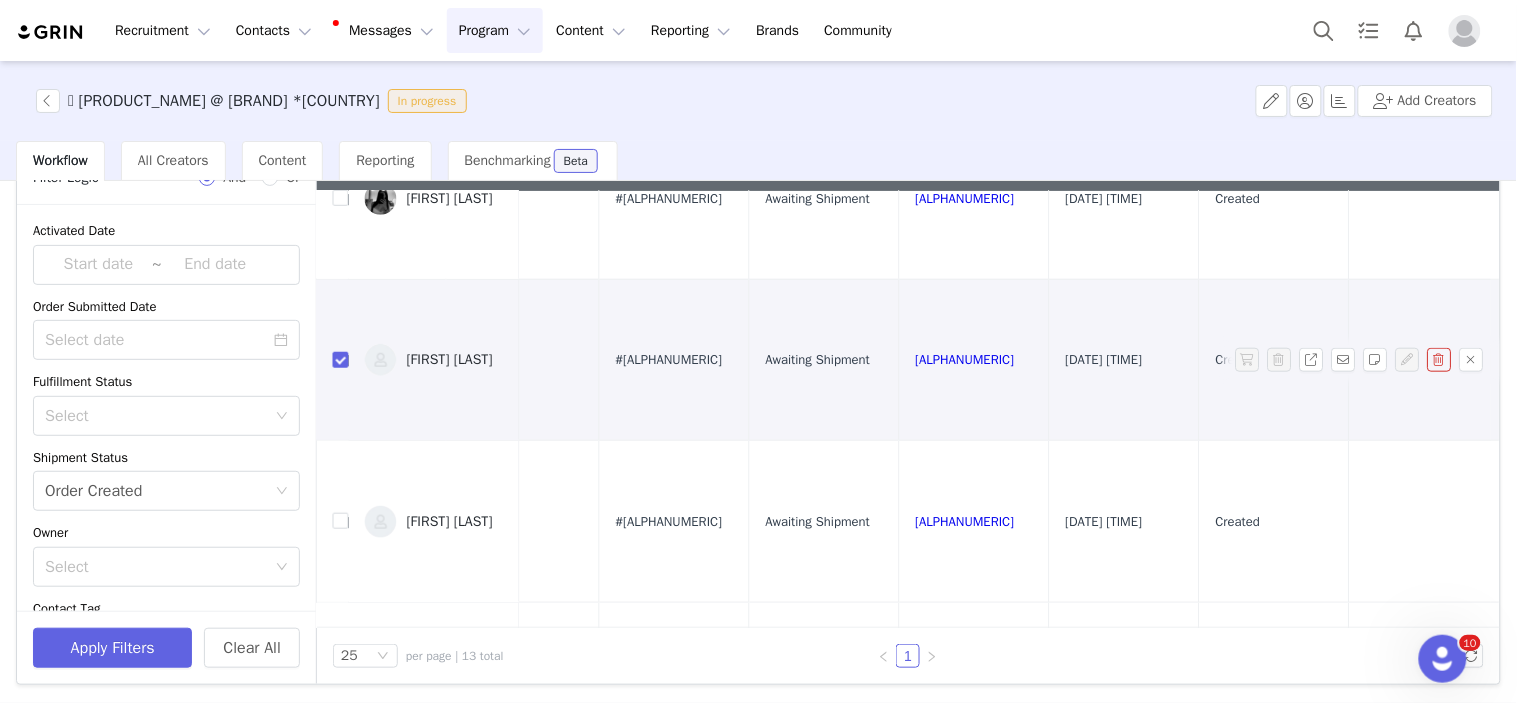 click on "#[ALPHANUMERIC]" at bounding box center (674, 360) 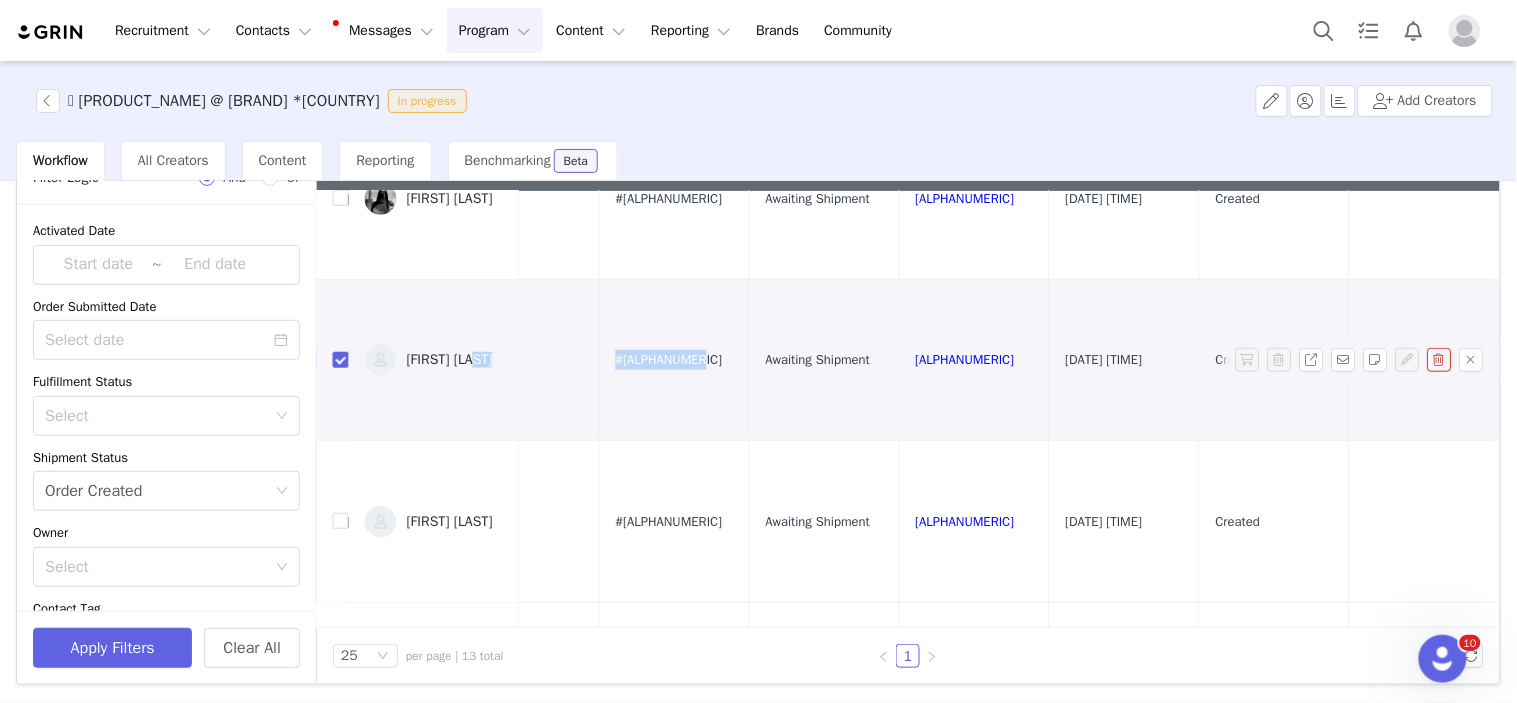 drag, startPoint x: 634, startPoint y: 267, endPoint x: 532, endPoint y: 265, distance: 102.01961 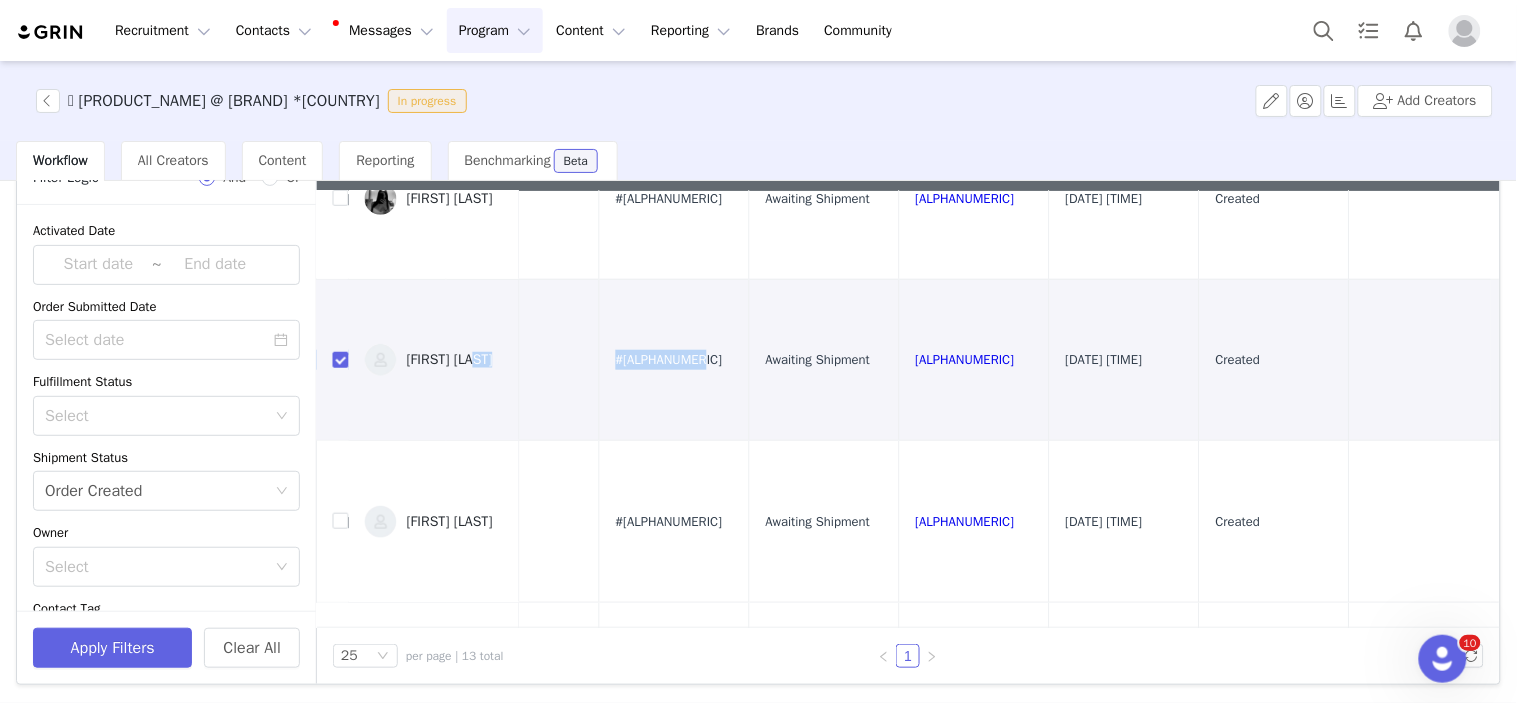 scroll, scrollTop: 444, scrollLeft: 1193, axis: both 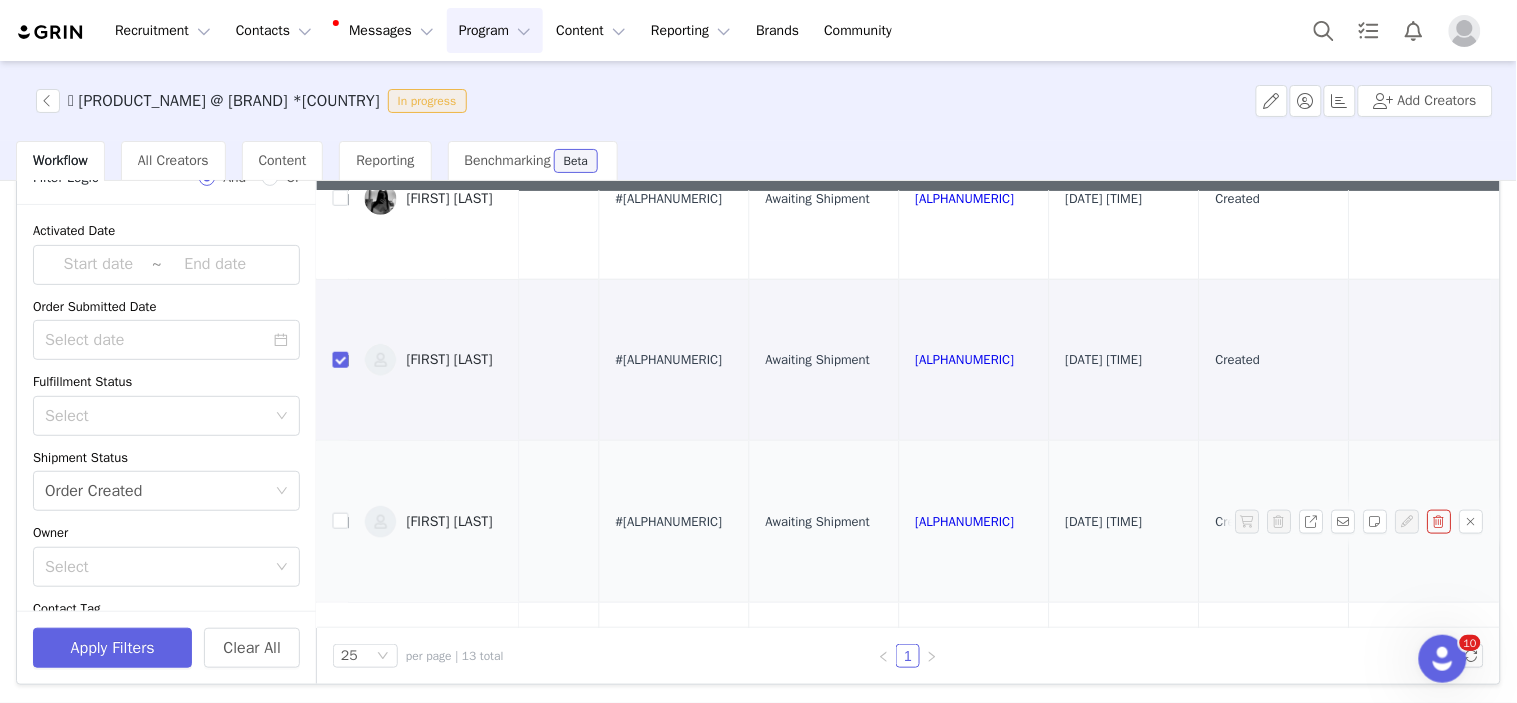 click on "#[ALPHANUMERIC]" at bounding box center [674, 522] 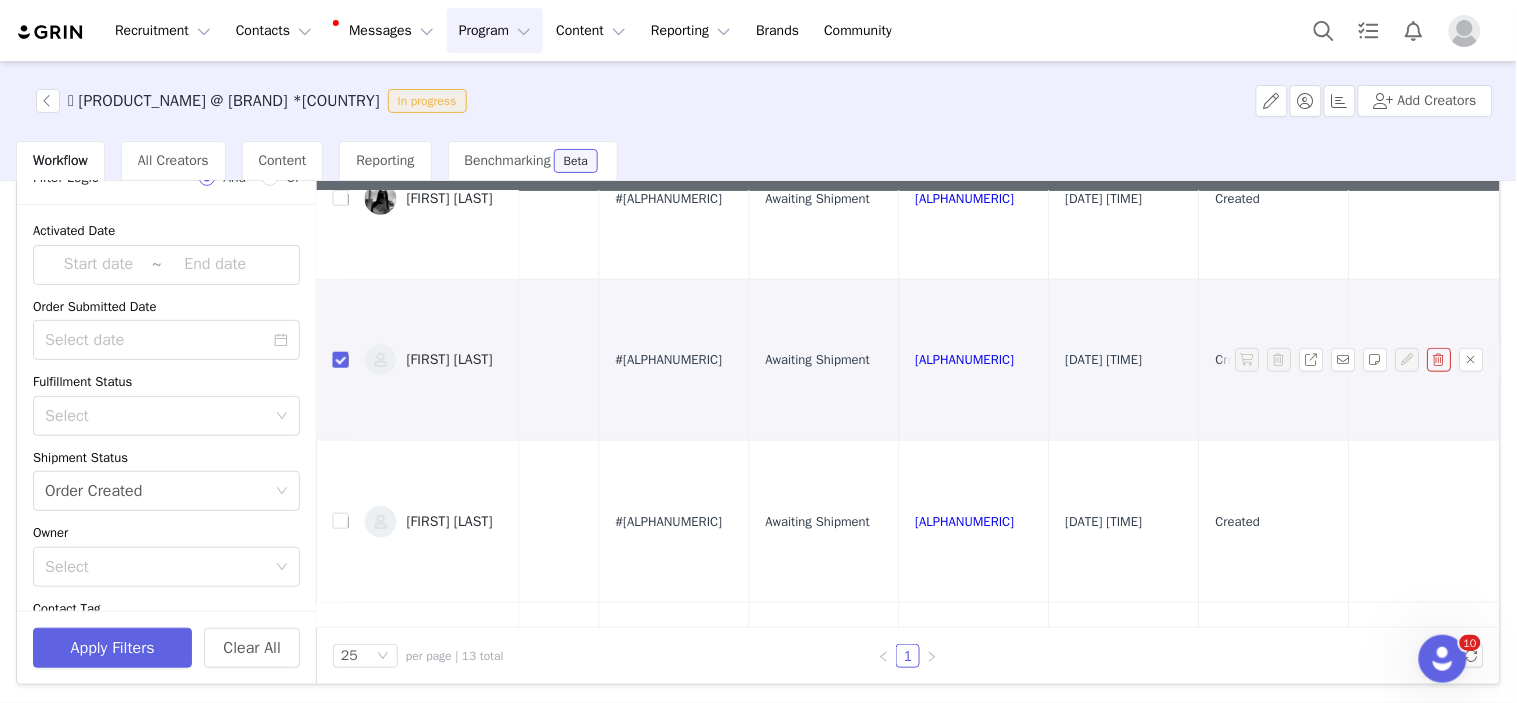 click at bounding box center [341, 360] 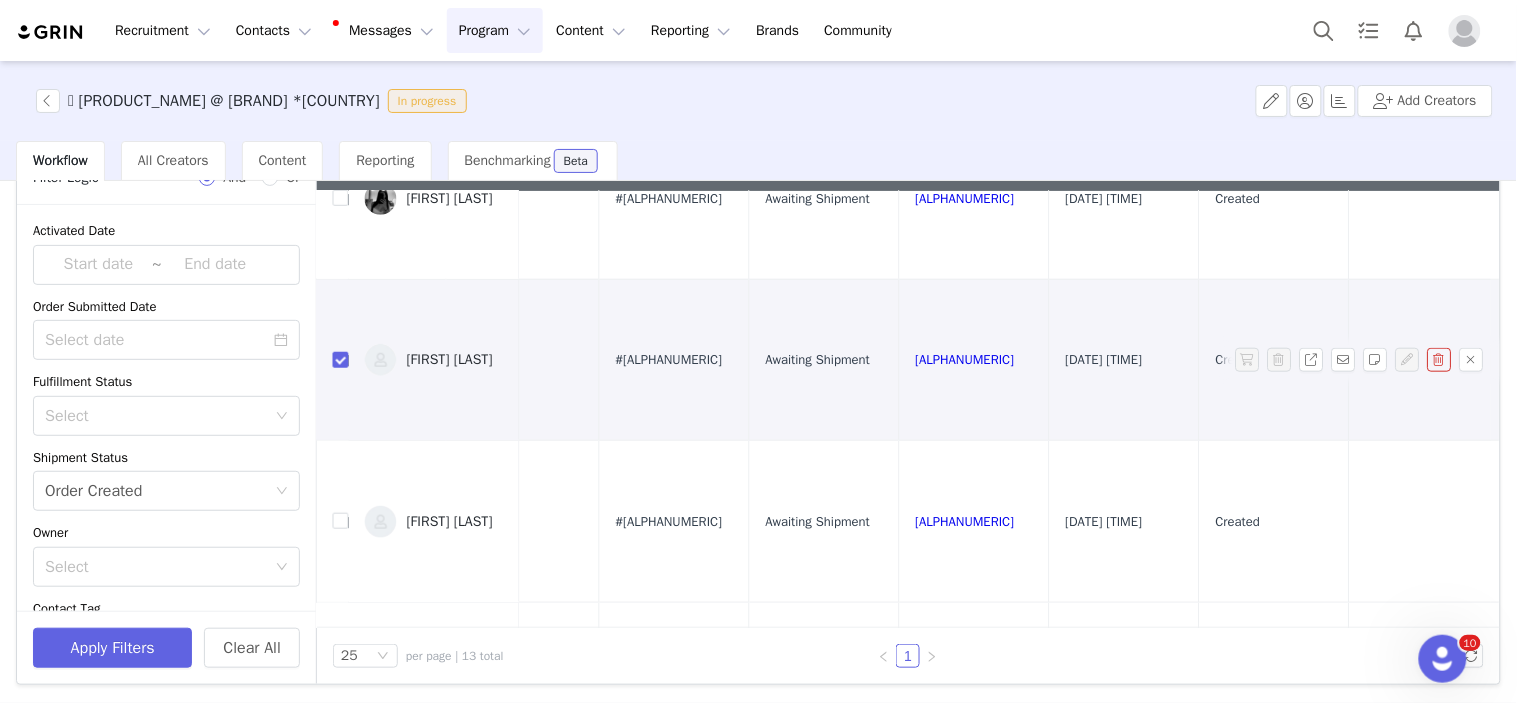 checkbox on "false" 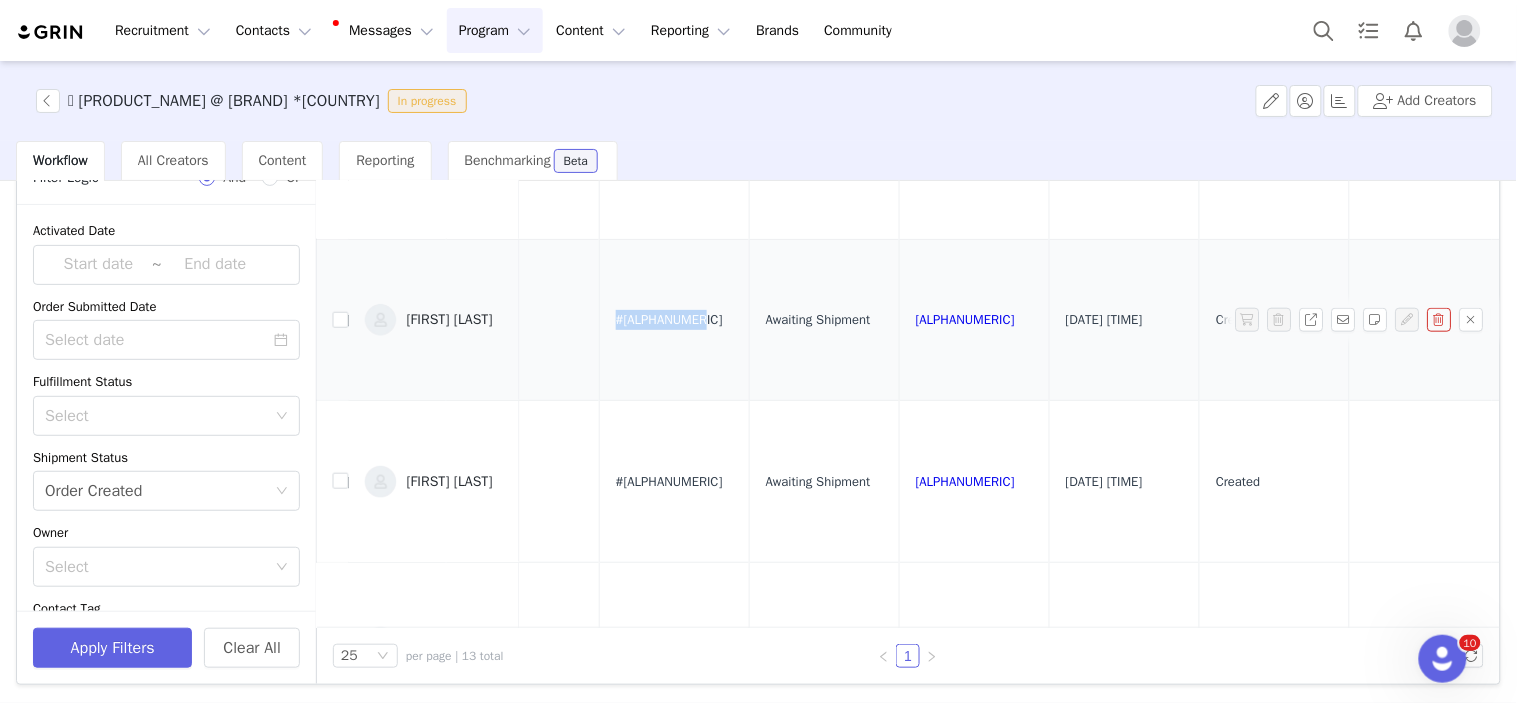 drag, startPoint x: 722, startPoint y: 230, endPoint x: 627, endPoint y: 231, distance: 95.005264 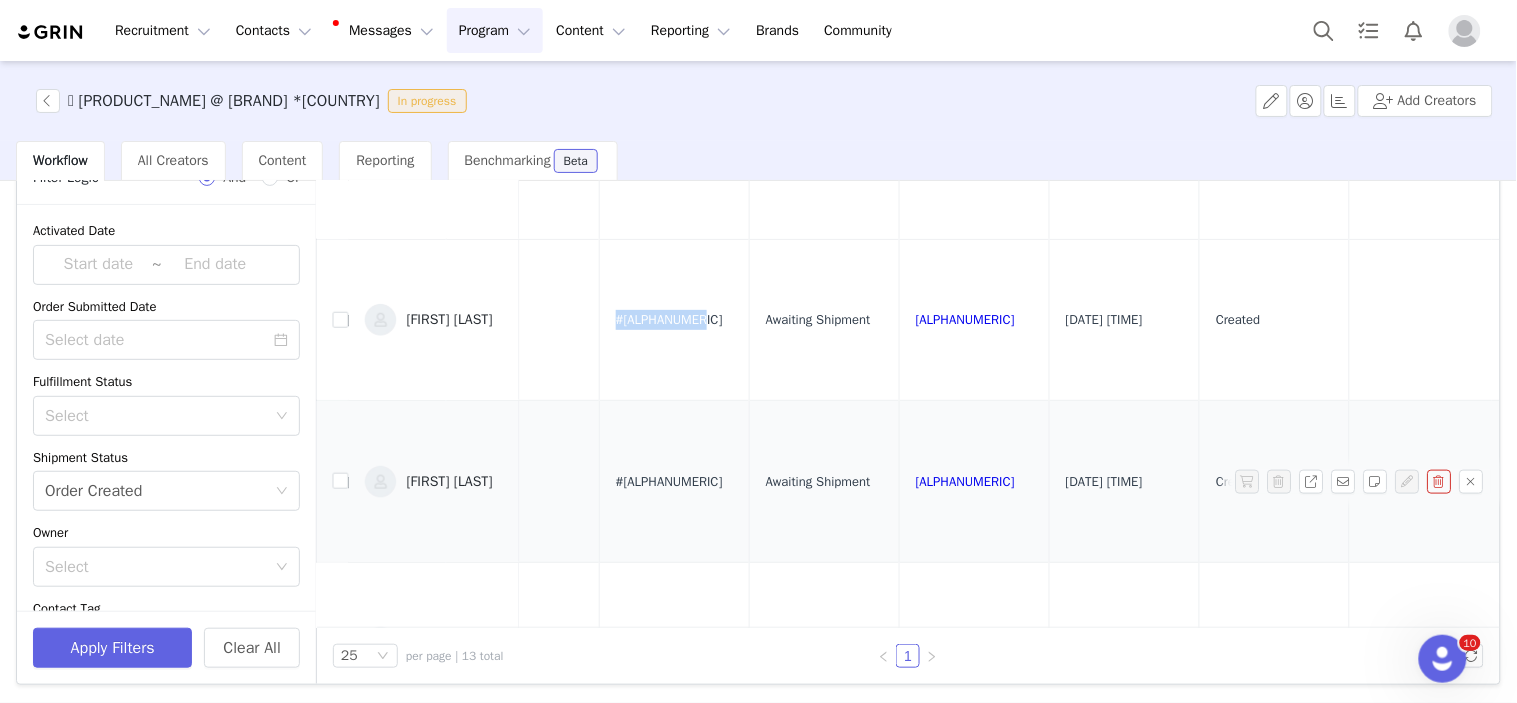 copy on "#BOBO2036703" 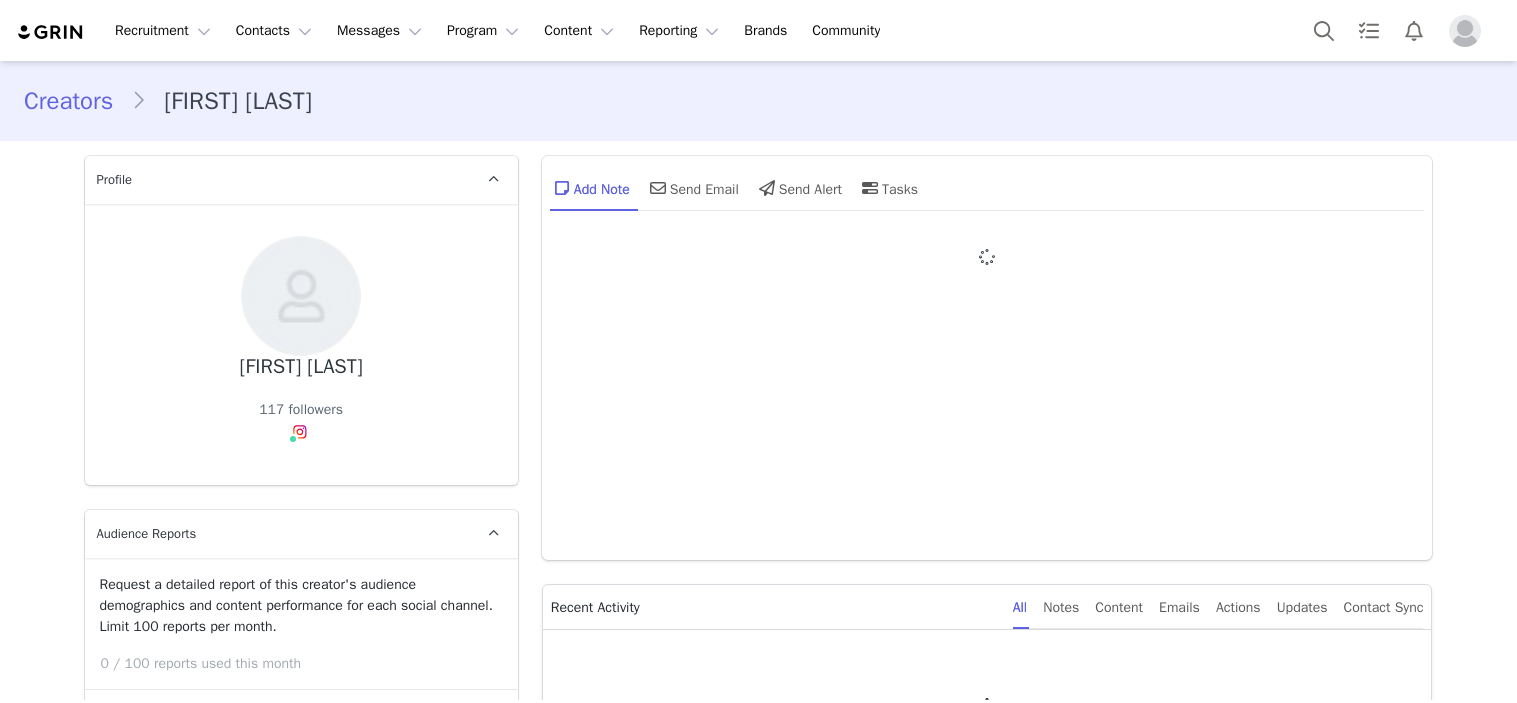 scroll, scrollTop: 0, scrollLeft: 0, axis: both 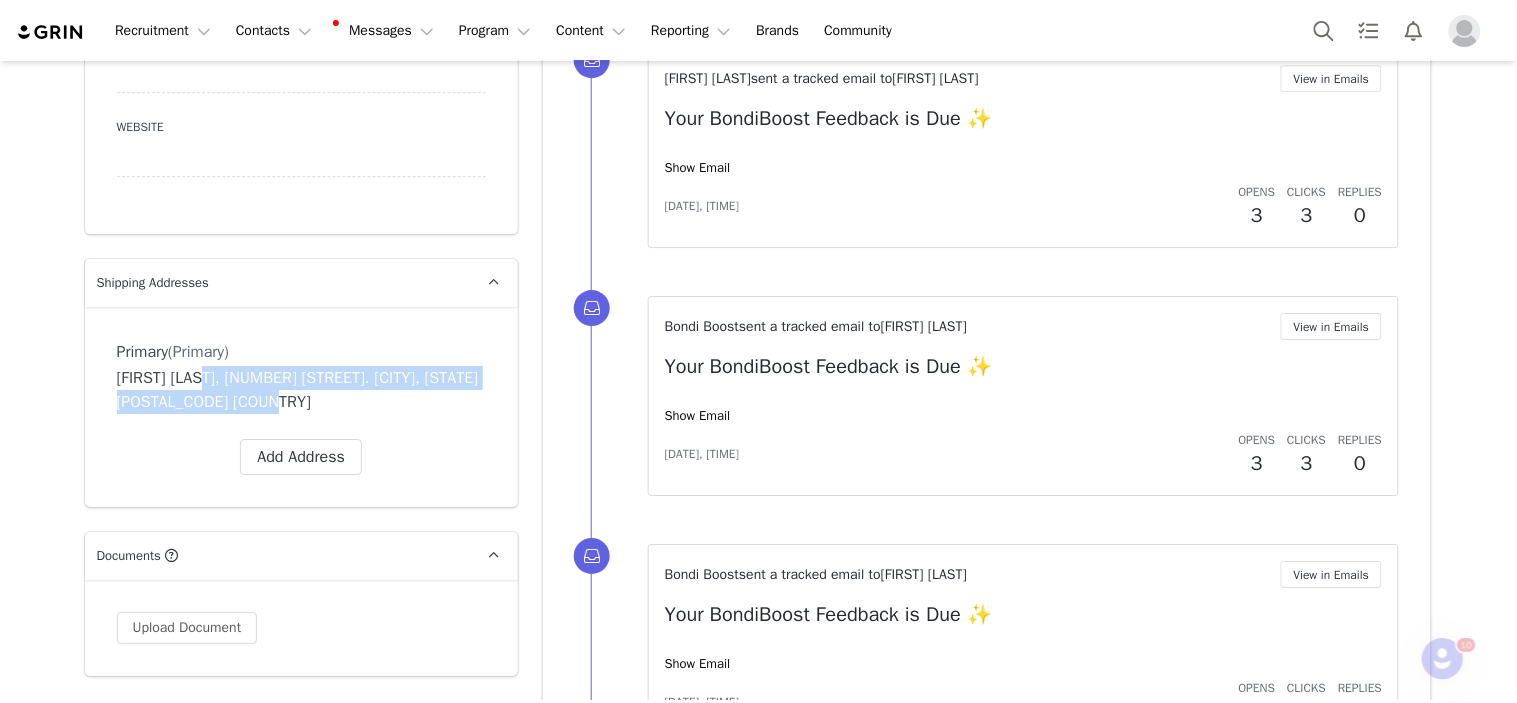 drag, startPoint x: 267, startPoint y: 403, endPoint x: 191, endPoint y: 374, distance: 81.34495 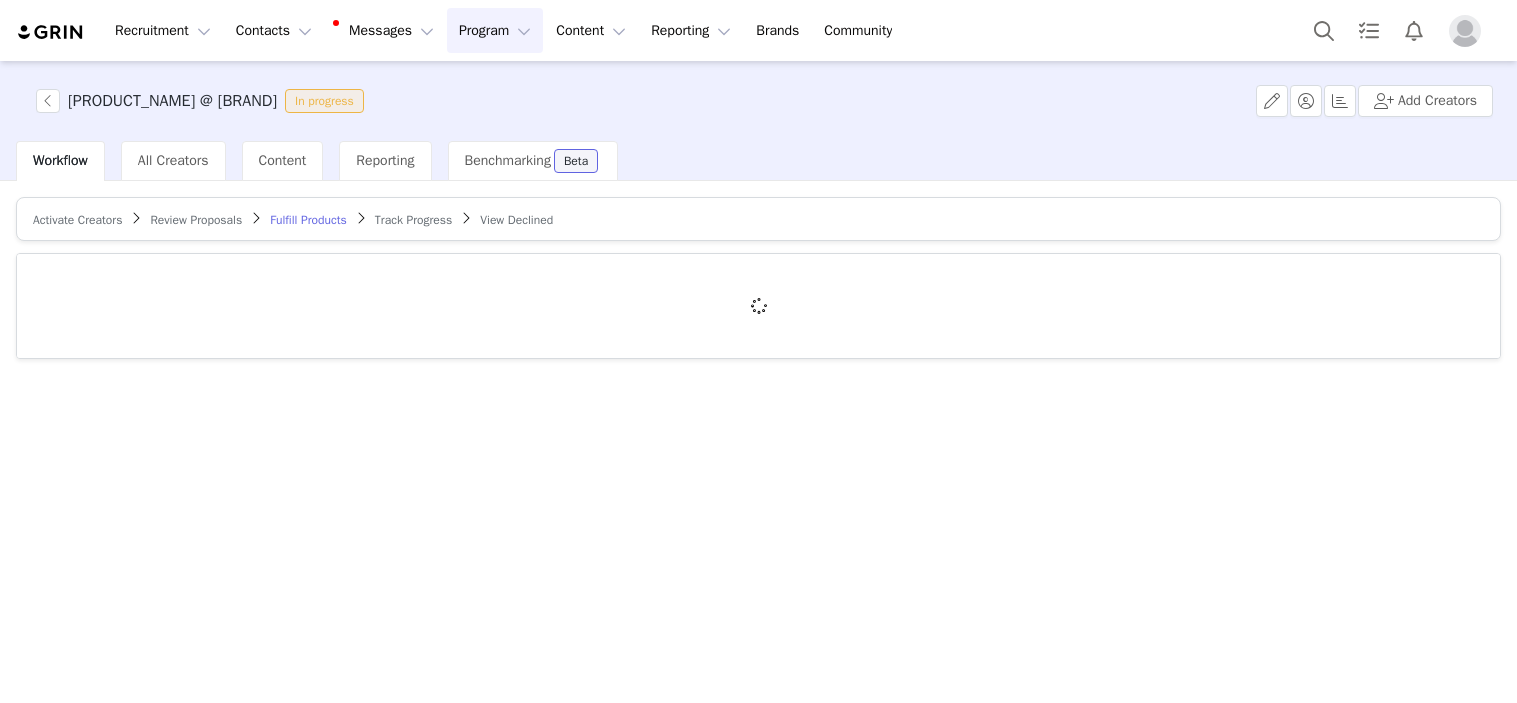 scroll, scrollTop: 0, scrollLeft: 0, axis: both 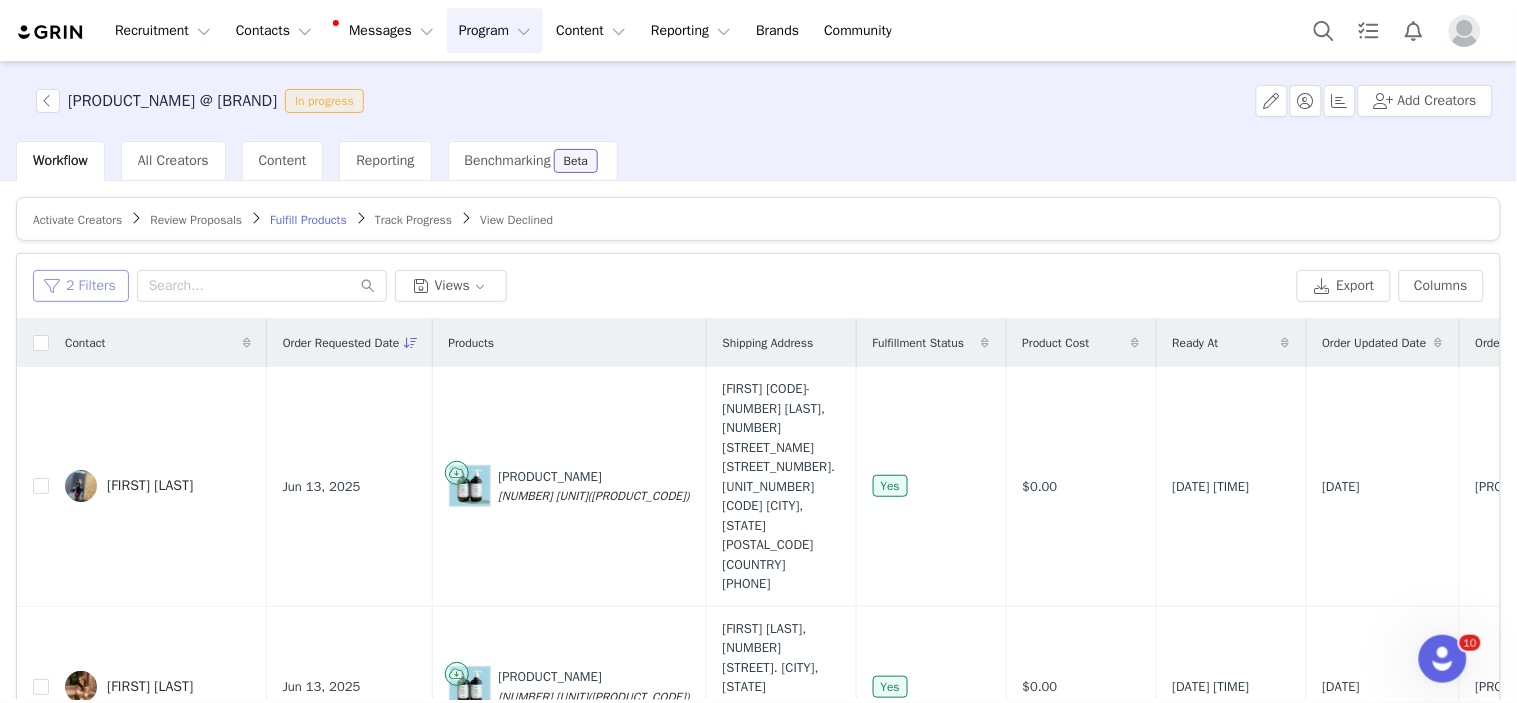 click on "2 Filters" at bounding box center (81, 286) 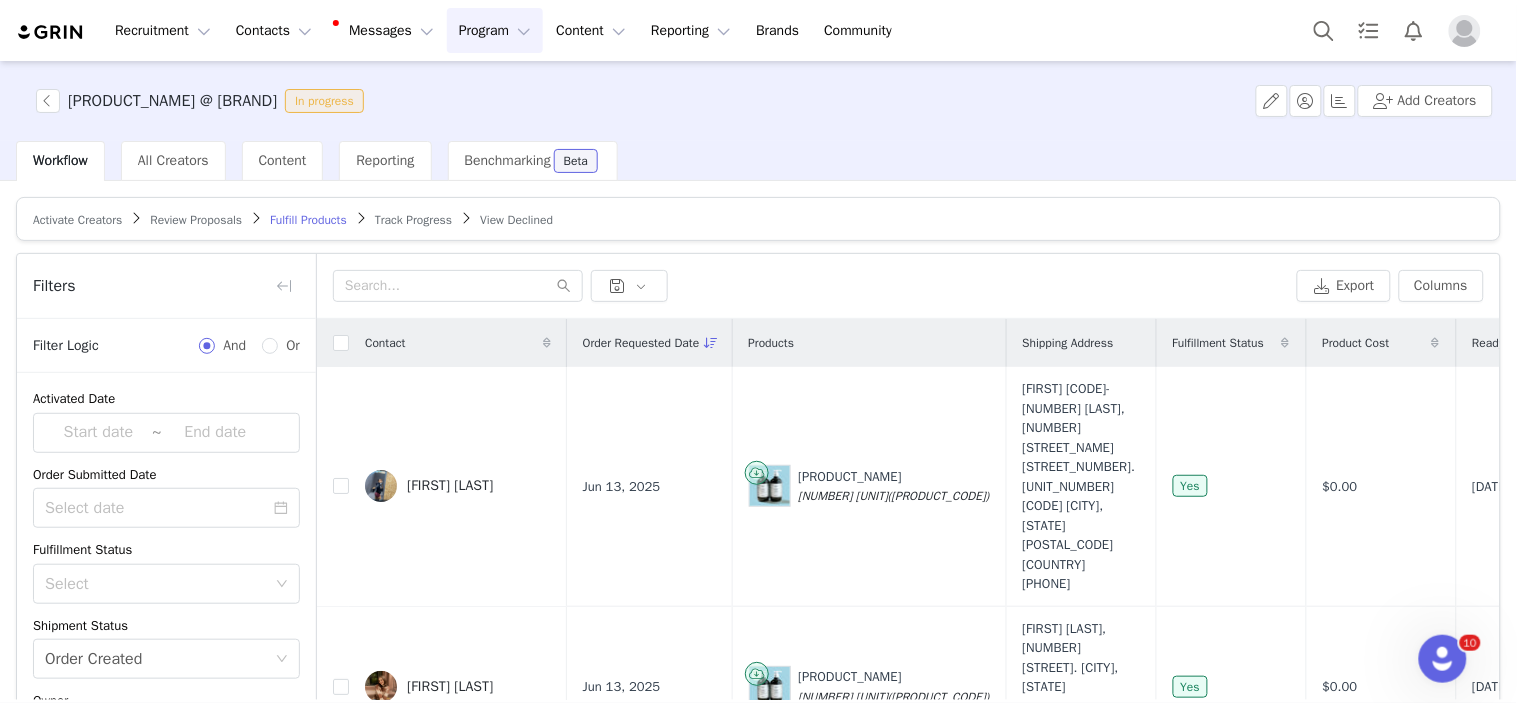 click on "Export     Columns" at bounding box center (908, 286) 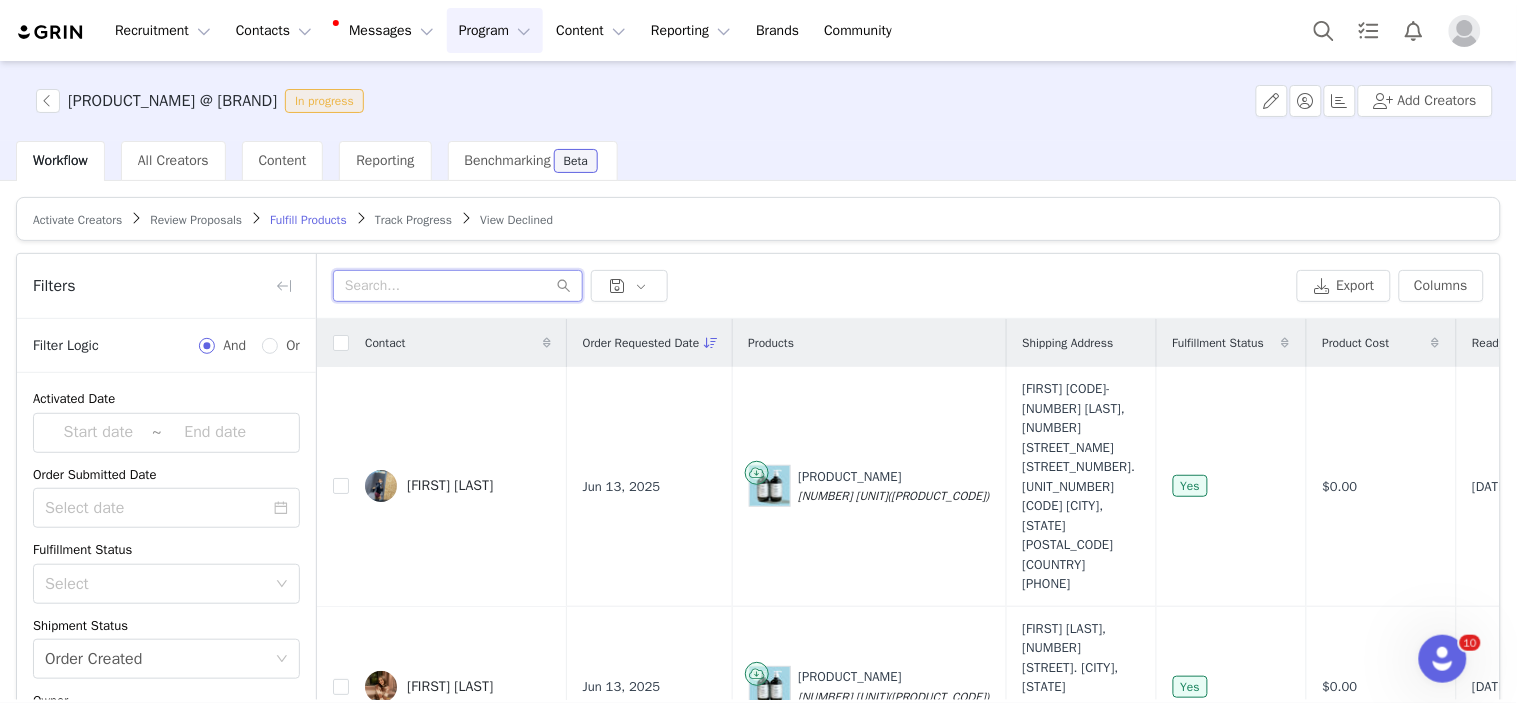 click at bounding box center [458, 286] 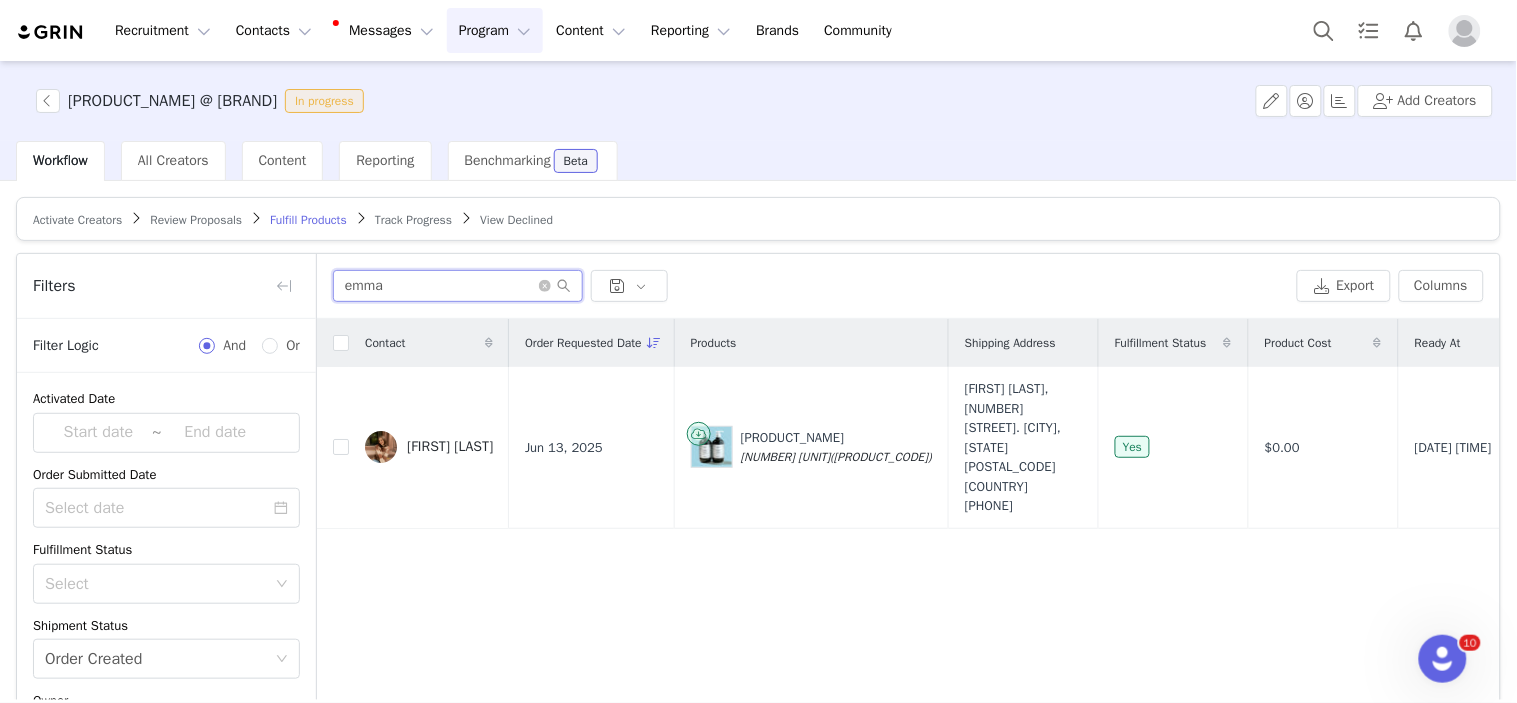 scroll, scrollTop: 168, scrollLeft: 0, axis: vertical 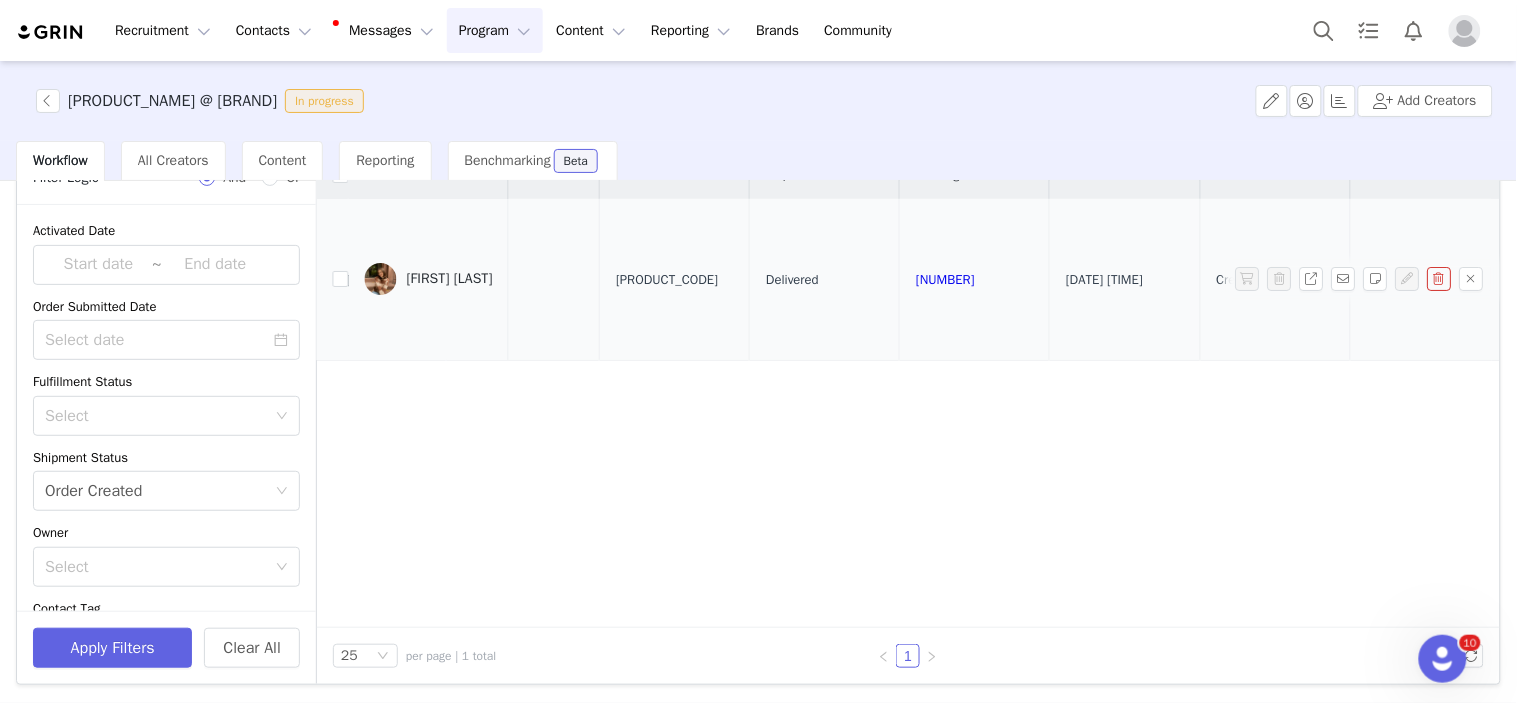 type on "emma" 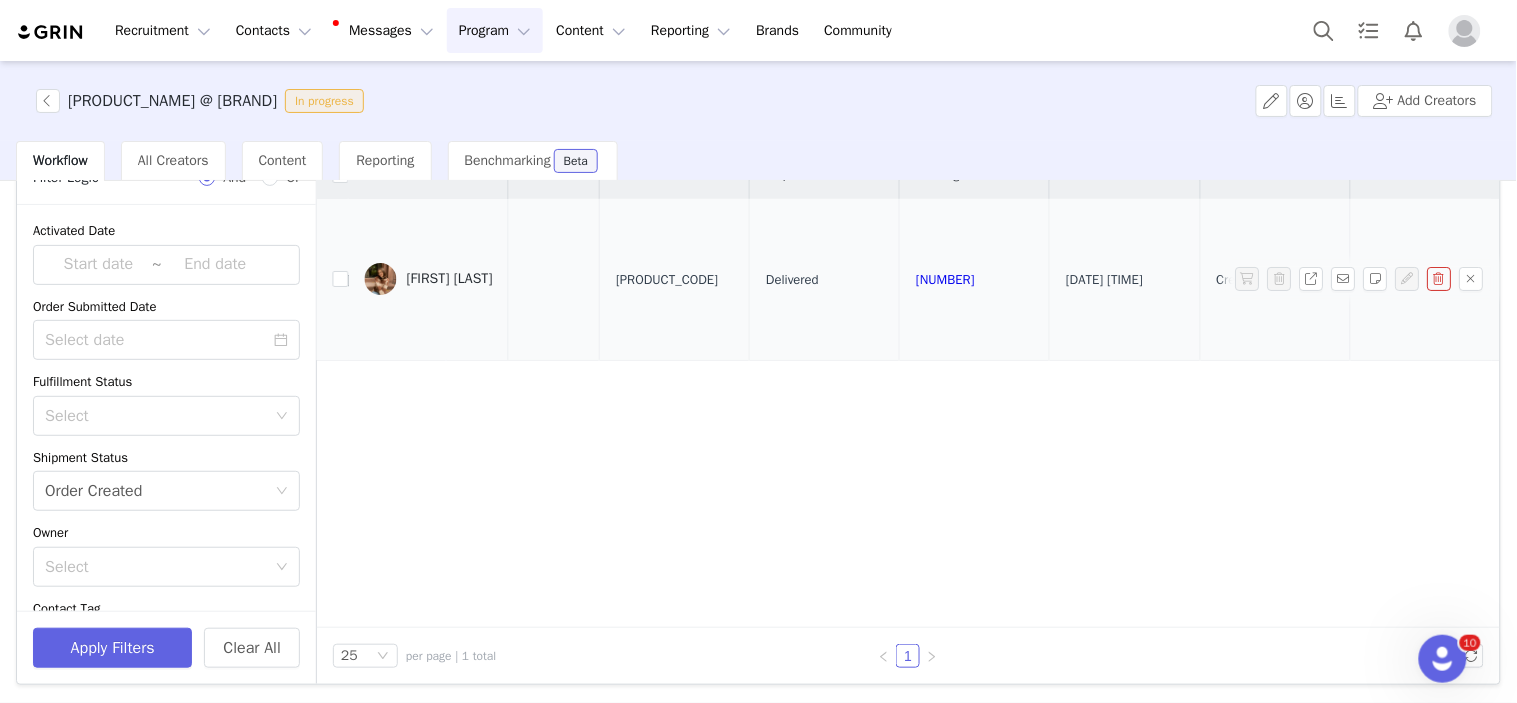 click on "[FIRST] [LAST]" at bounding box center (450, 279) 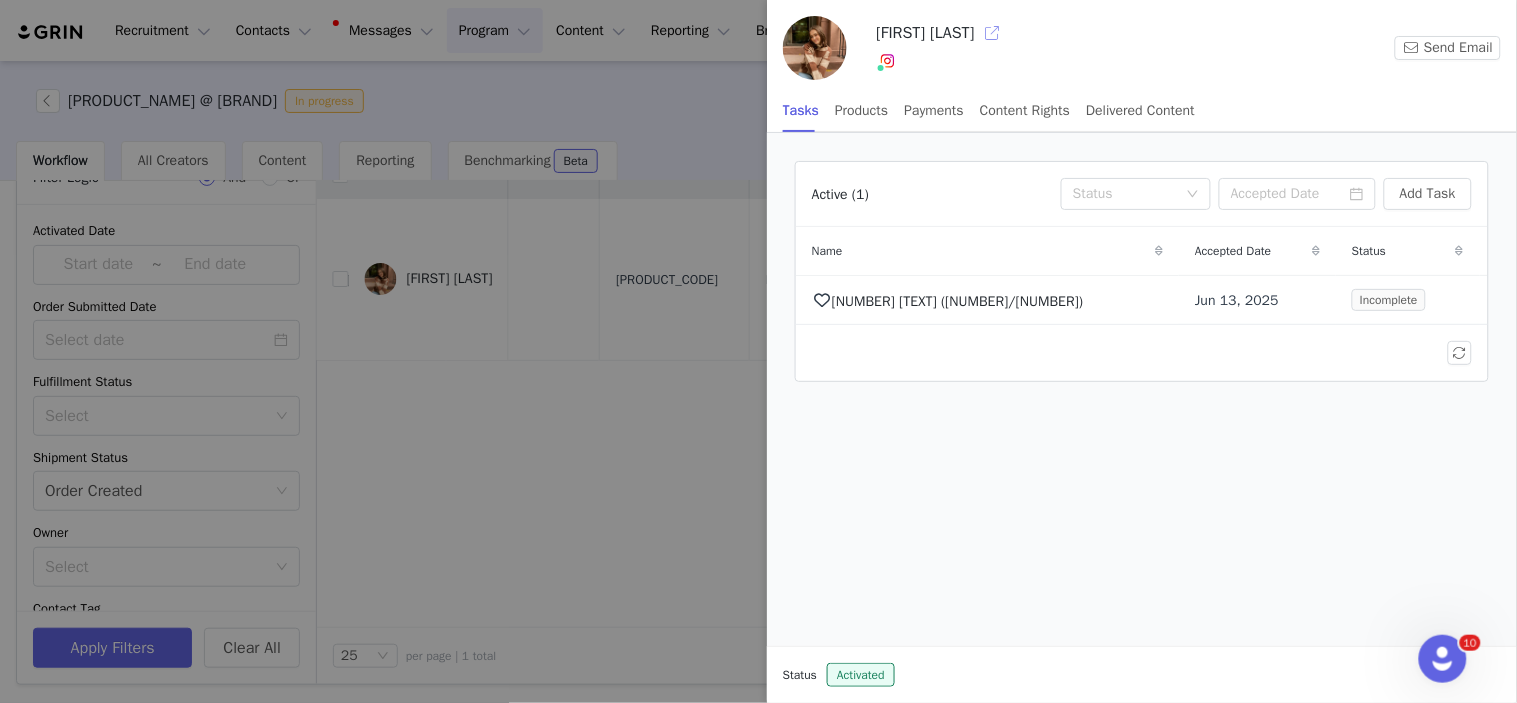 click at bounding box center (993, 33) 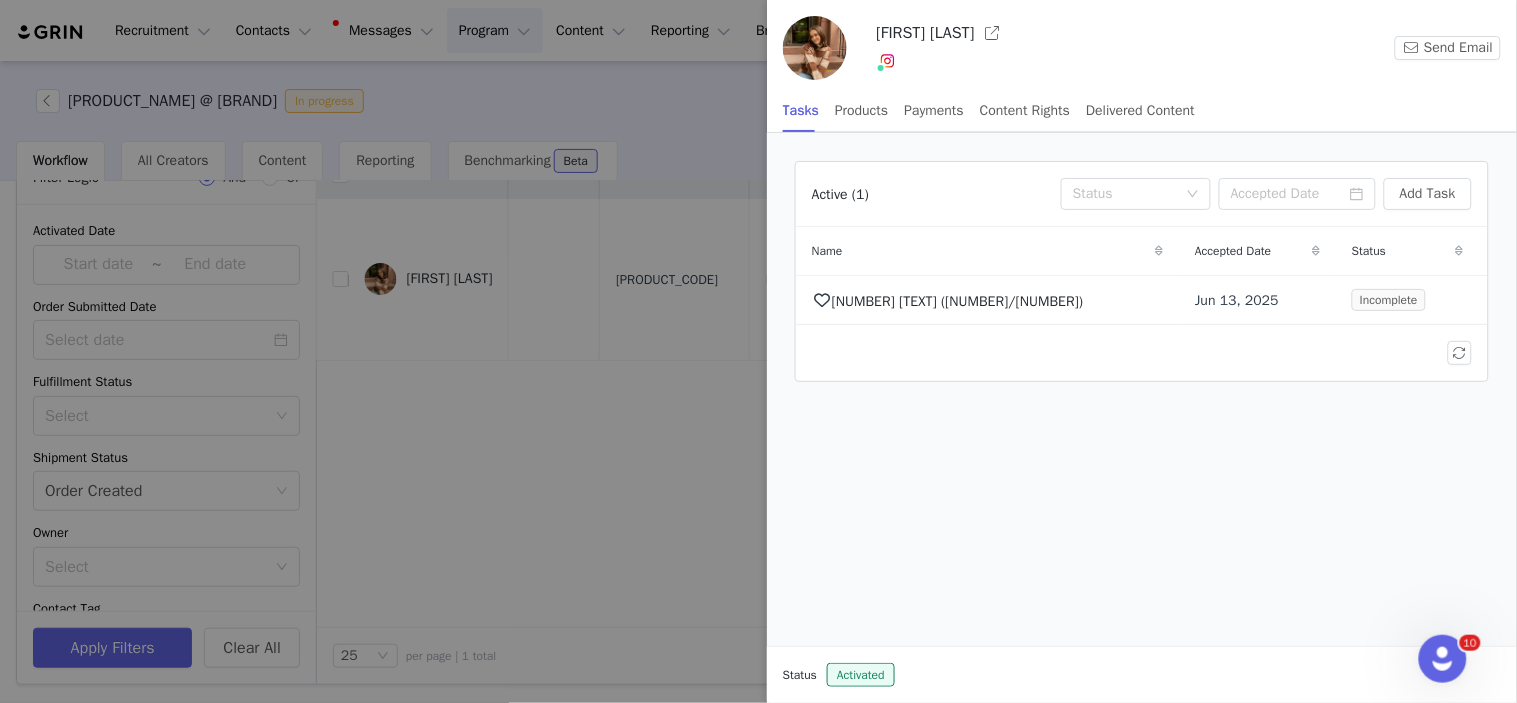 click at bounding box center (758, 351) 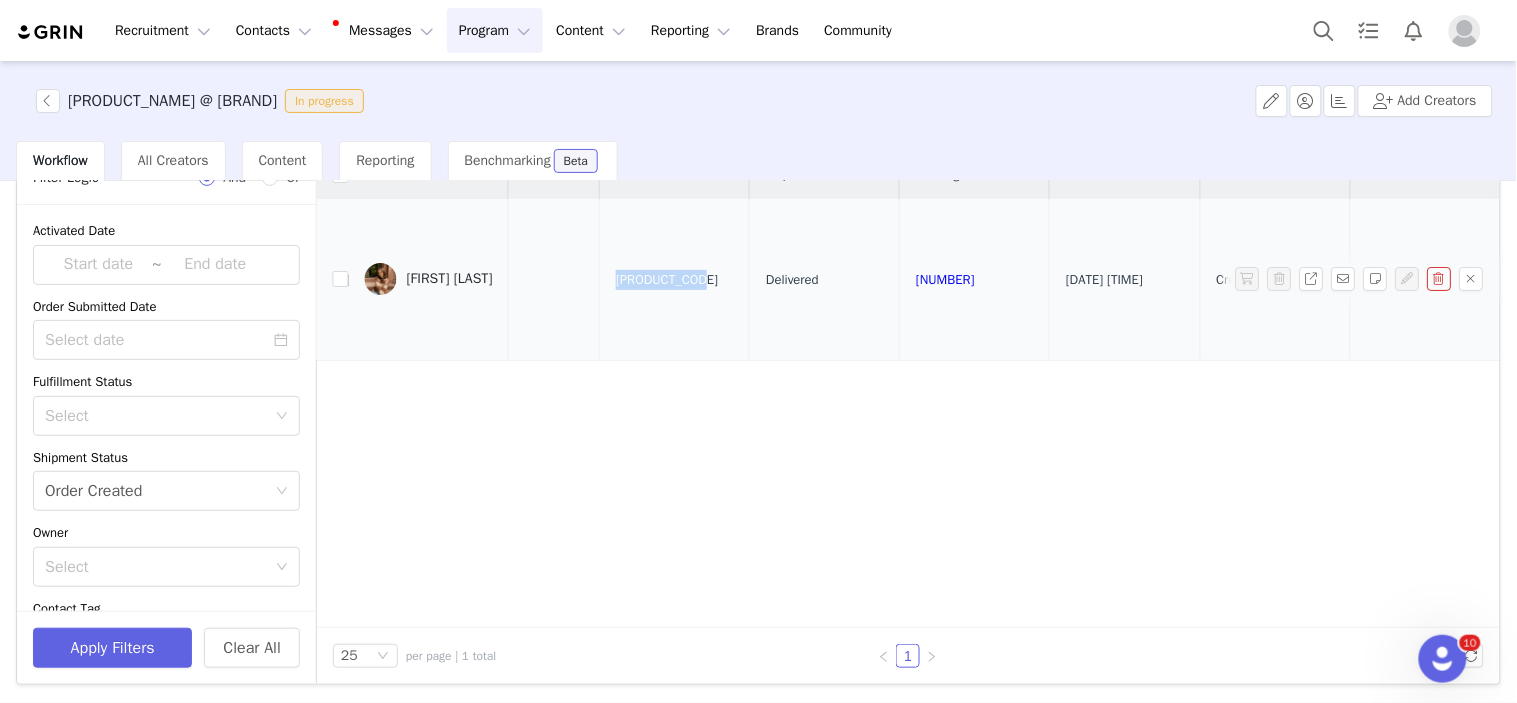 drag, startPoint x: 671, startPoint y: 270, endPoint x: 593, endPoint y: 268, distance: 78.025635 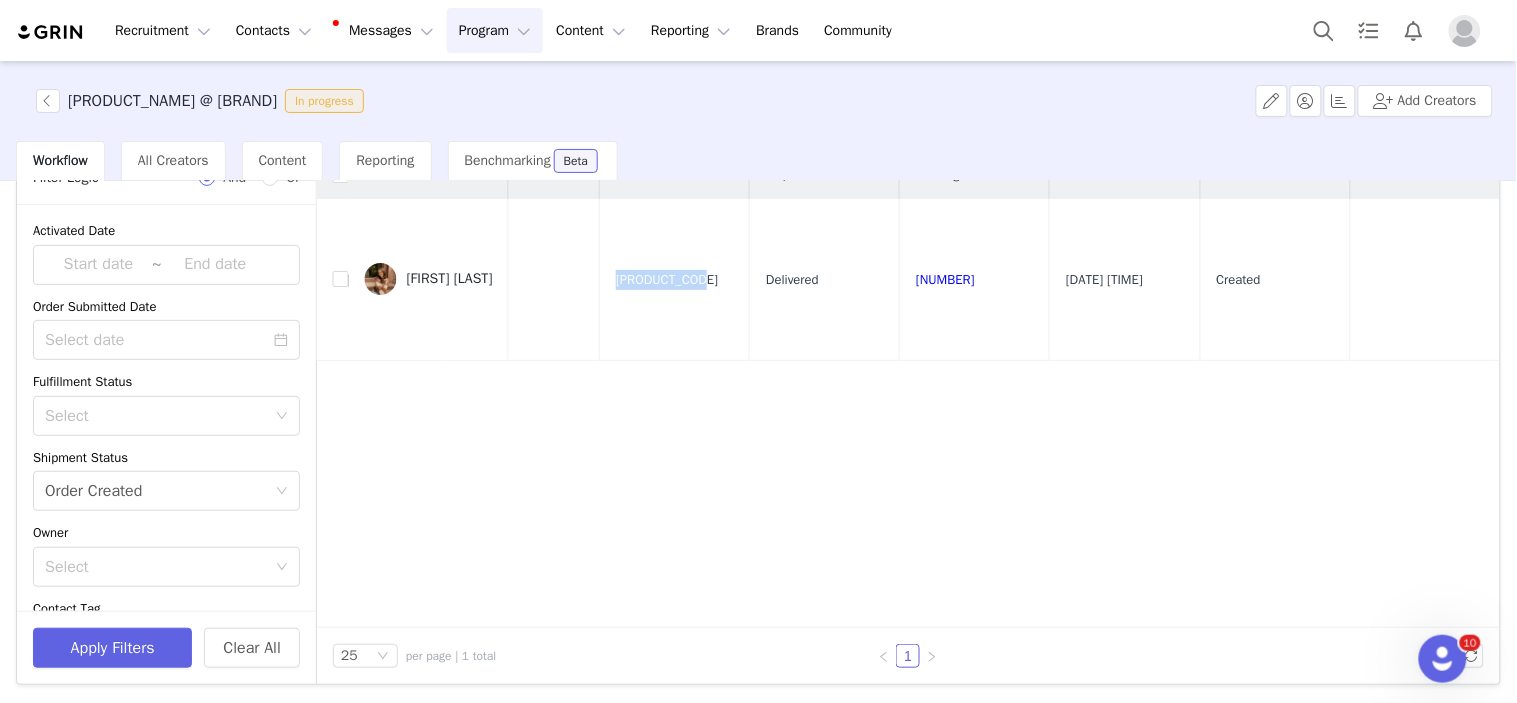 copy on "BOBUS1150148" 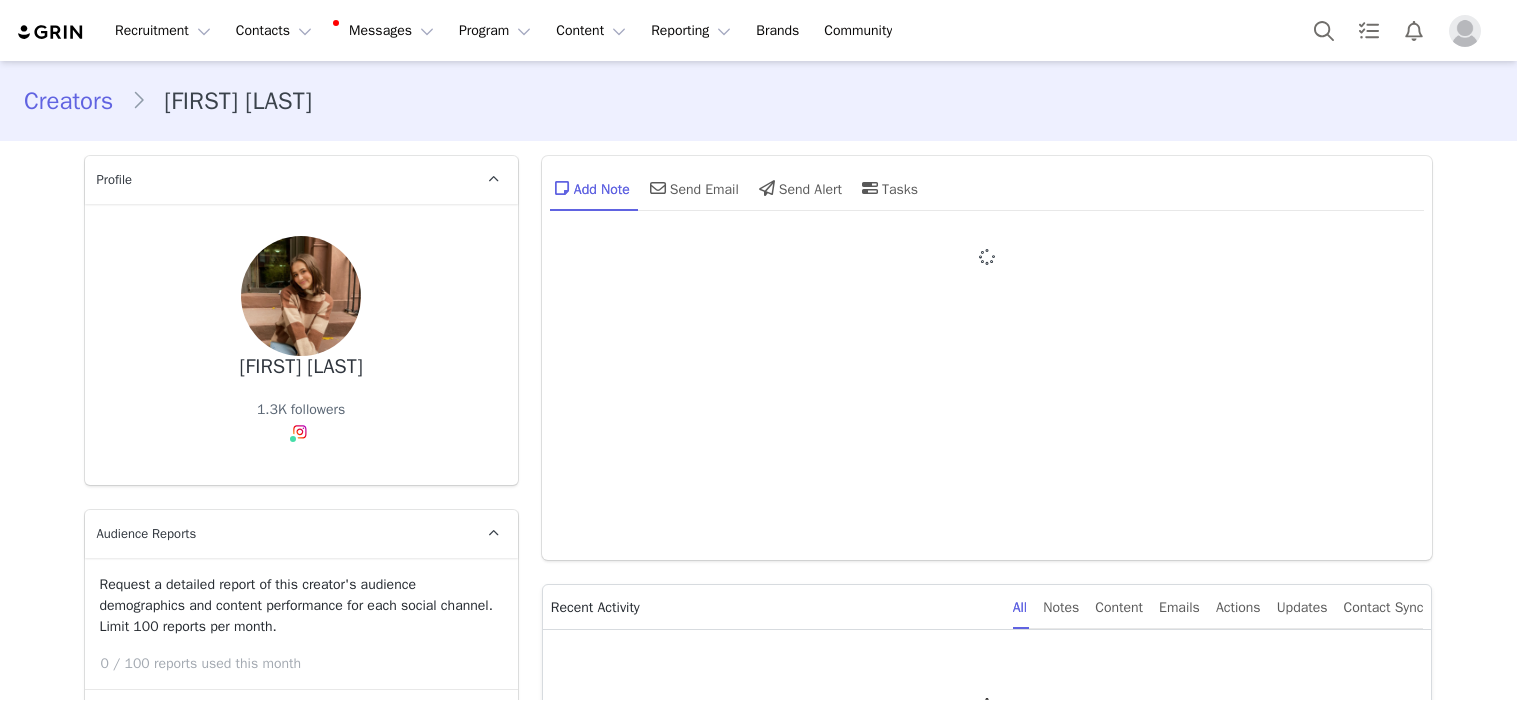 scroll, scrollTop: 0, scrollLeft: 0, axis: both 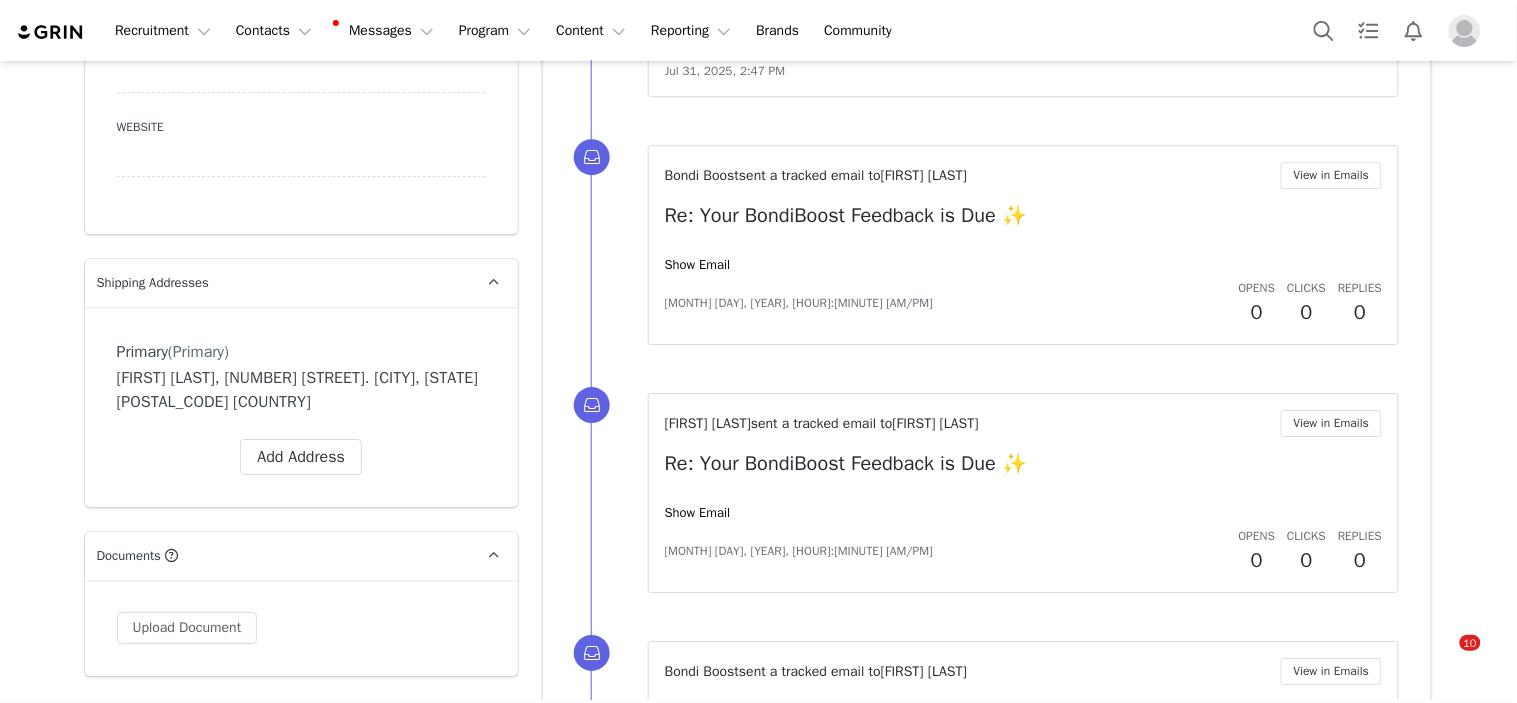 drag, startPoint x: 247, startPoint y: 373, endPoint x: 201, endPoint y: 367, distance: 46.389652 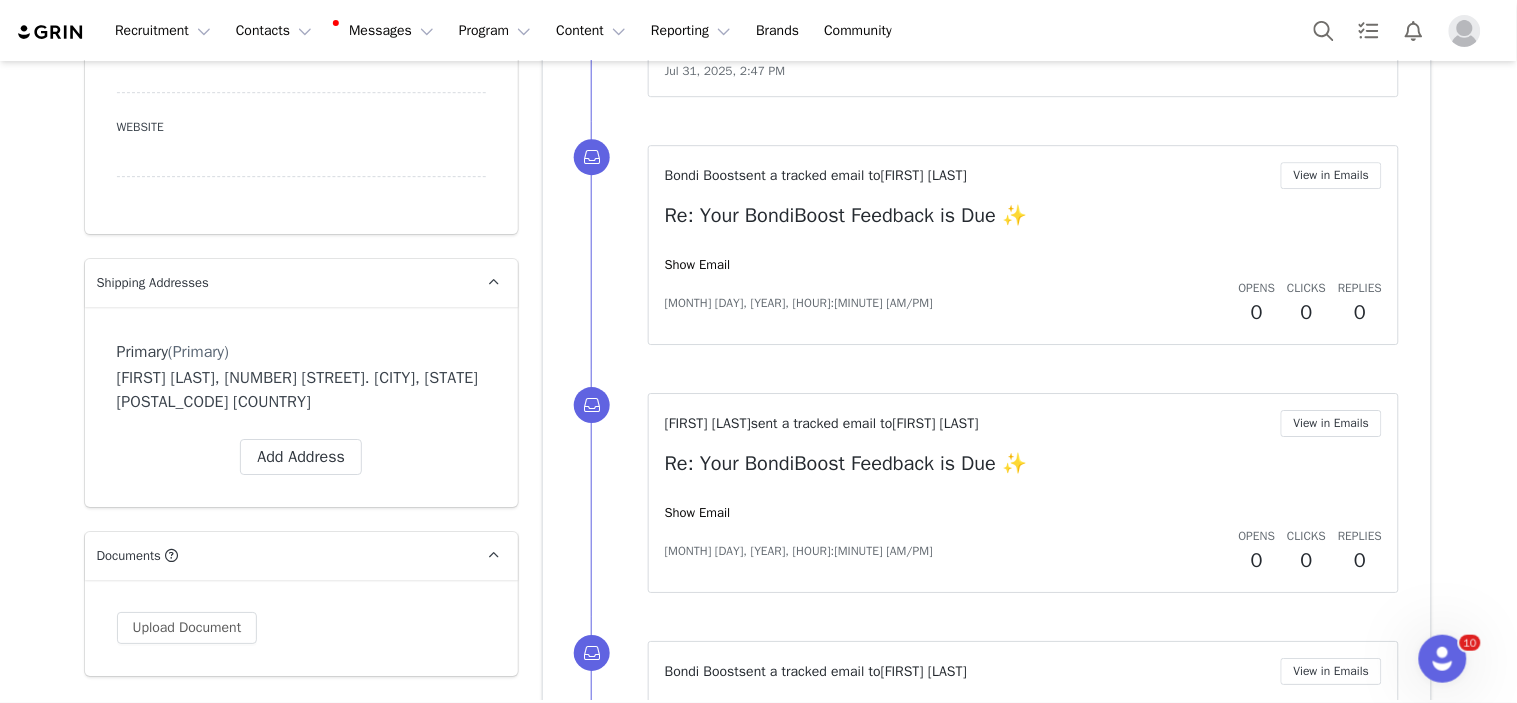 scroll, scrollTop: 0, scrollLeft: 0, axis: both 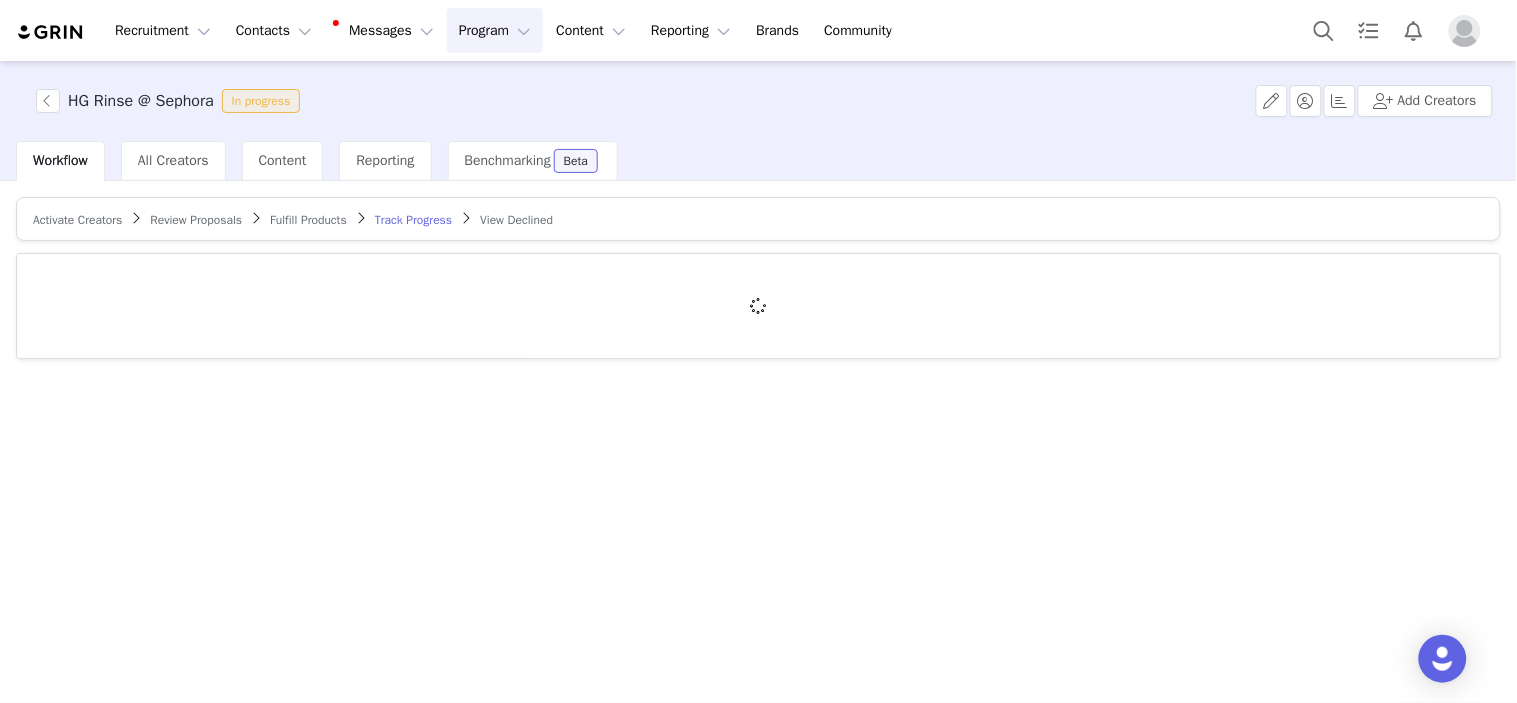 click on "Fulfill Products" at bounding box center (308, 220) 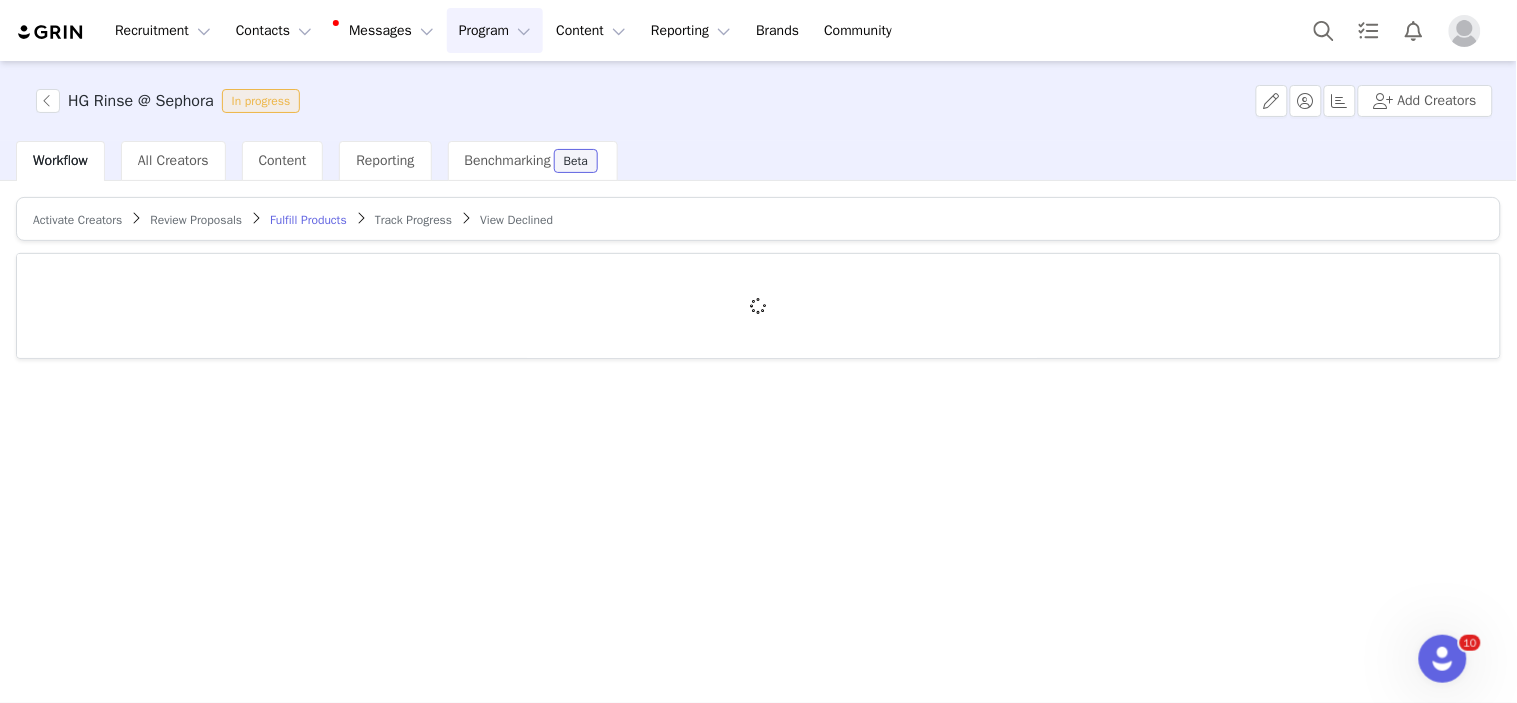 scroll, scrollTop: 0, scrollLeft: 0, axis: both 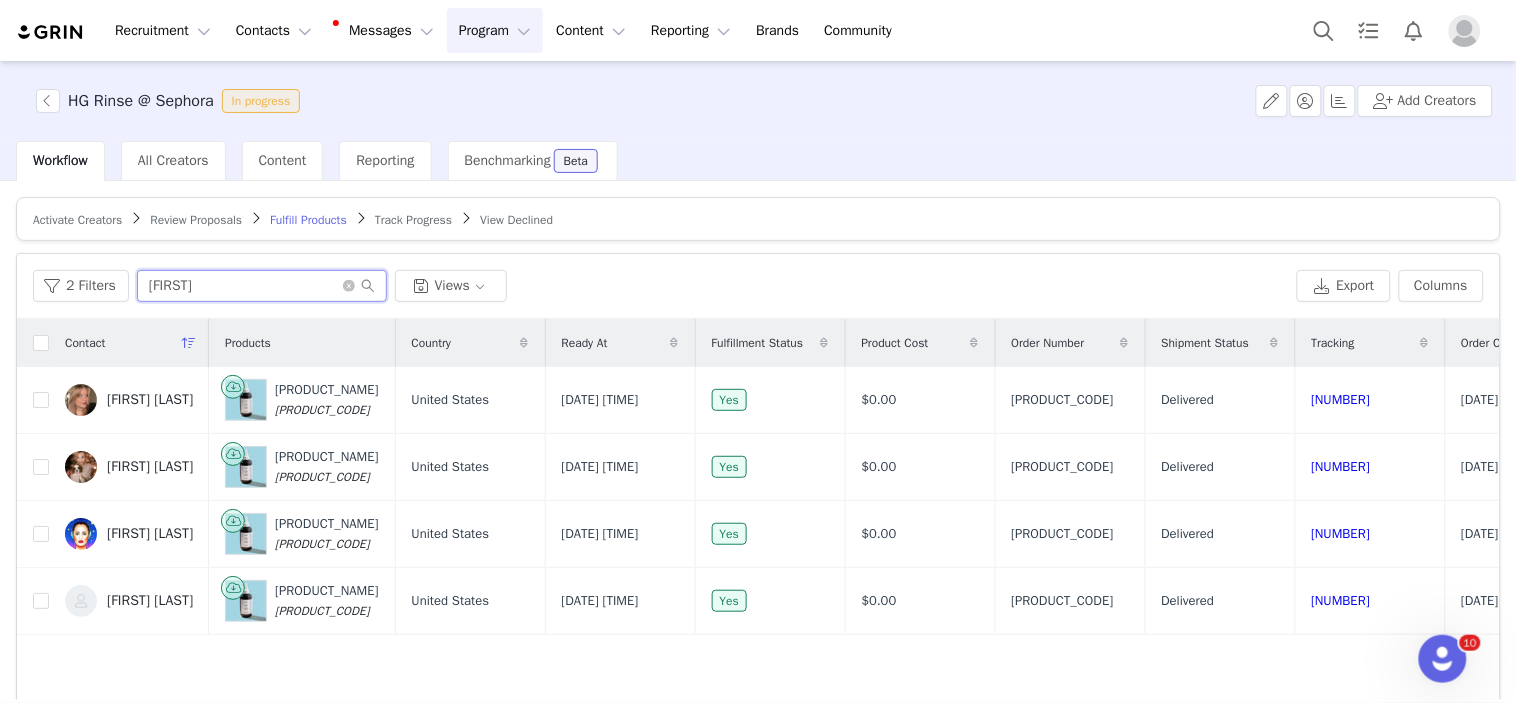 drag, startPoint x: 237, startPoint y: 282, endPoint x: 0, endPoint y: 283, distance: 237.0021 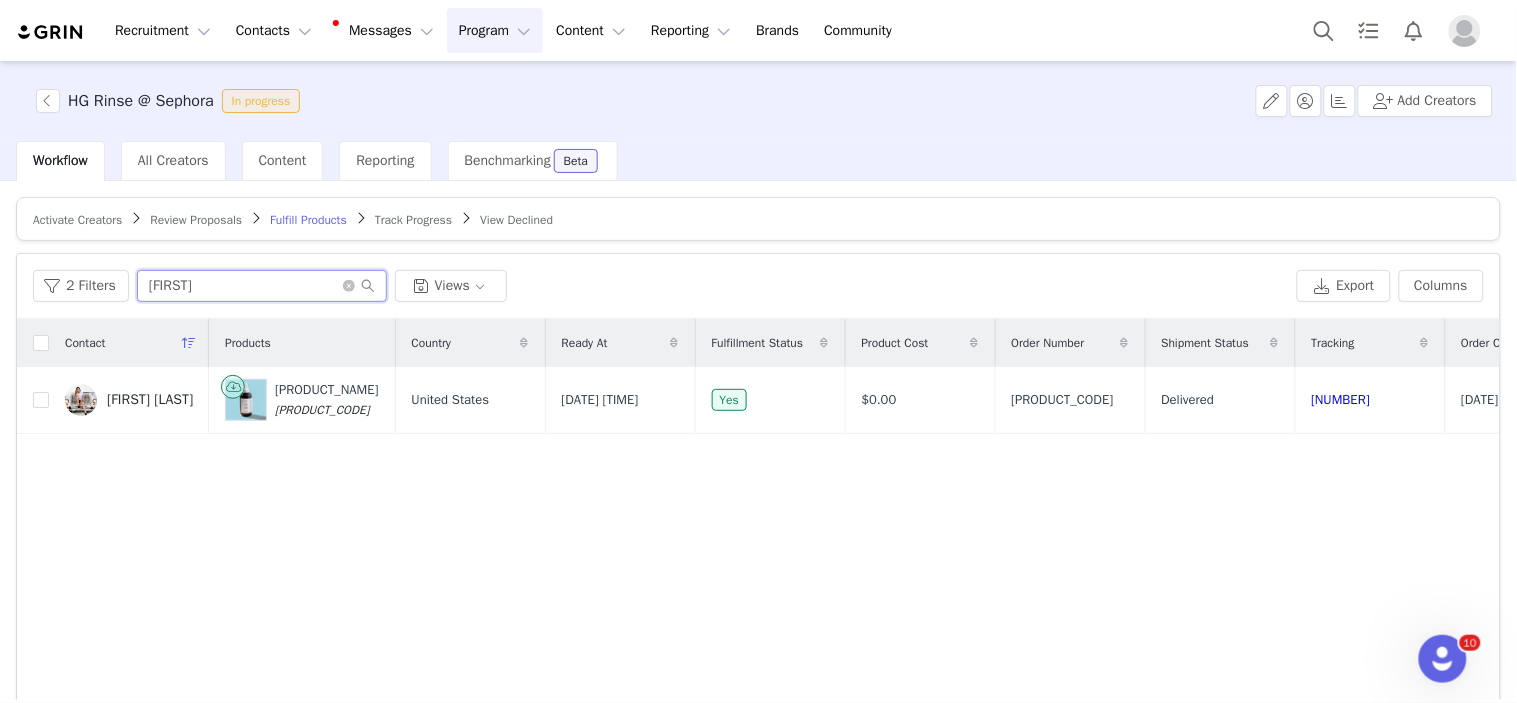 scroll, scrollTop: 106, scrollLeft: 0, axis: vertical 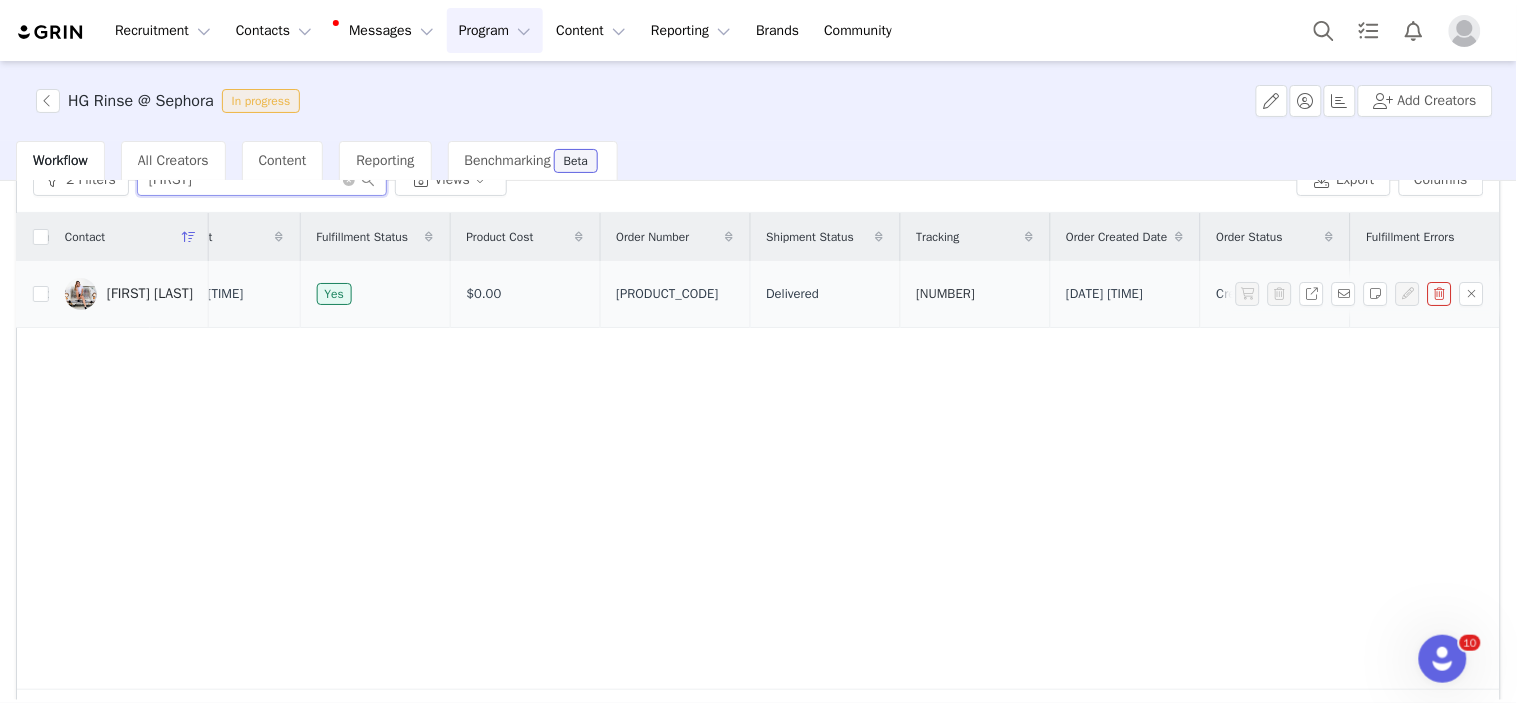 type on "[FIRST]" 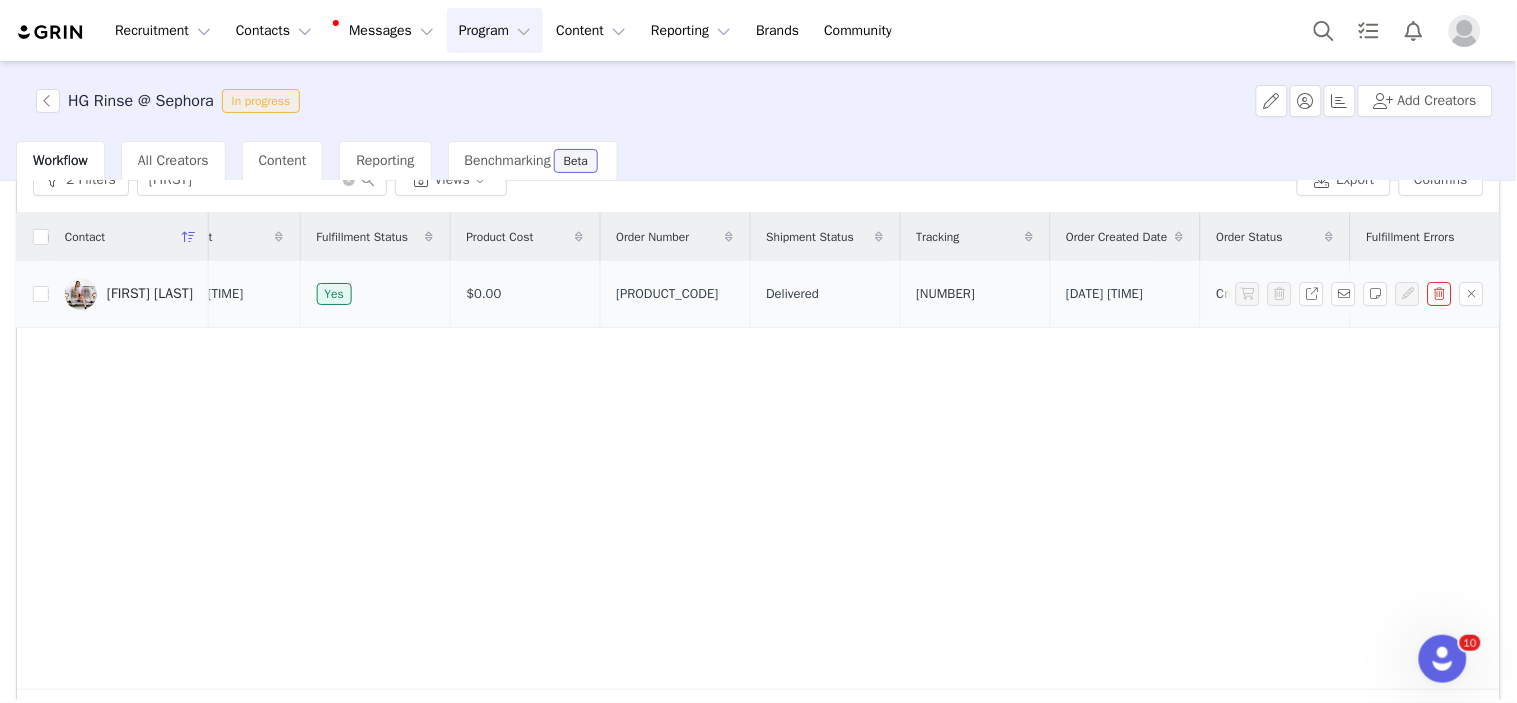 click on "[NUMBER]" at bounding box center [946, 293] 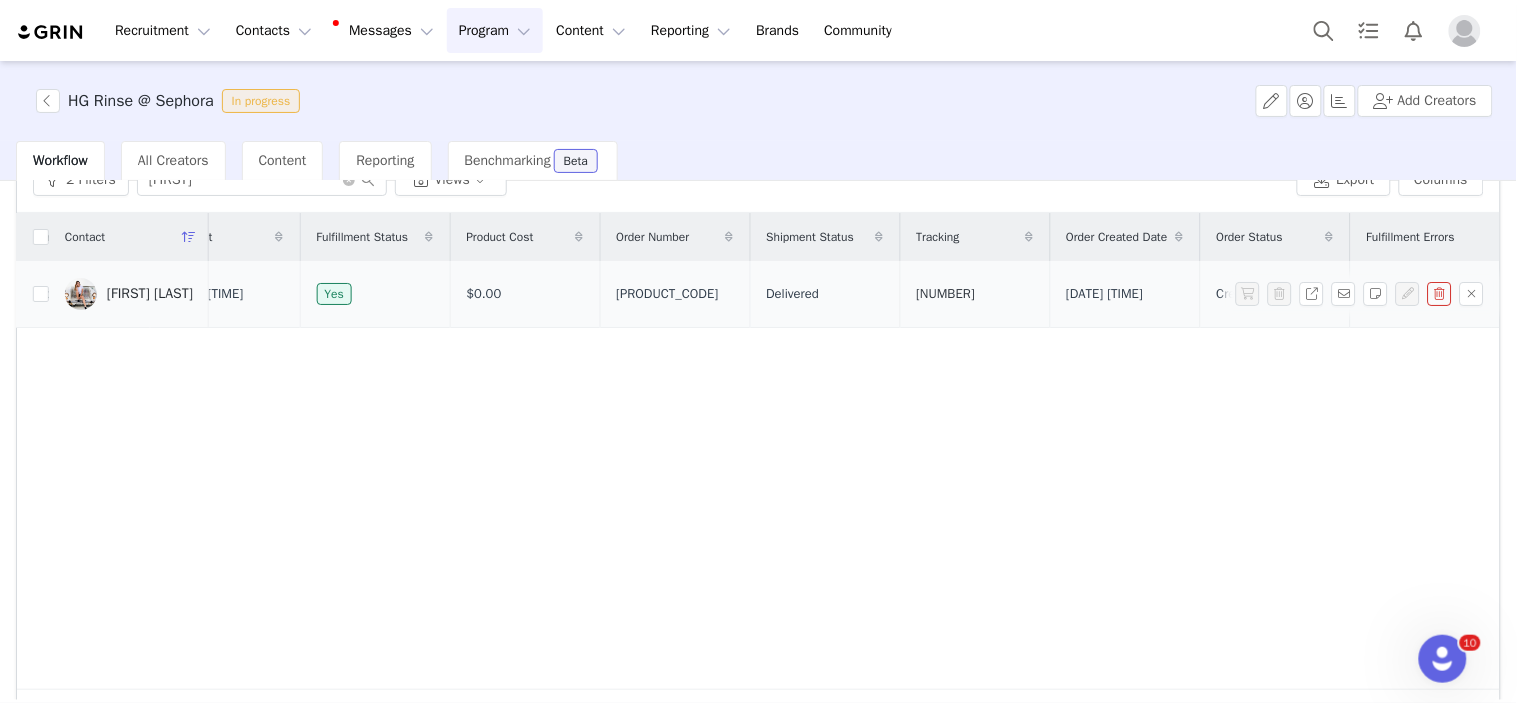 click on "[NUMBER]" at bounding box center (946, 293) 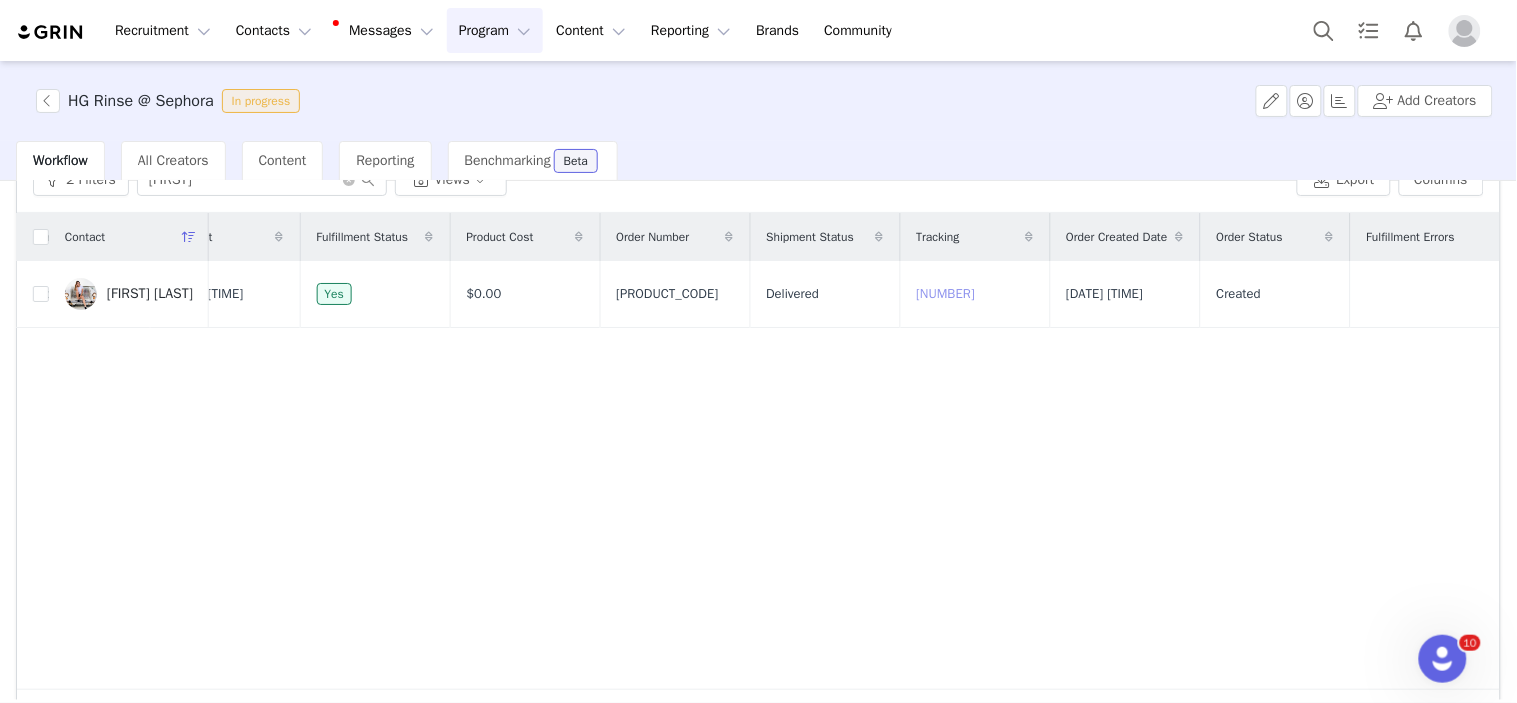 scroll, scrollTop: 0, scrollLeft: 0, axis: both 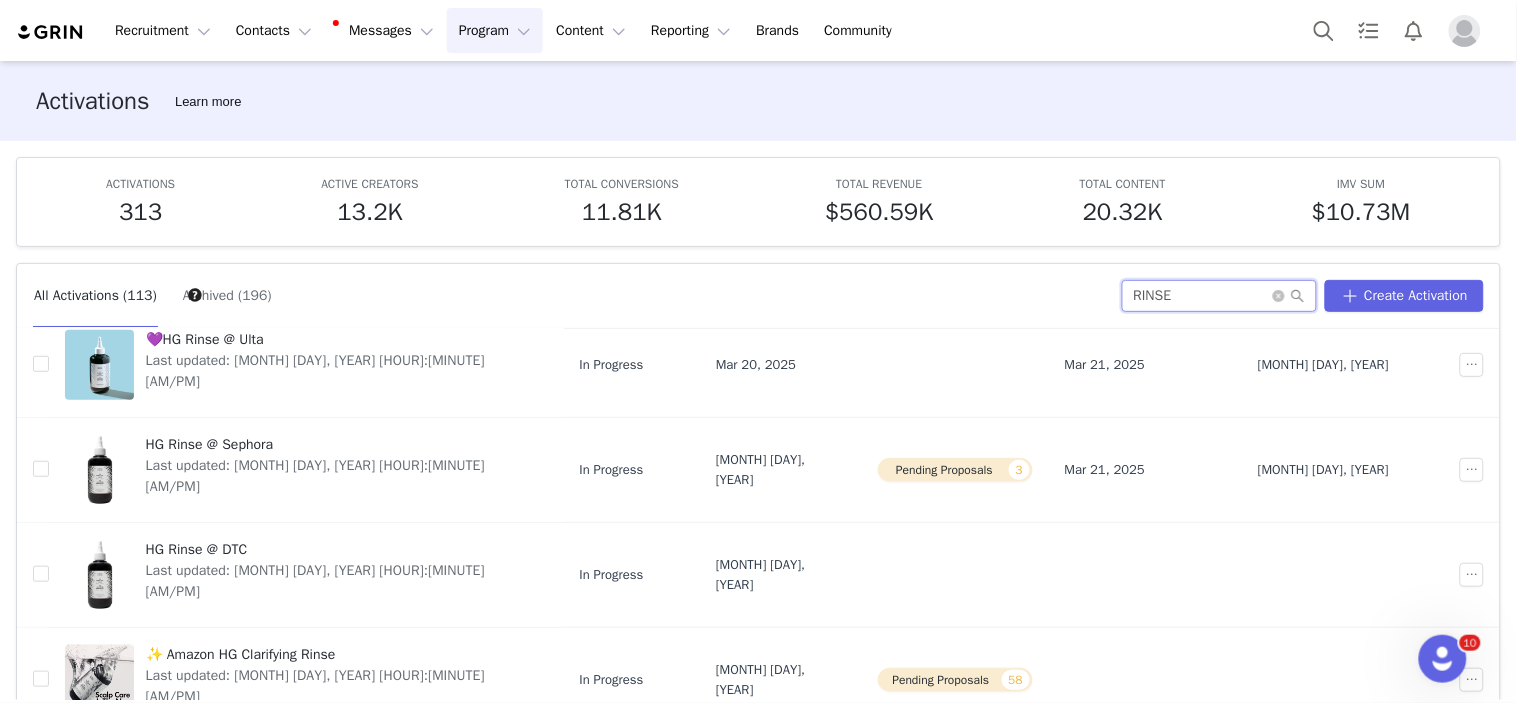 drag, startPoint x: 1137, startPoint y: 286, endPoint x: 873, endPoint y: 280, distance: 264.06818 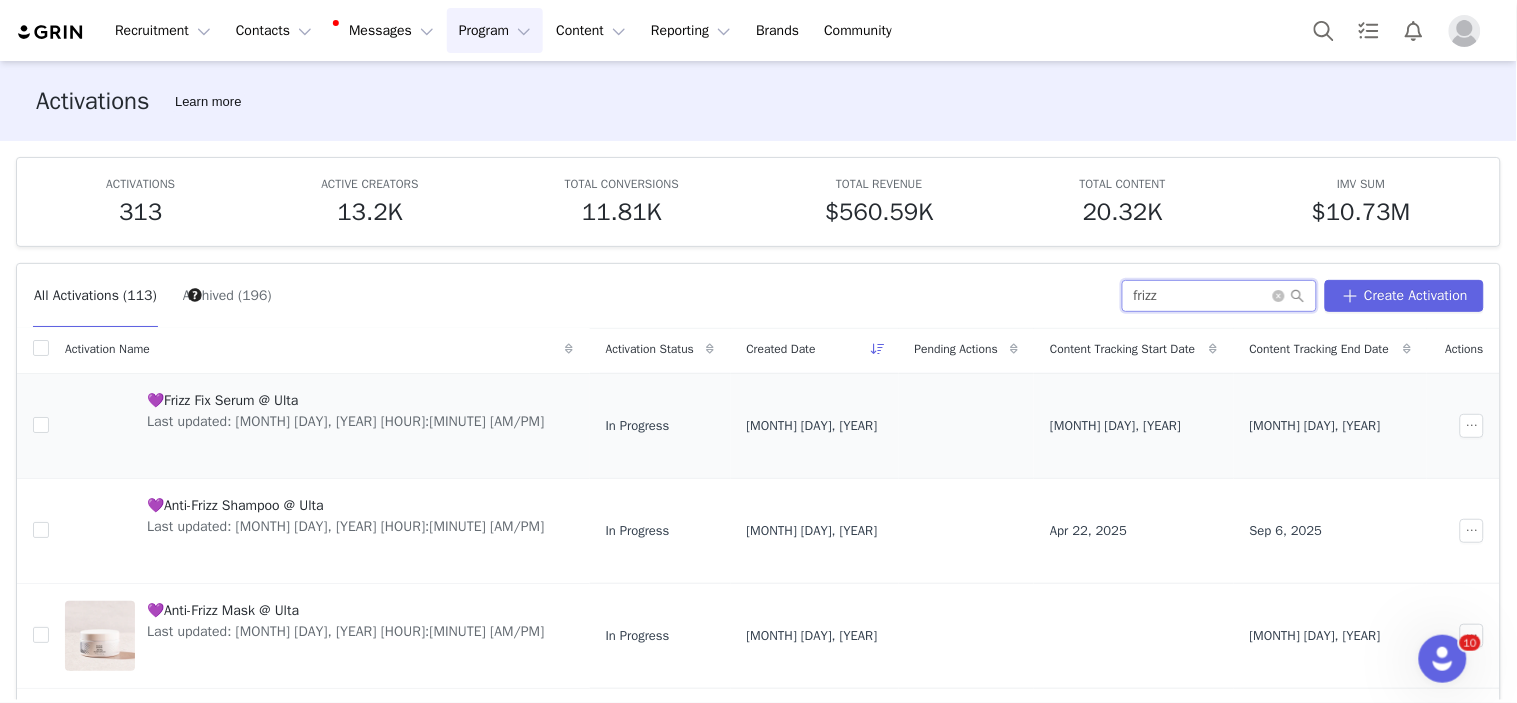 scroll, scrollTop: 0, scrollLeft: 0, axis: both 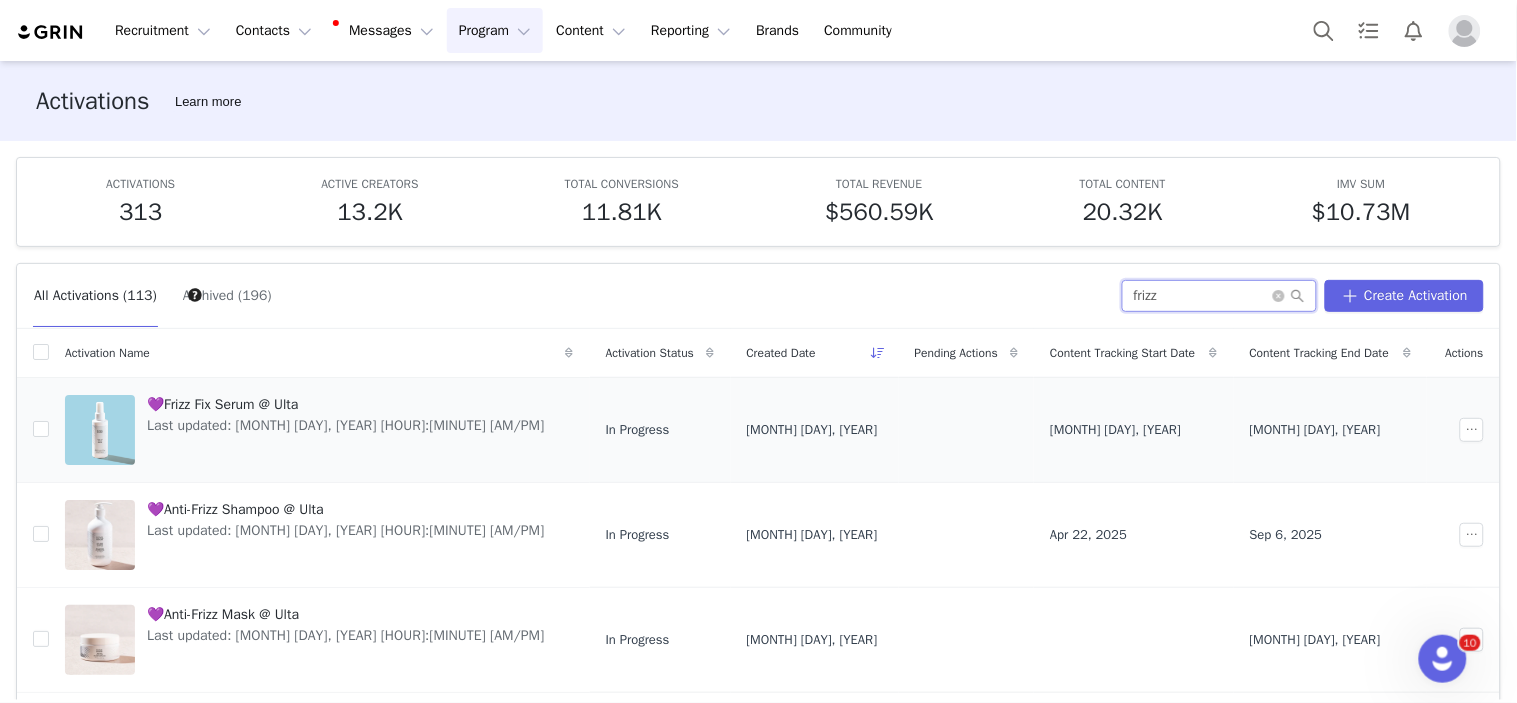 type on "frizz" 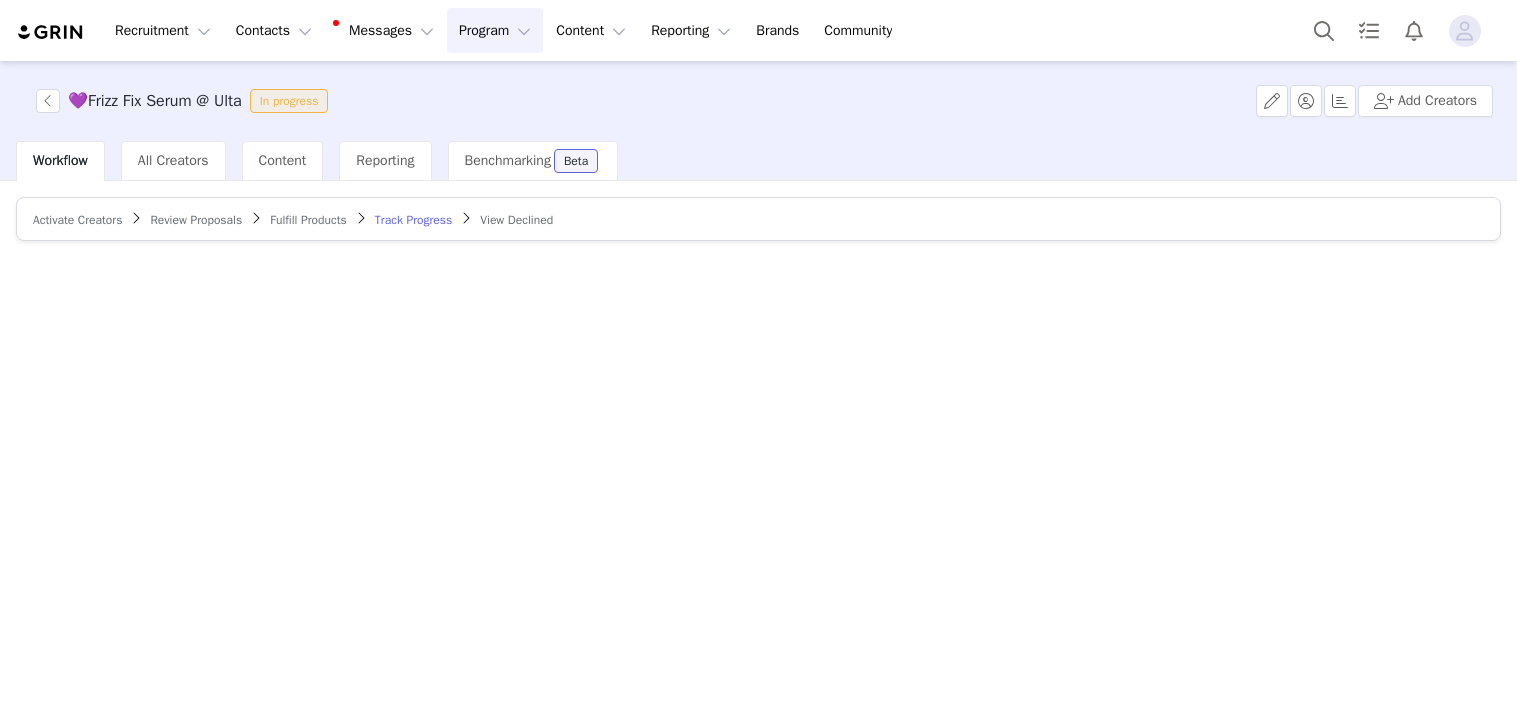 scroll, scrollTop: 0, scrollLeft: 0, axis: both 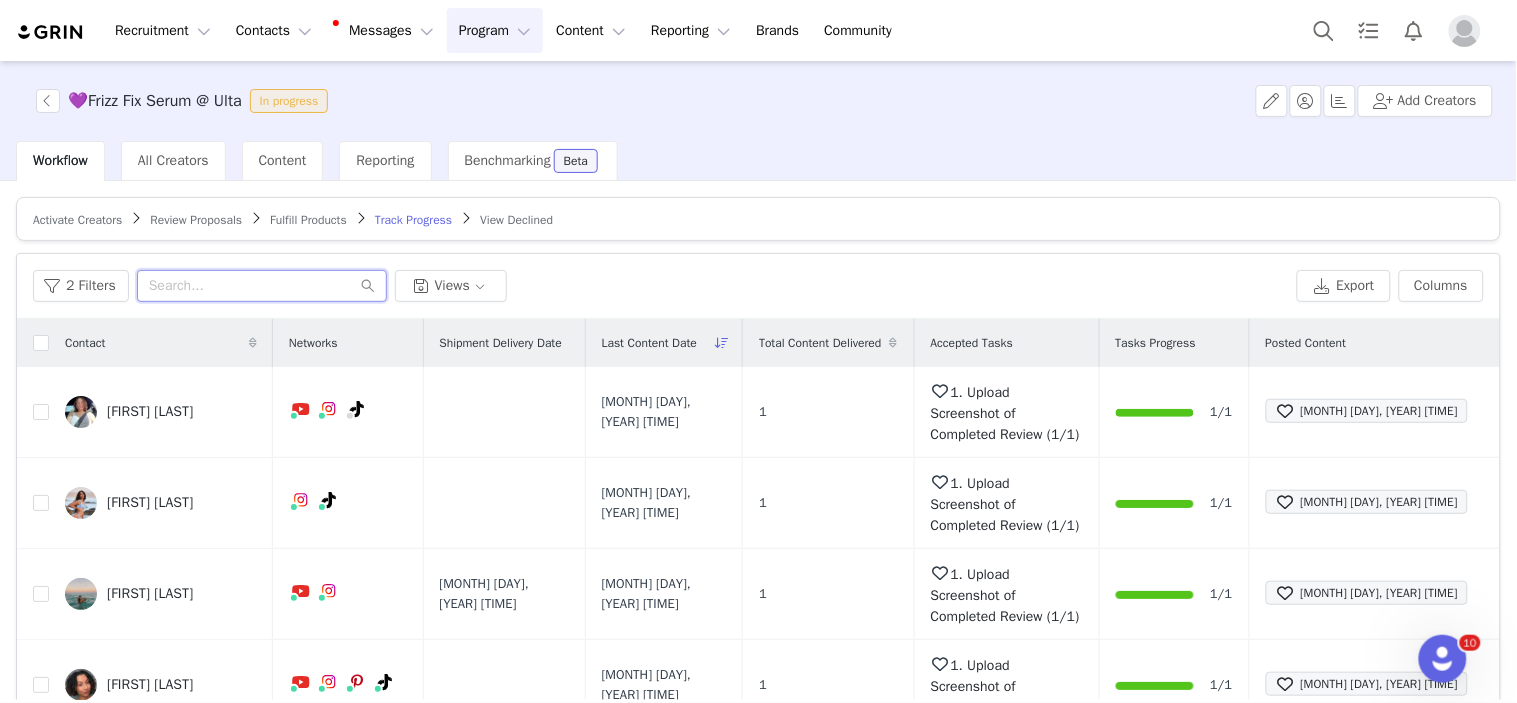 click at bounding box center [262, 286] 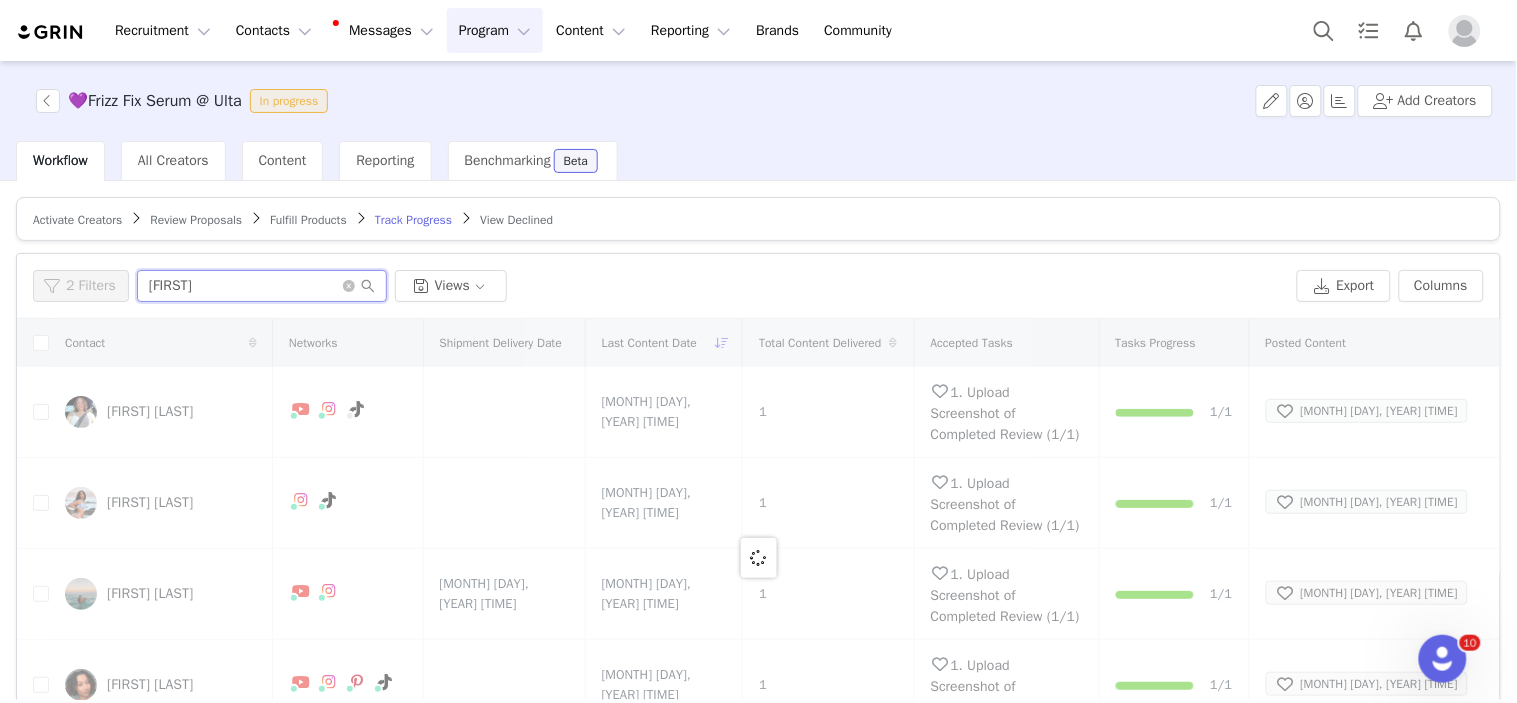 drag, startPoint x: 175, startPoint y: 290, endPoint x: 40, endPoint y: 292, distance: 135.01482 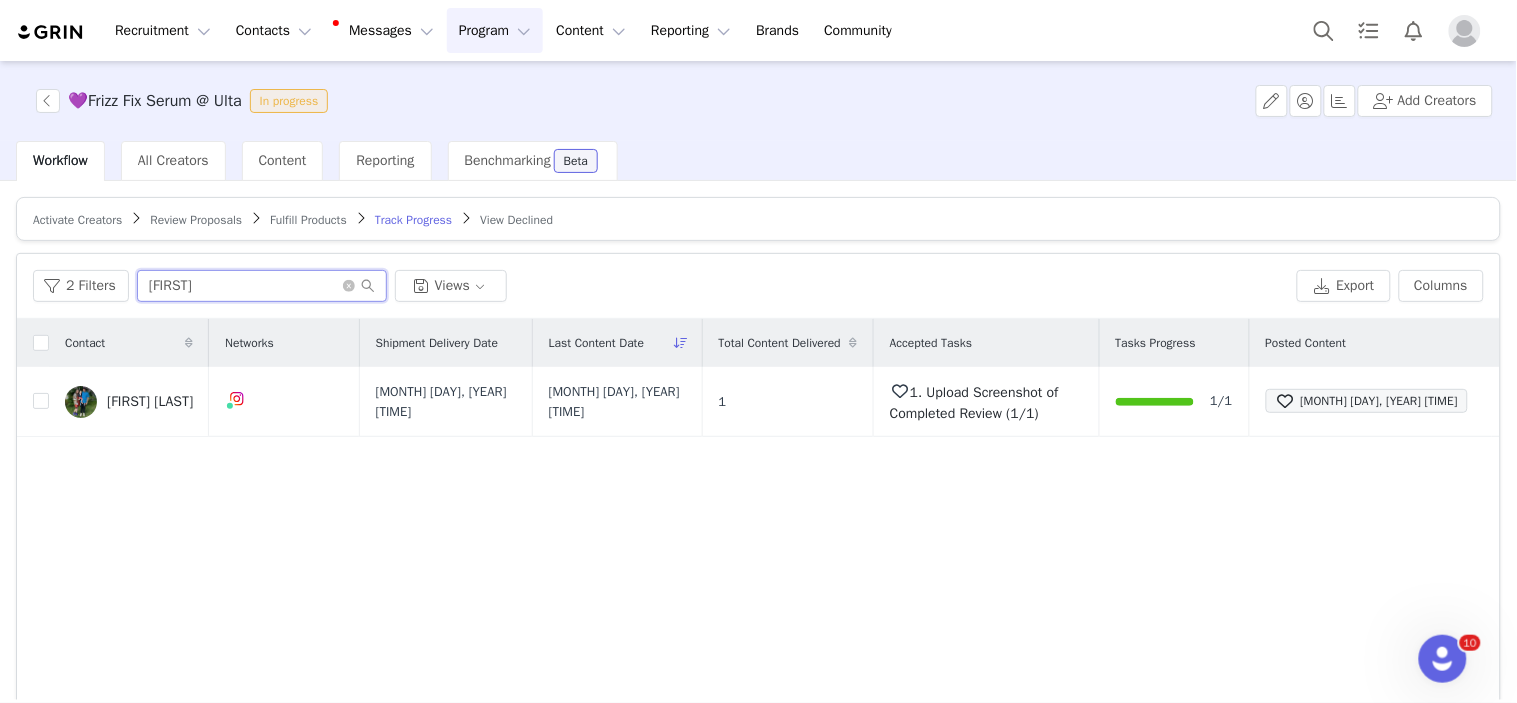 type on "[FIRST]" 